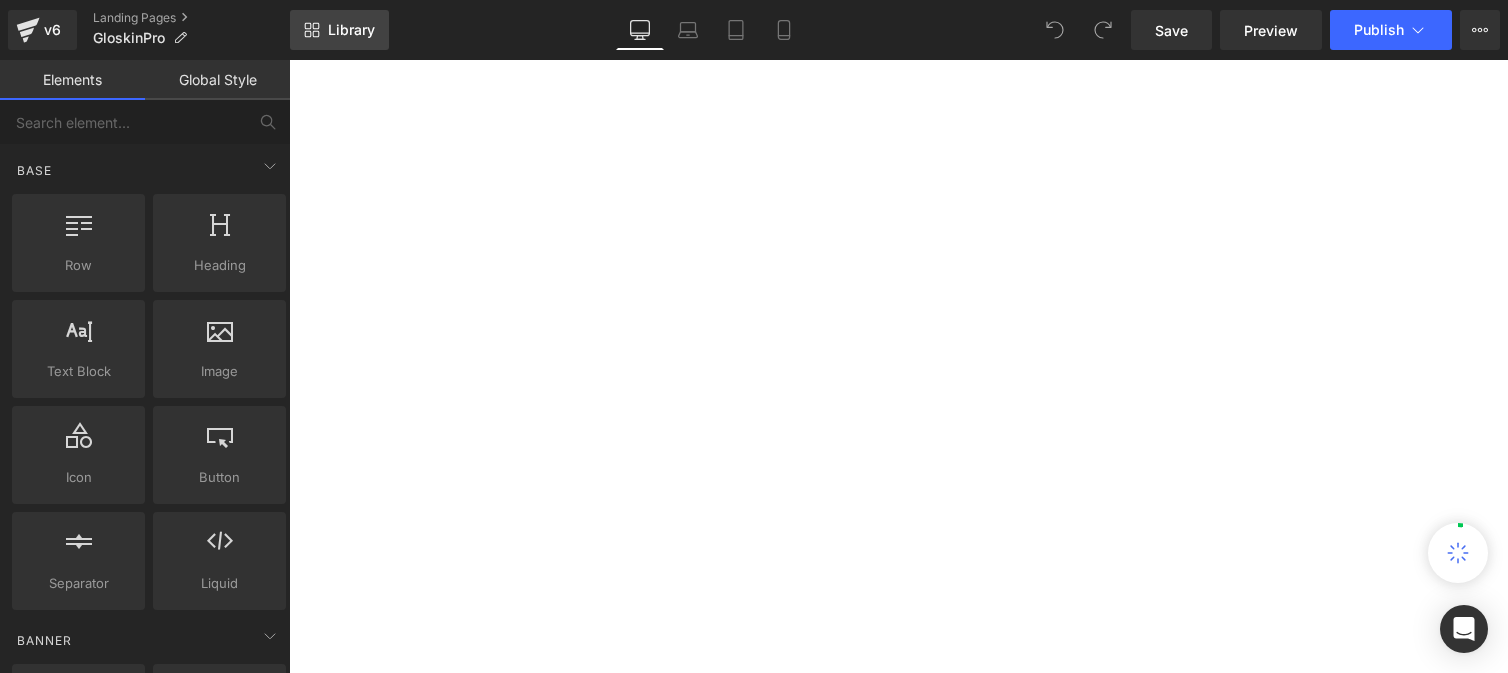 scroll, scrollTop: 0, scrollLeft: 0, axis: both 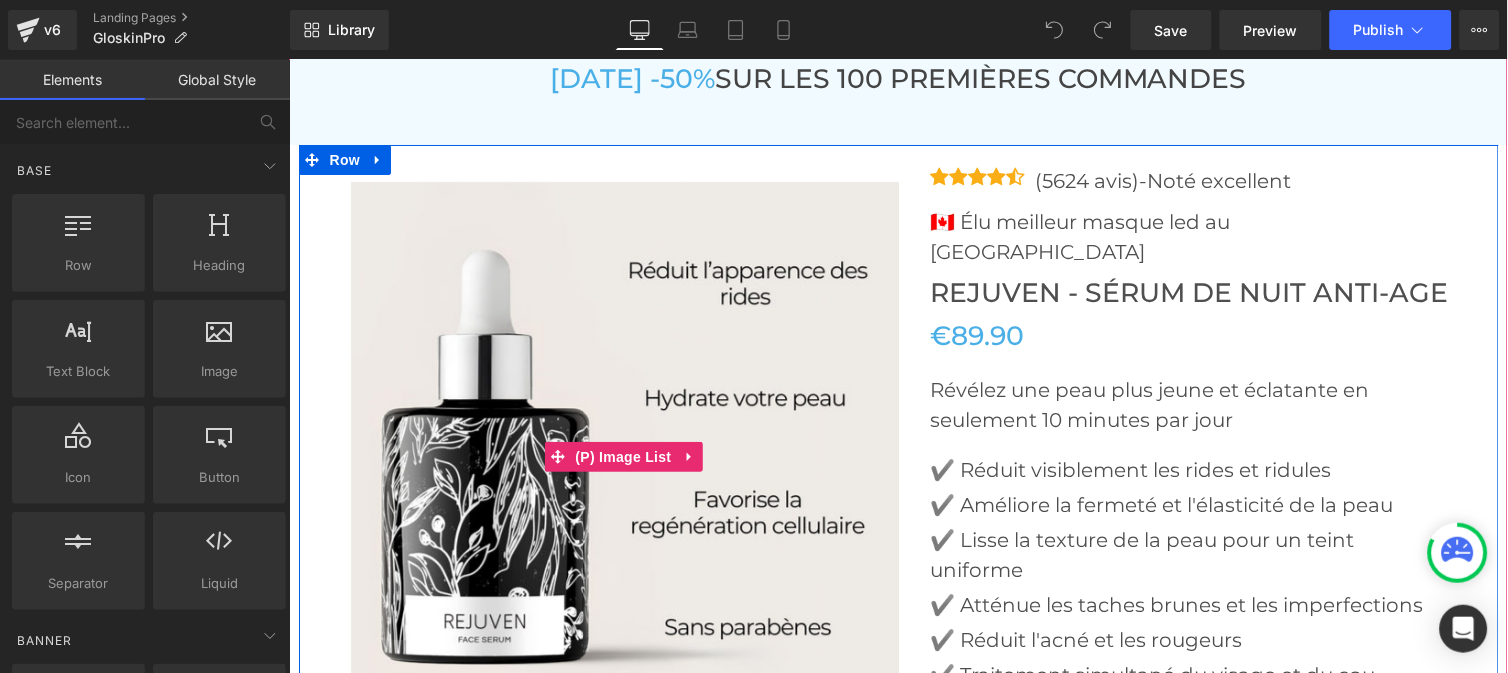 click at bounding box center (625, 456) 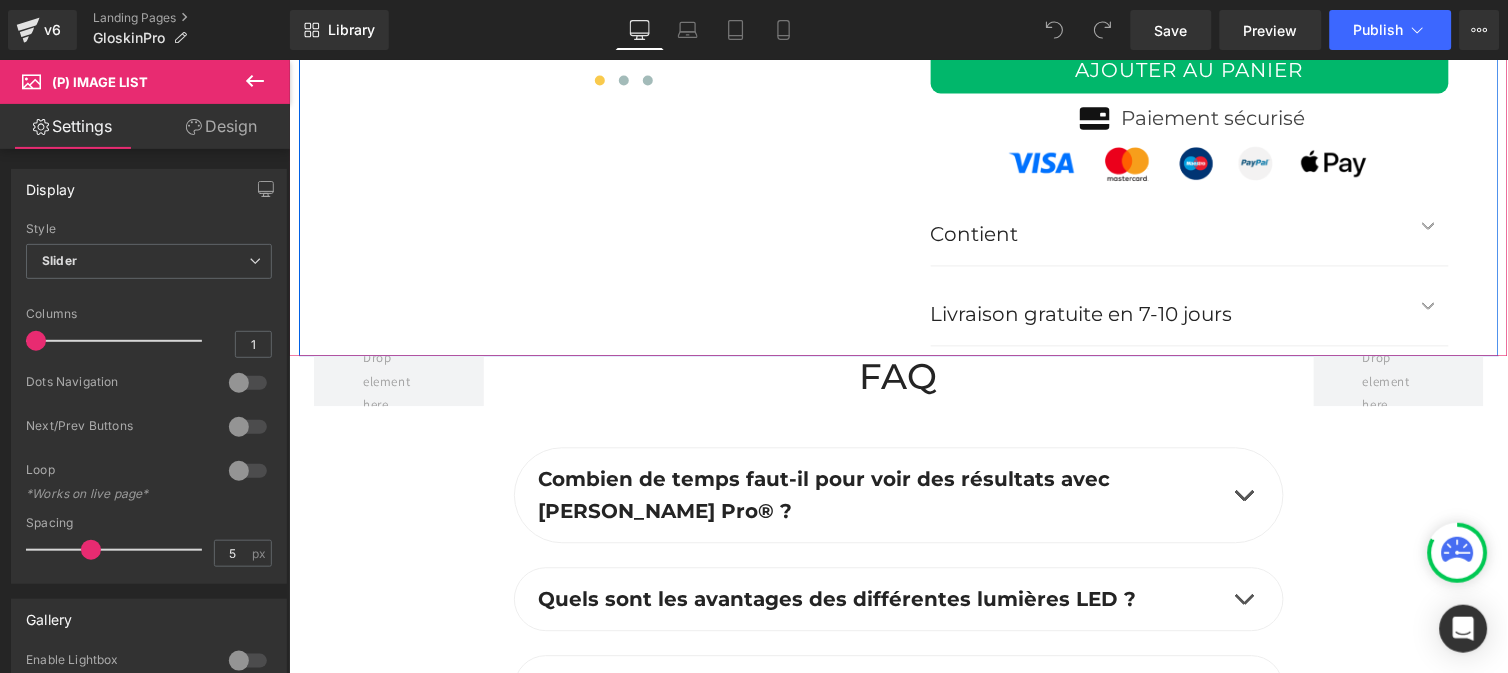 scroll, scrollTop: 7607, scrollLeft: 0, axis: vertical 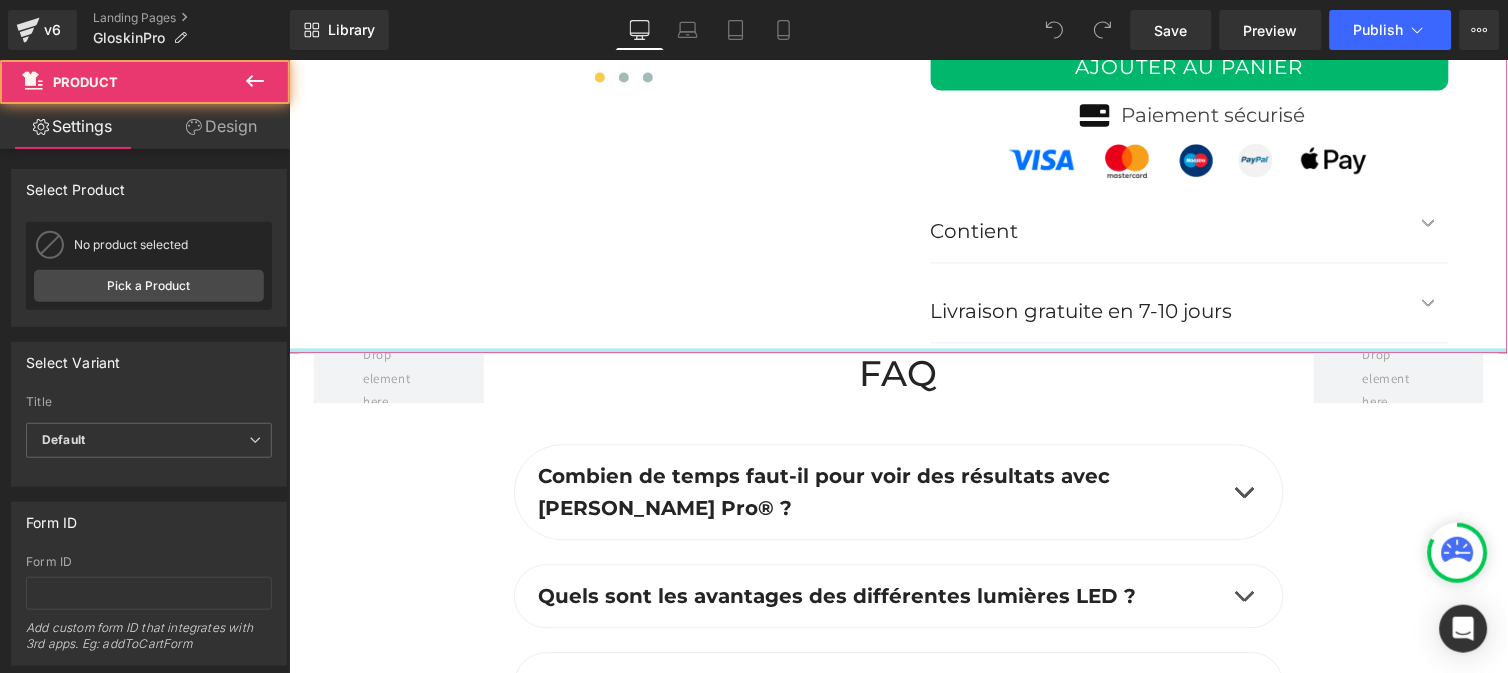 click at bounding box center (897, 350) 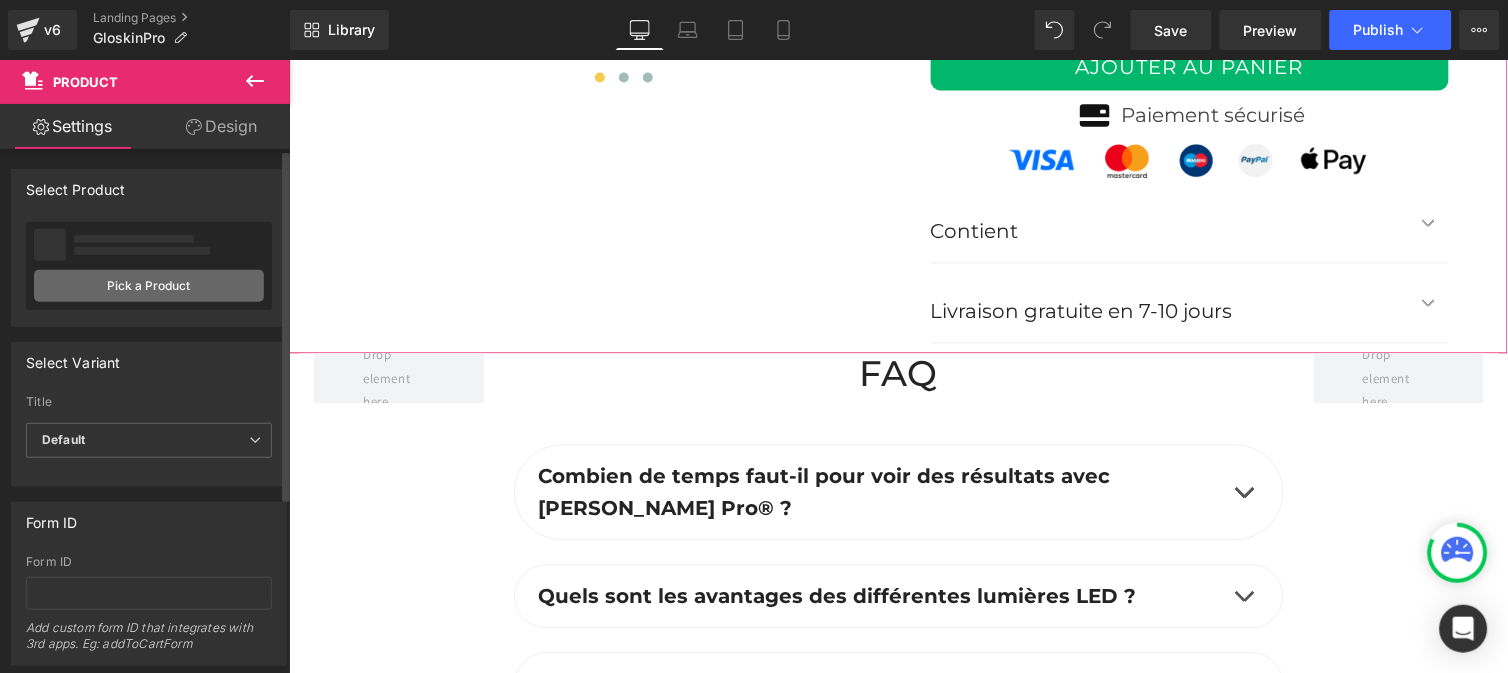 click on "Pick a Product" at bounding box center (149, 286) 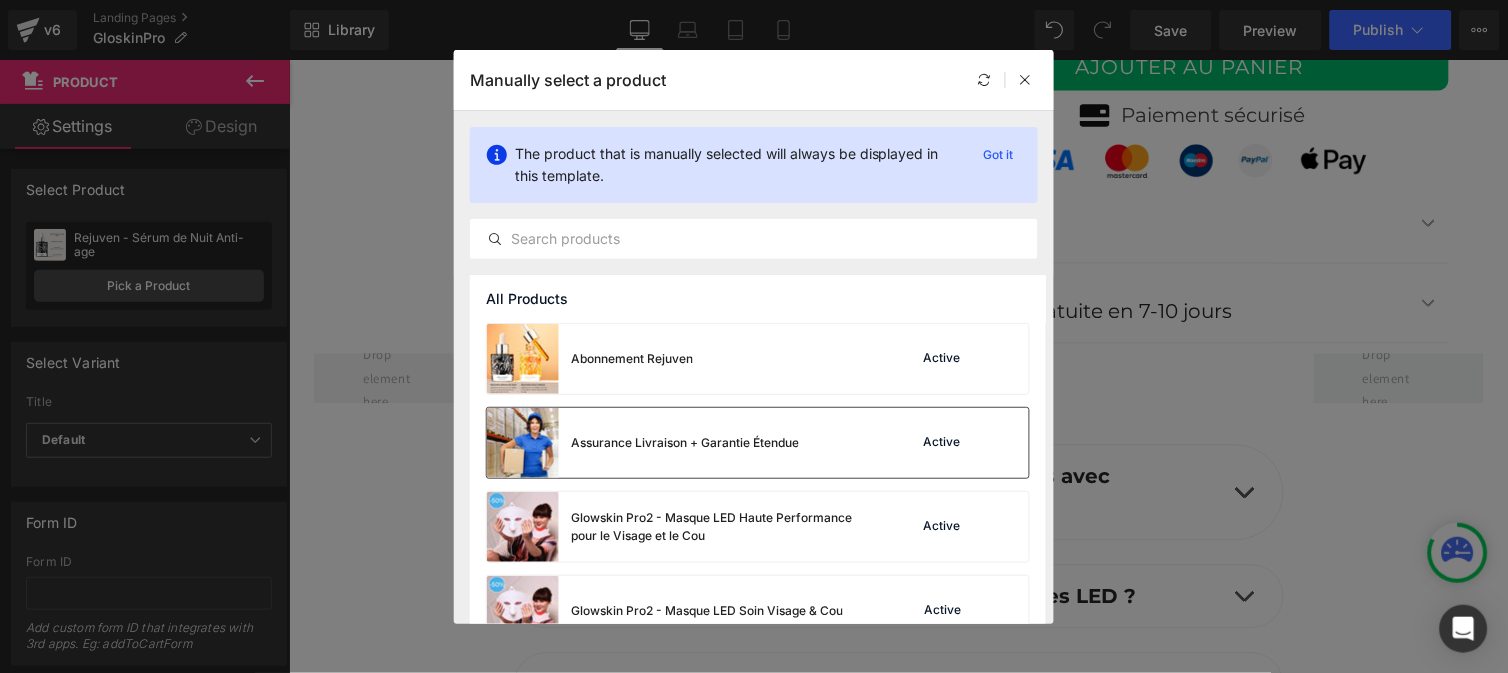 scroll, scrollTop: 110, scrollLeft: 0, axis: vertical 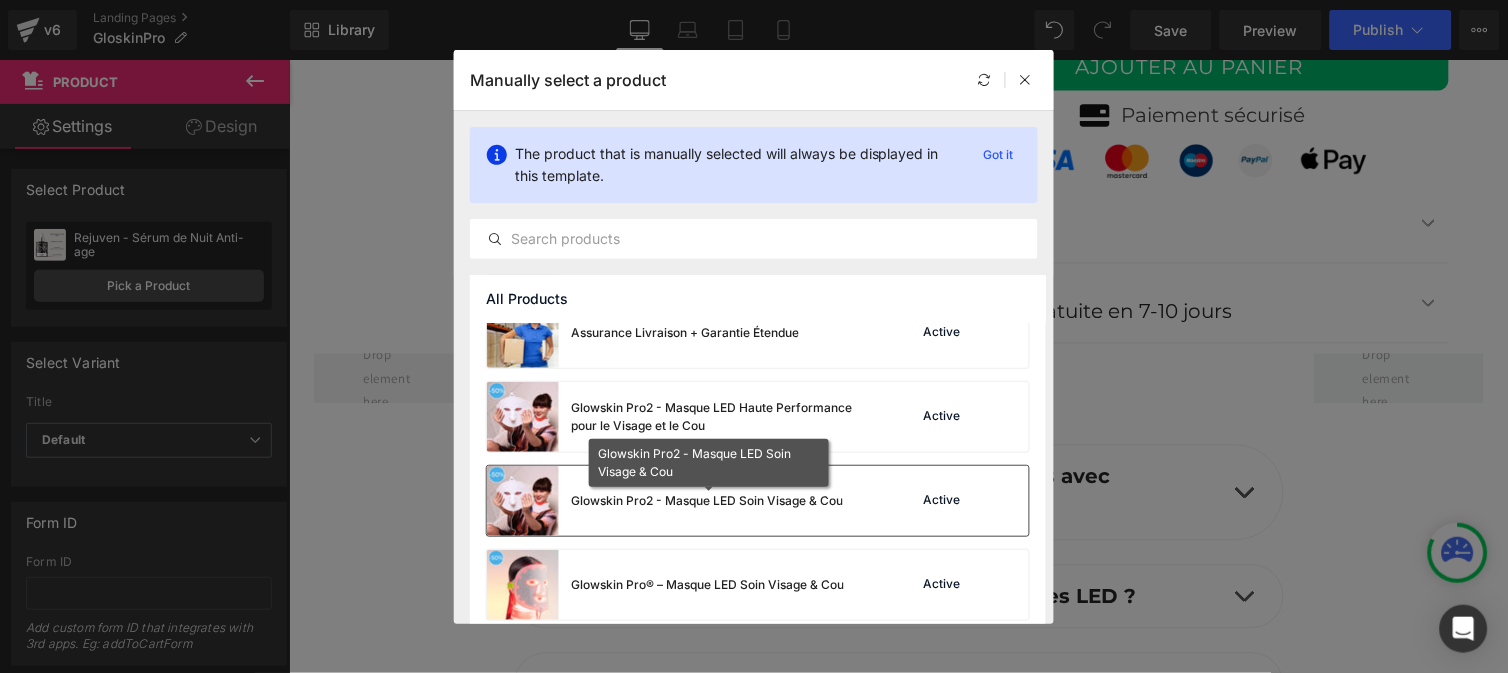 click on "Glowskin Pro2 - Masque LED Soin Visage & Cou" at bounding box center [707, 501] 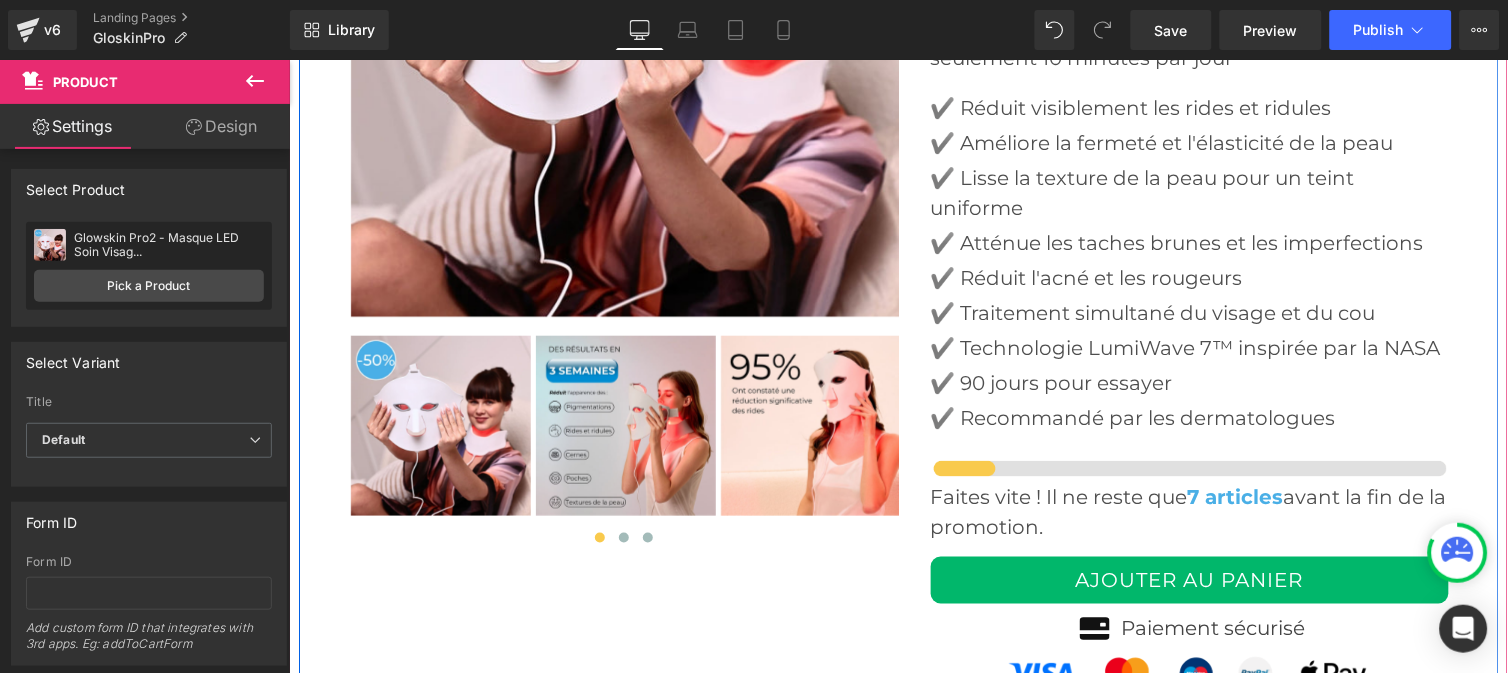 scroll, scrollTop: 7146, scrollLeft: 0, axis: vertical 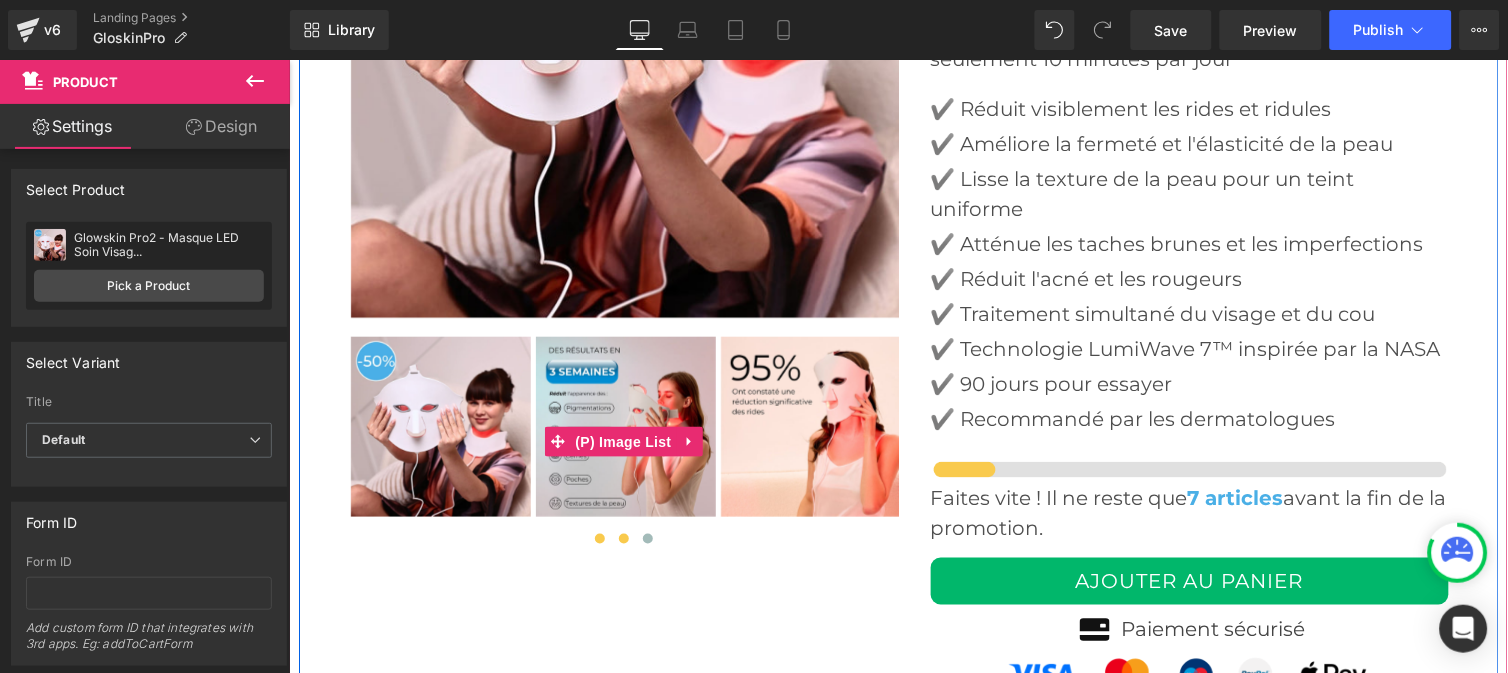 click at bounding box center [623, 538] 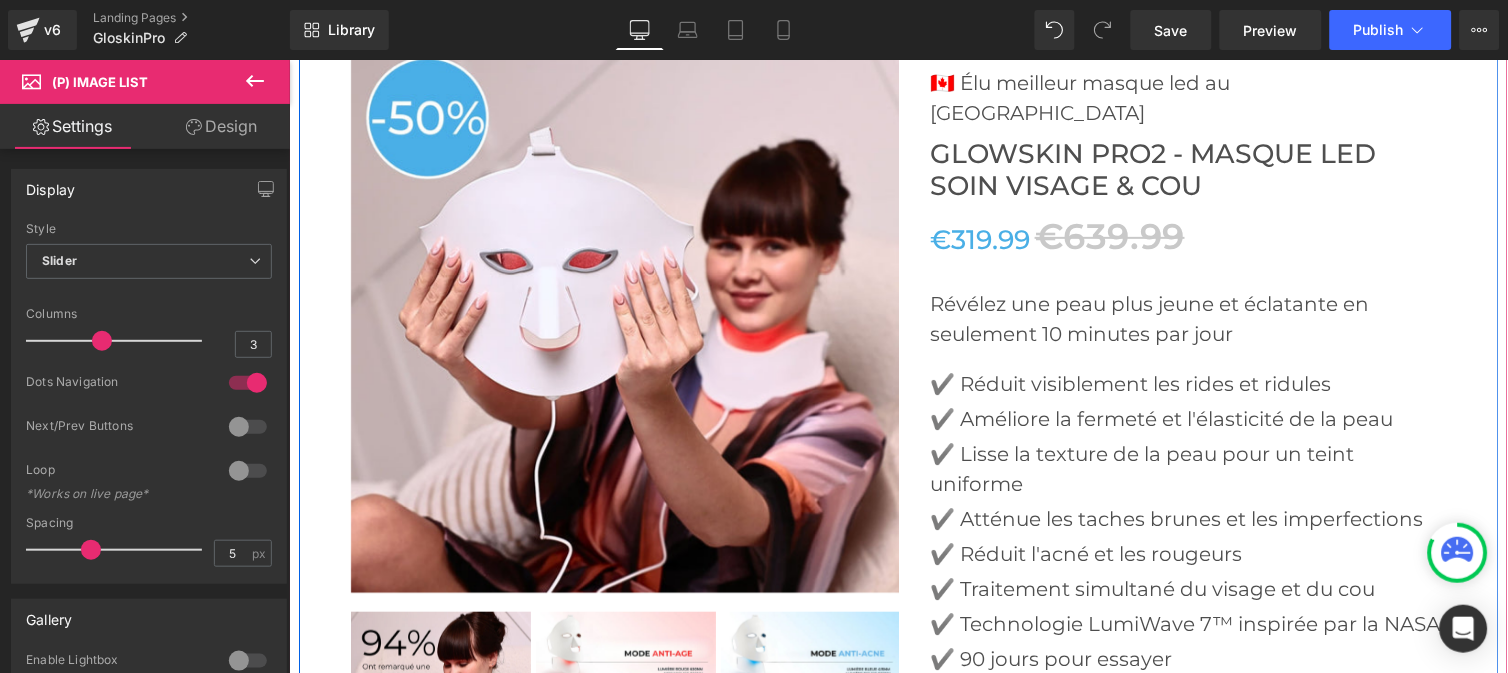 scroll, scrollTop: 6837, scrollLeft: 0, axis: vertical 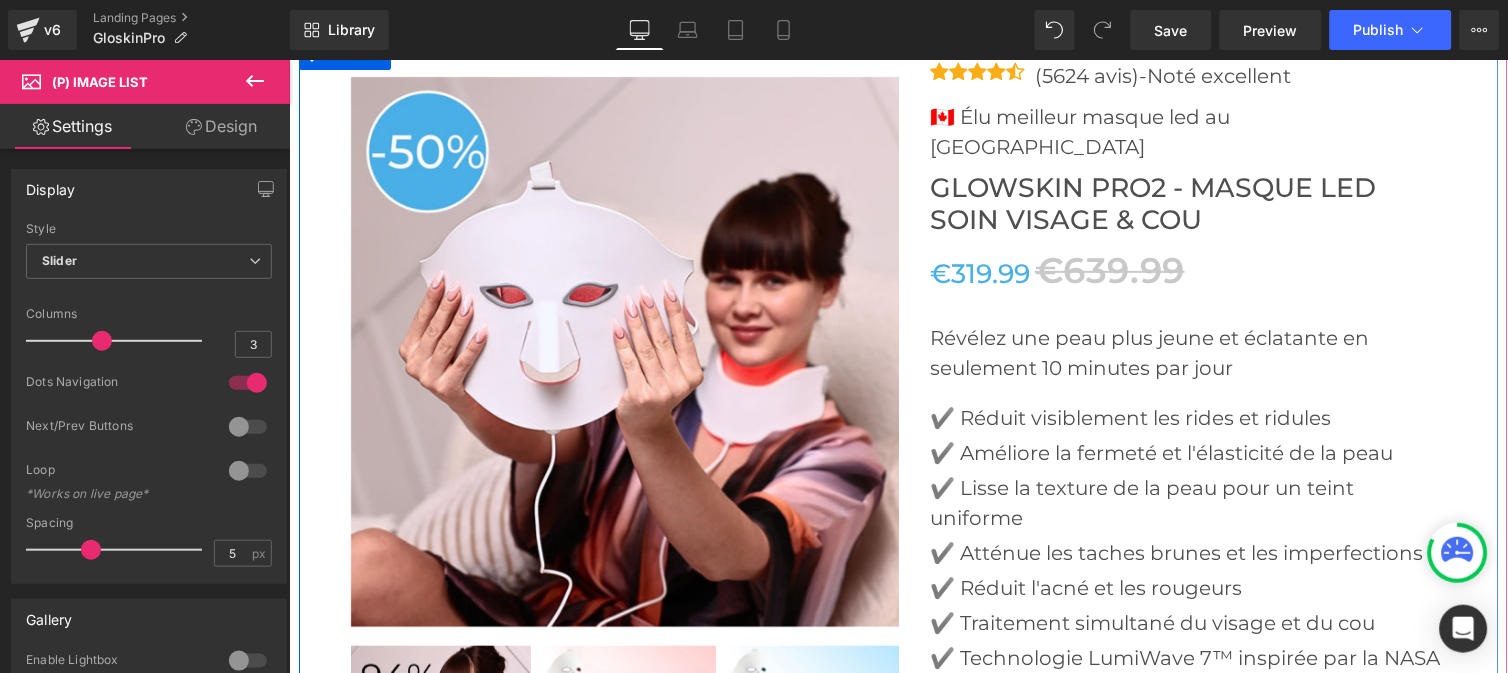 click at bounding box center [625, 351] 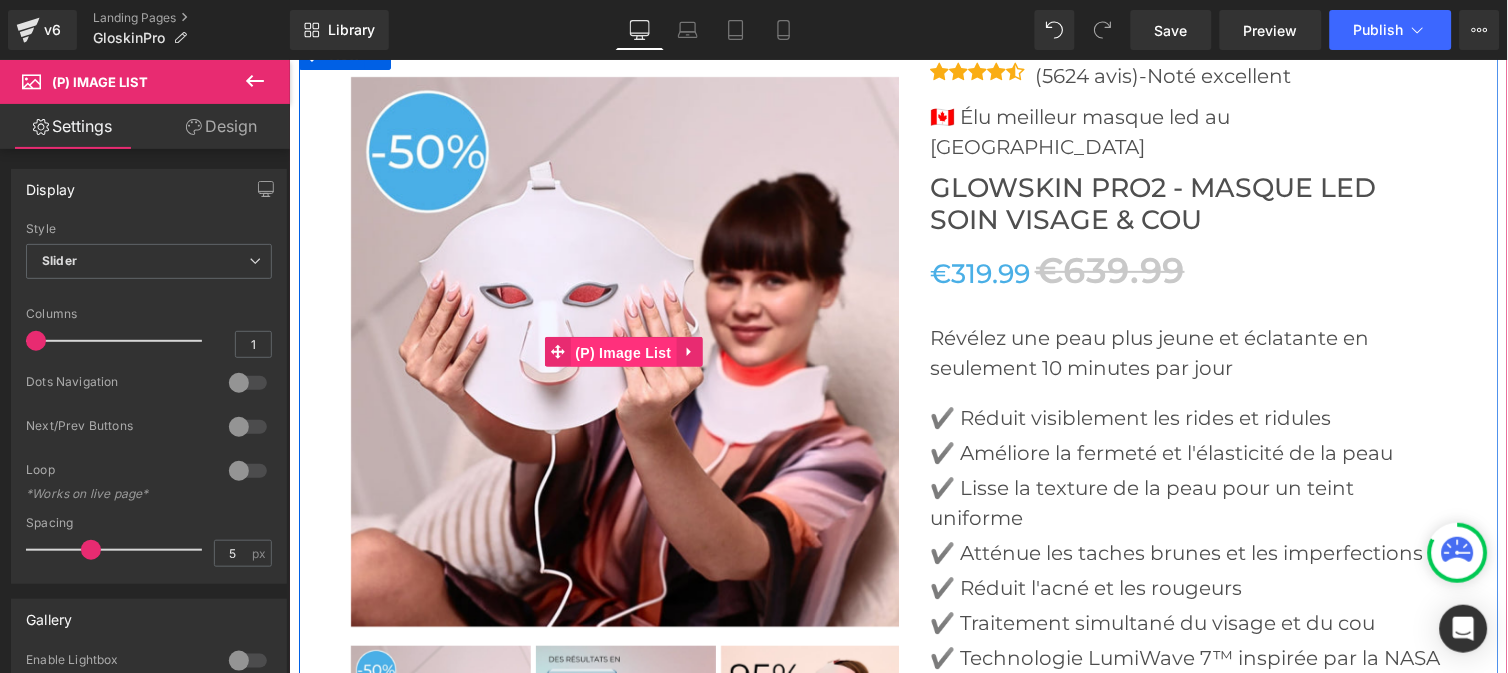 click on "(P) Image List" at bounding box center (623, 352) 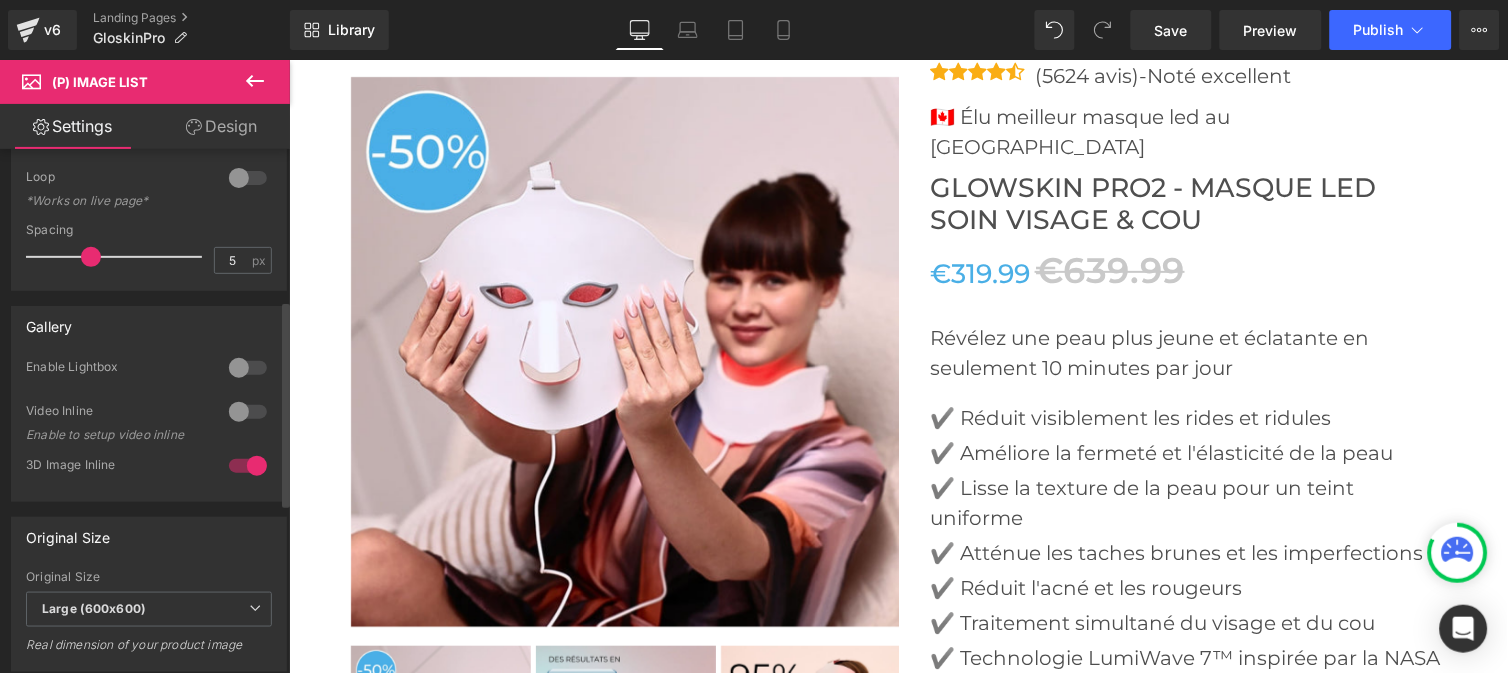 scroll, scrollTop: 384, scrollLeft: 0, axis: vertical 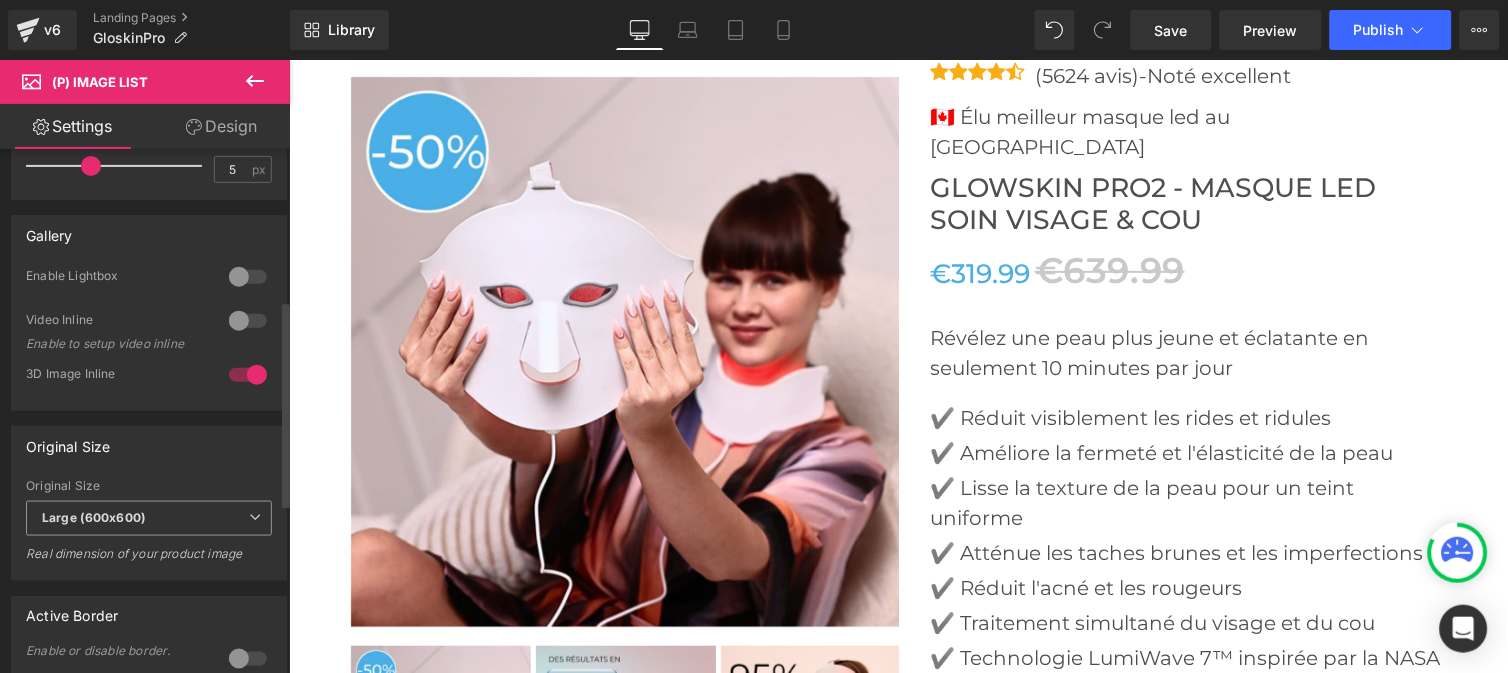 click on "Large (600x600)" at bounding box center (94, 517) 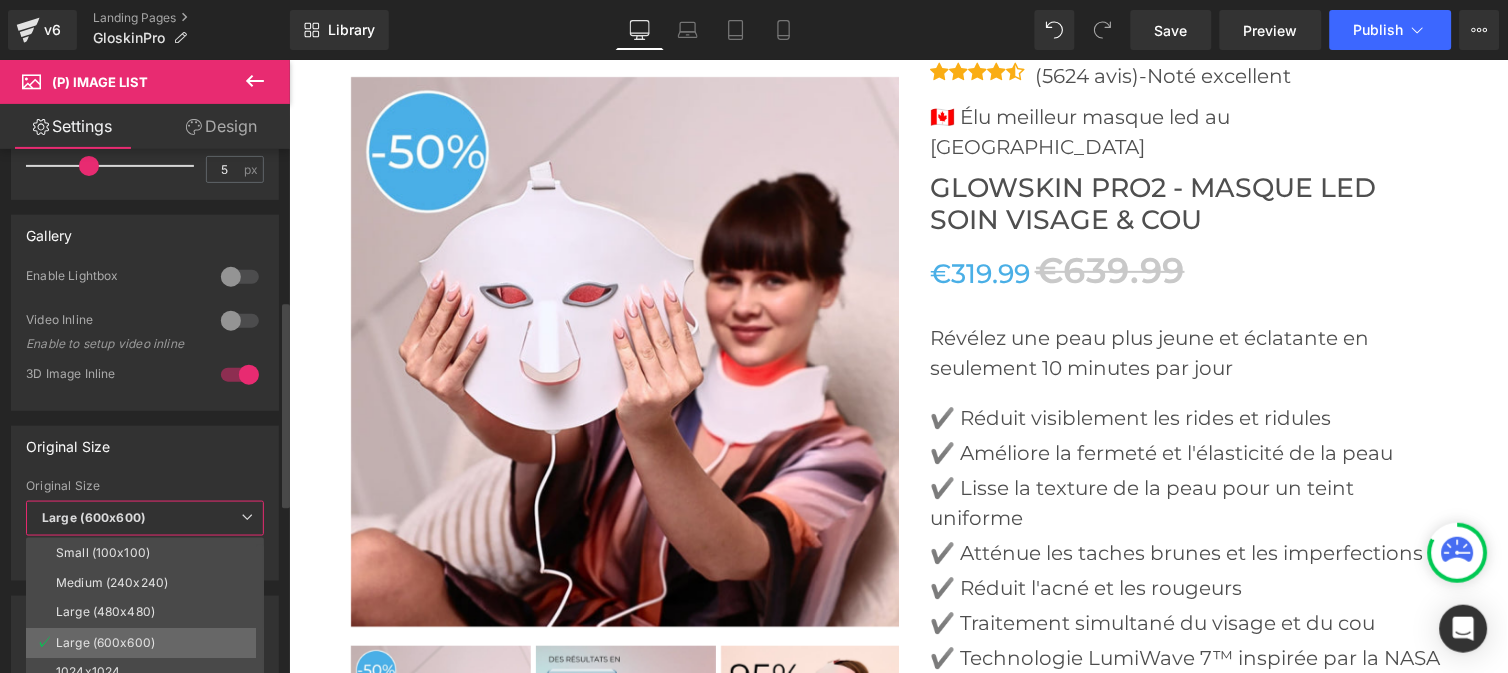 scroll, scrollTop: 15, scrollLeft: 0, axis: vertical 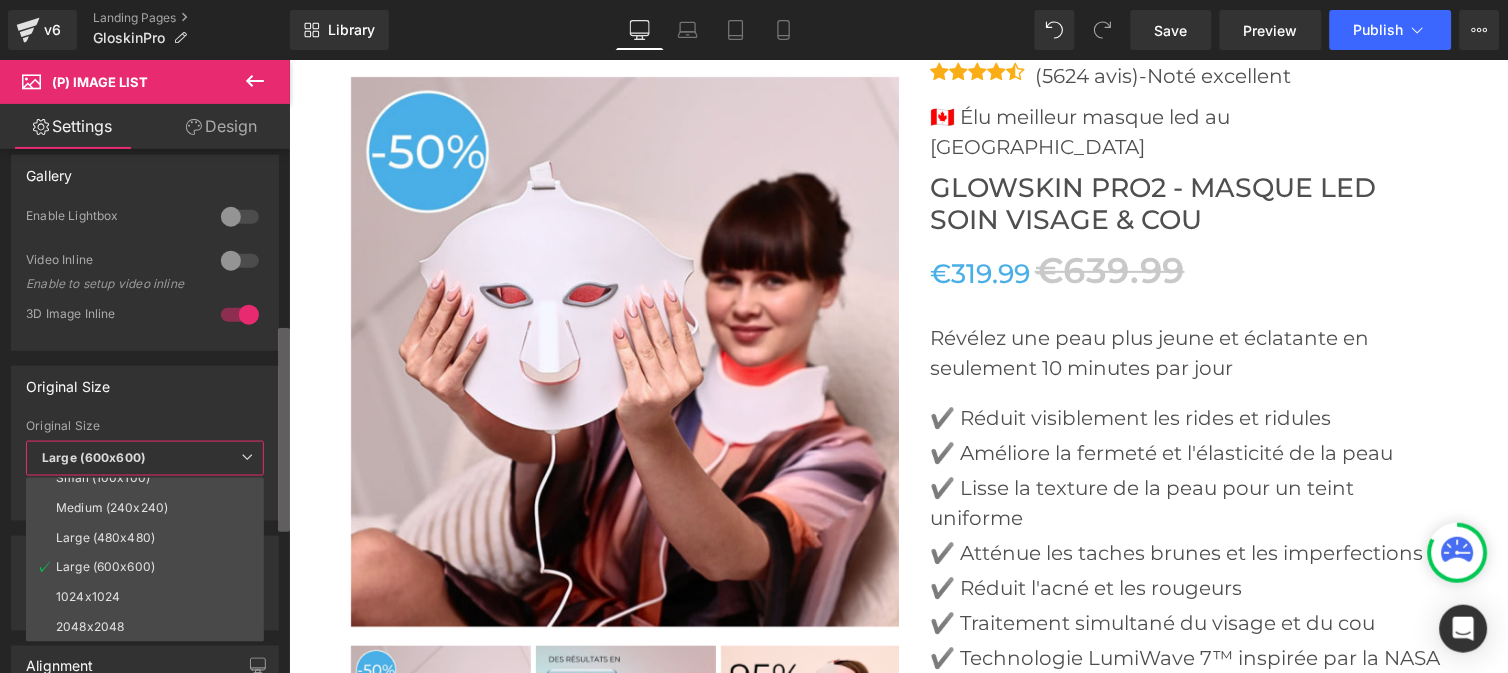 click at bounding box center [284, 430] 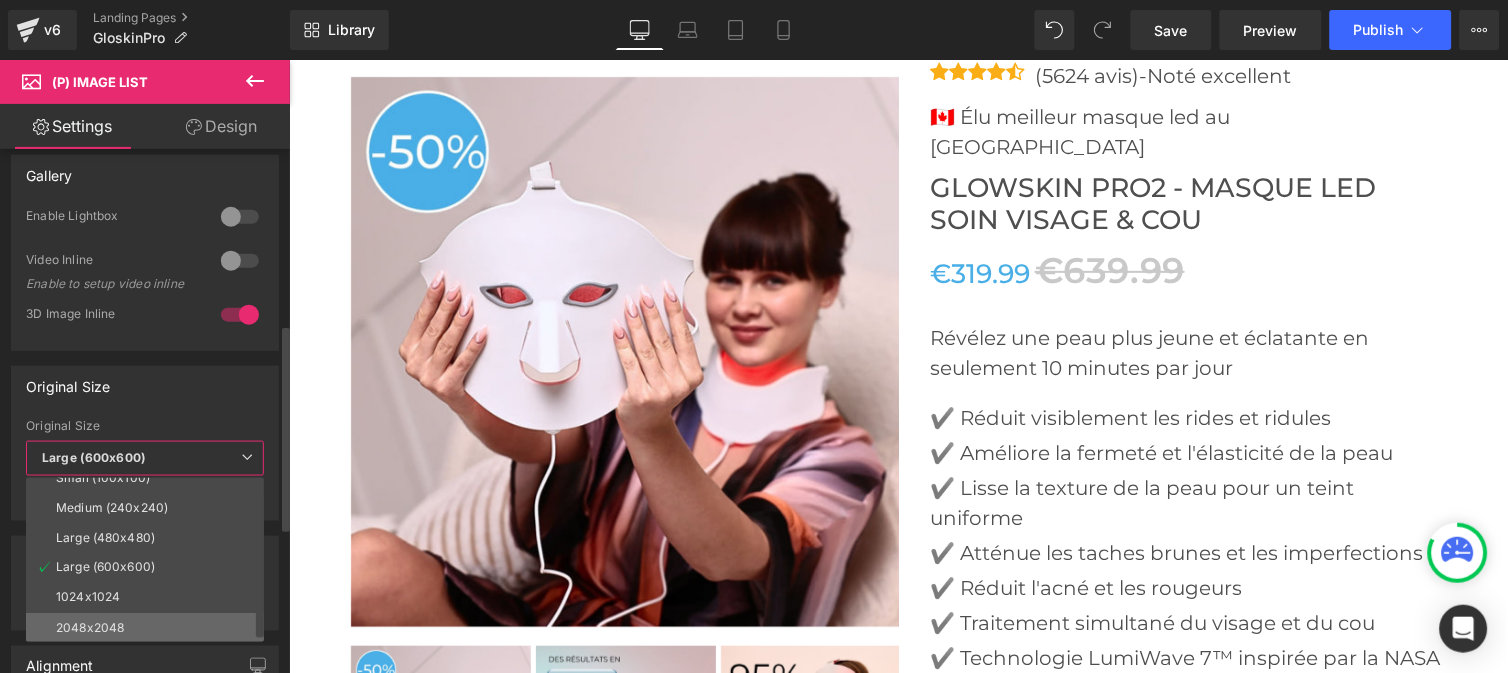 click on "2048x2048" at bounding box center (149, 628) 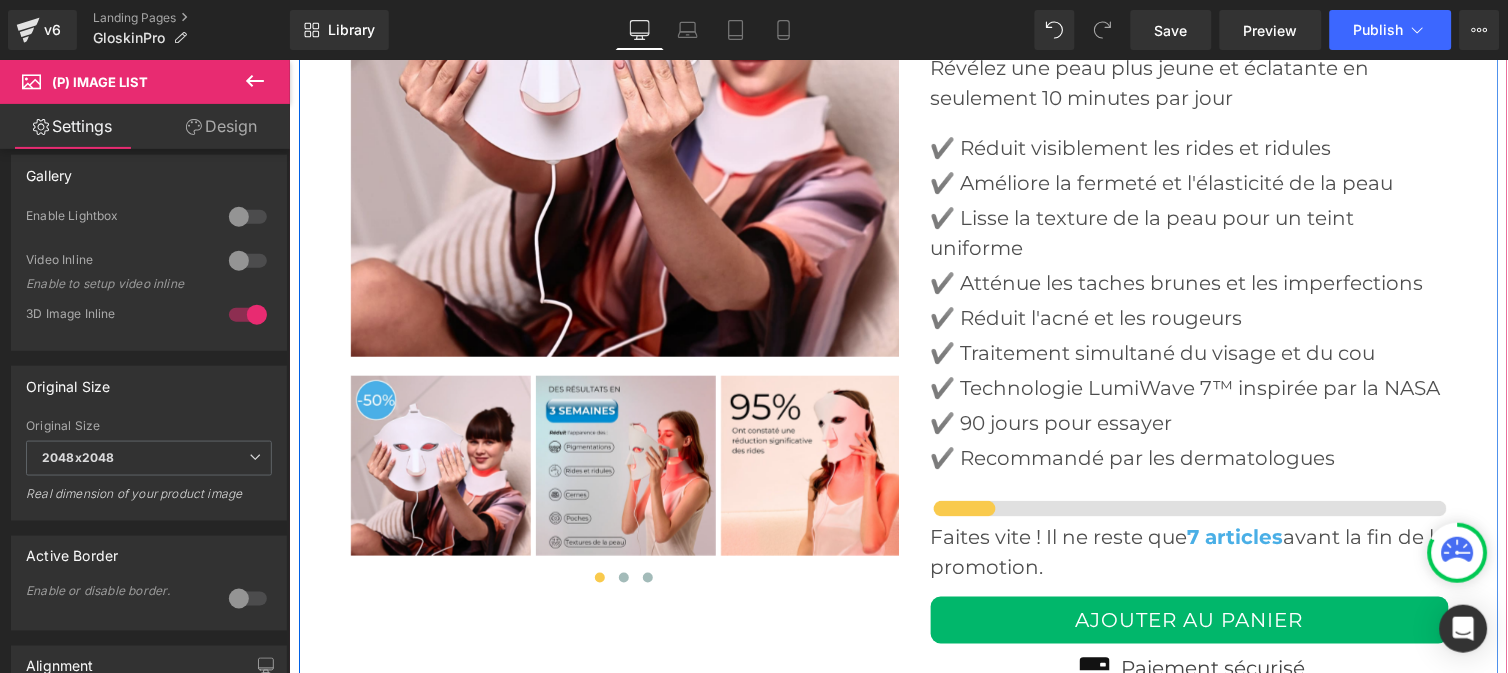 scroll, scrollTop: 7108, scrollLeft: 0, axis: vertical 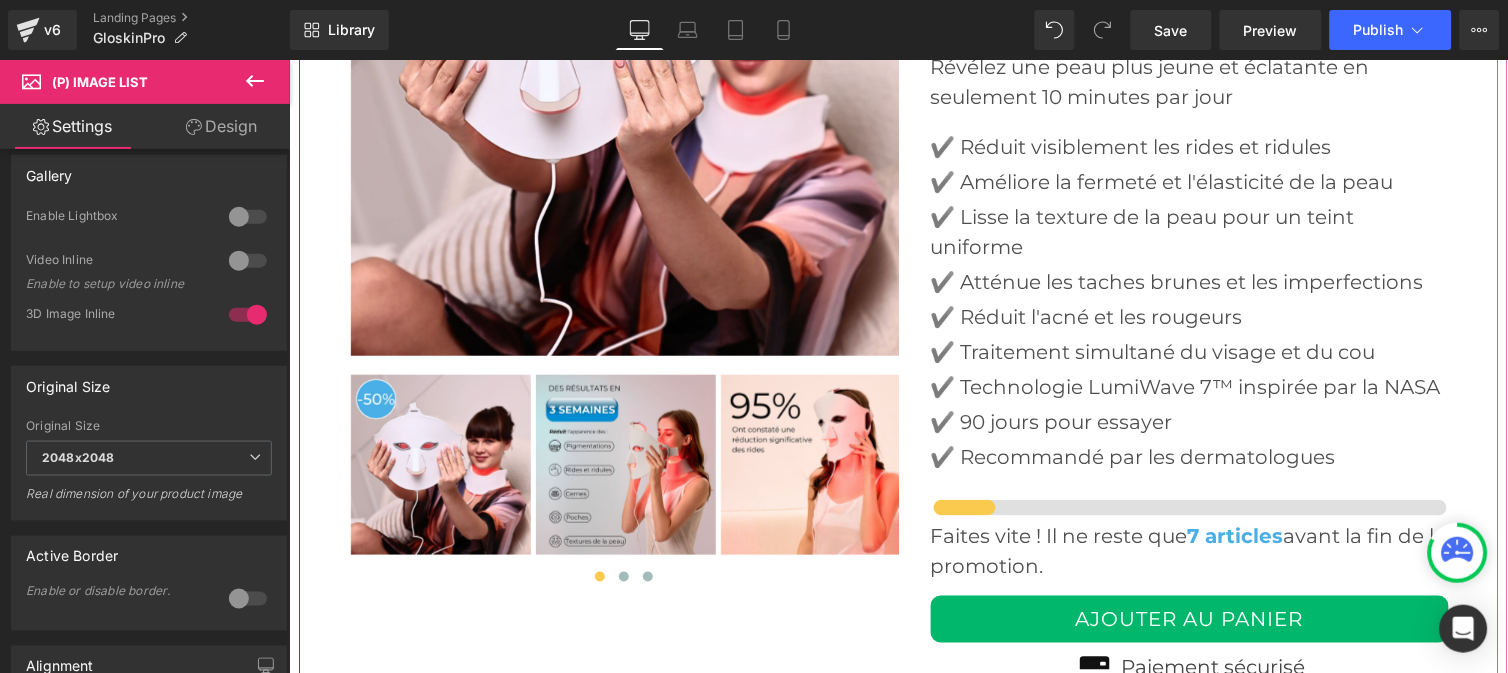 click at bounding box center (625, 464) 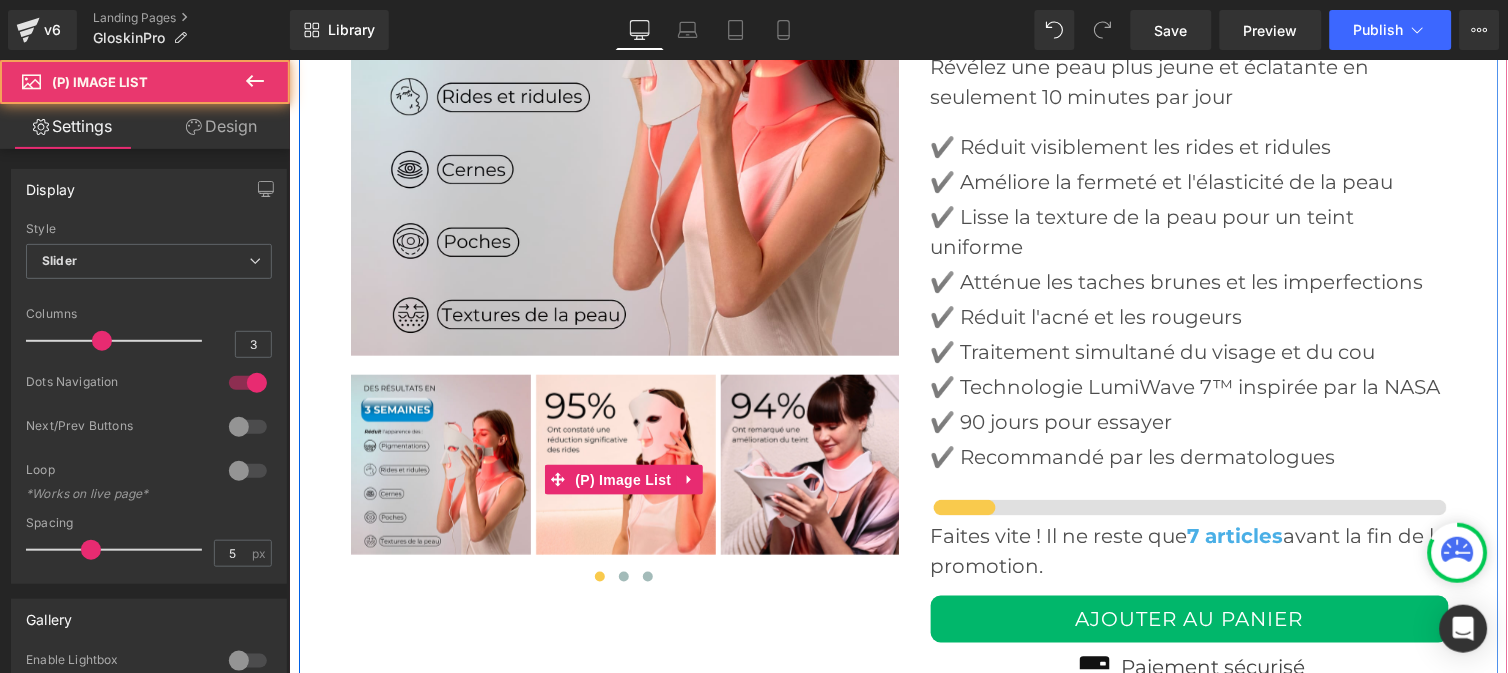 click at bounding box center [625, 464] 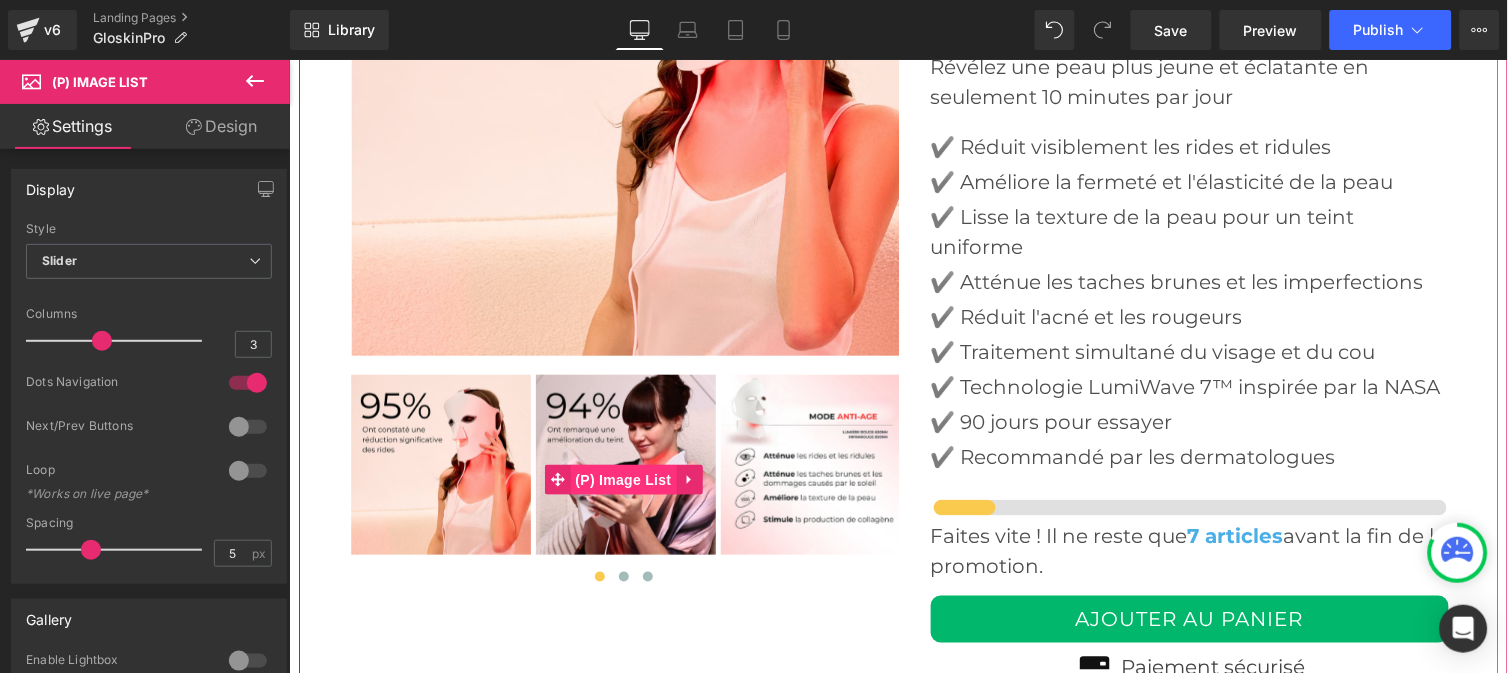 click on "(P) Image List" at bounding box center (623, 479) 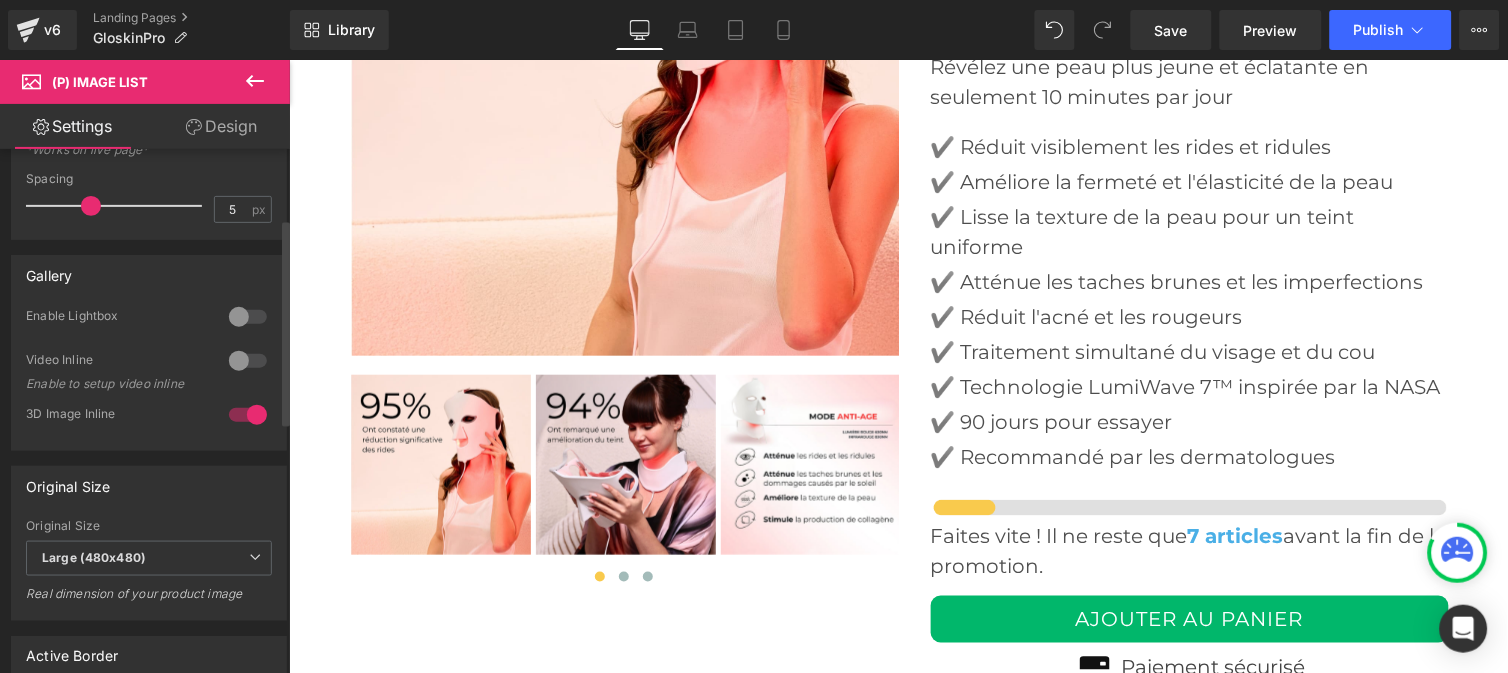 scroll, scrollTop: 348, scrollLeft: 0, axis: vertical 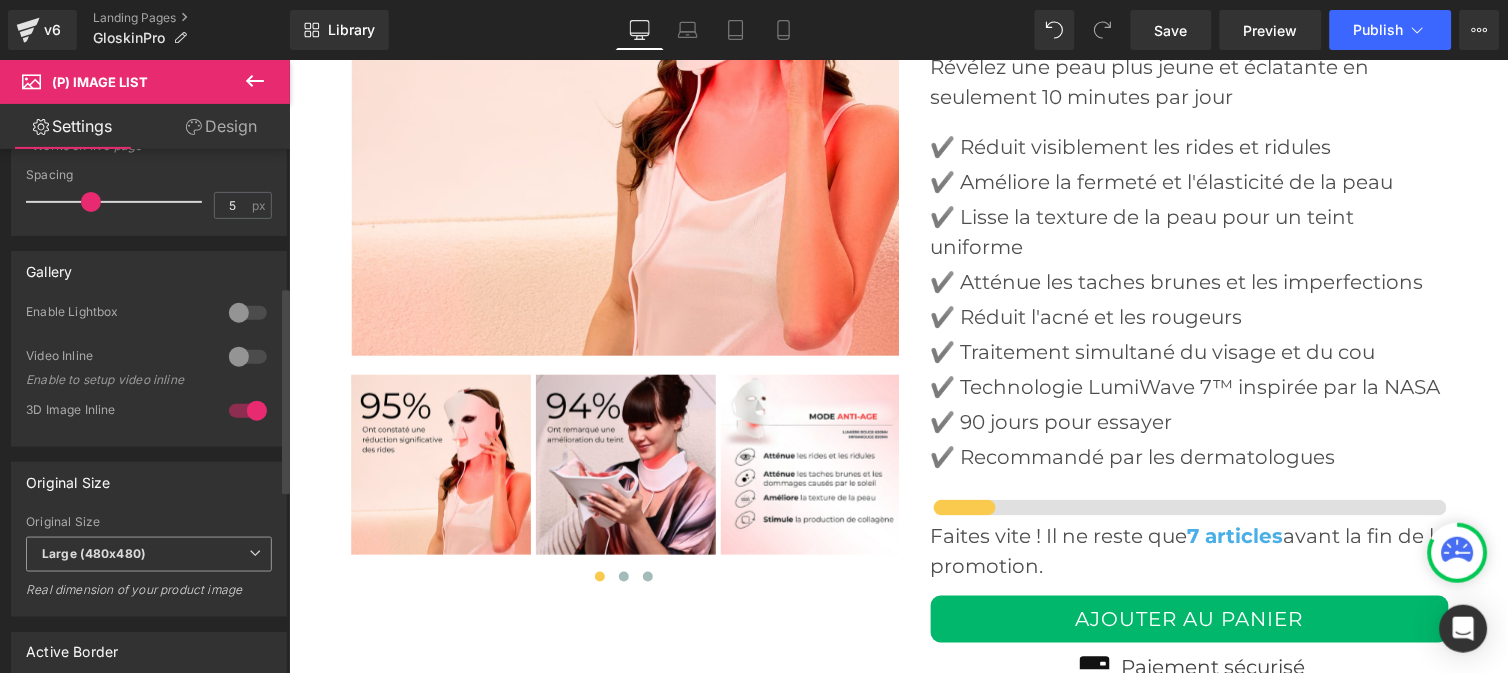 click on "Large (480x480)" at bounding box center [94, 553] 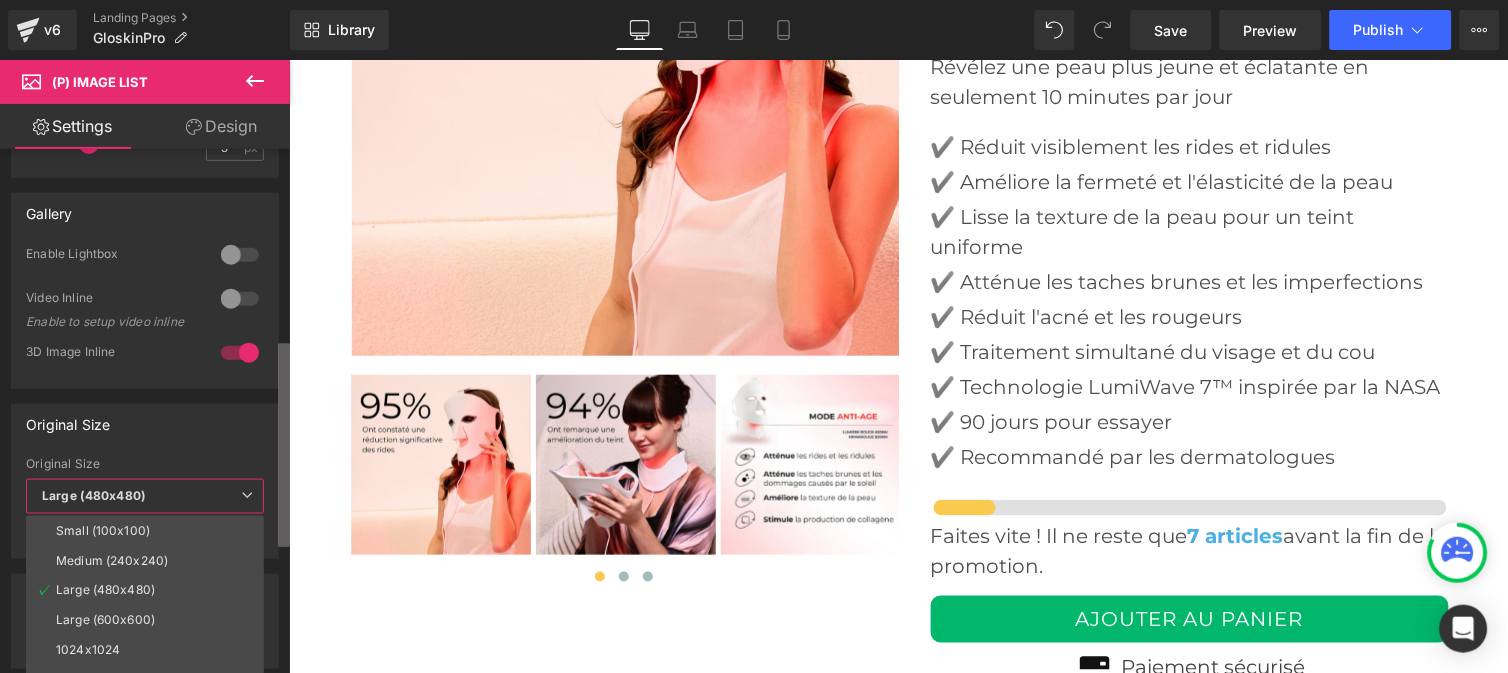 scroll, scrollTop: 528, scrollLeft: 0, axis: vertical 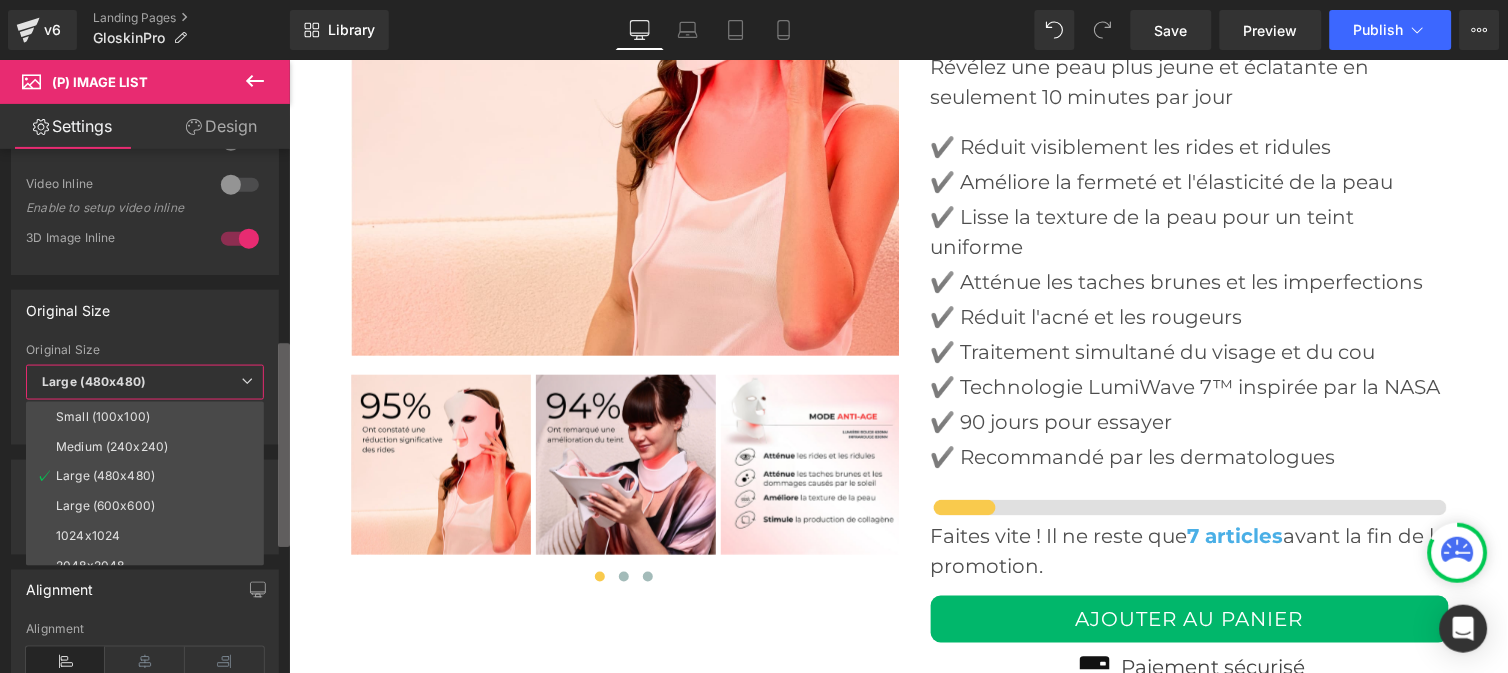 click on "Display Default Slider Style
Slider
Default Slider 3 Columns 3 4 Columns 4 4 Columns 4 4 Columns 4 1 Dots Navigation 1 Dots Navigation 1 Dots Navigation 1 Dots Navigation 0 Next/Prev Buttons 1 Next/Prev Buttons 0 Next/Prev Buttons 0 Next/Prev Buttons 0 Loop *Works on live page* auto Image Width auto - % px 100px Image Height 100 5px Image Spacing 5 px 5px Spacing 5 px 5px Spacing 5 px 5px Spacing 5 px 5px Spacing 5 px Gallery 0 Enable Lightbox 1 Lightbox Icon 0 Video Inline Enable to setup video inline 1 3D Image Inline Original Size Small (100x100) Medium (240x240) Large (480x480) Large (600x600) 1024x1024 2048x2048 Original Size
Large (480x480)
Small (100x100) Medium (240x240) Large (480x480) Large (600x600) 1024x1024 2048x2048 Real dimension of your product image Active Border 0 Enable or disable border. #616161 Border Color #616161 100 % Left" at bounding box center [145, 415] 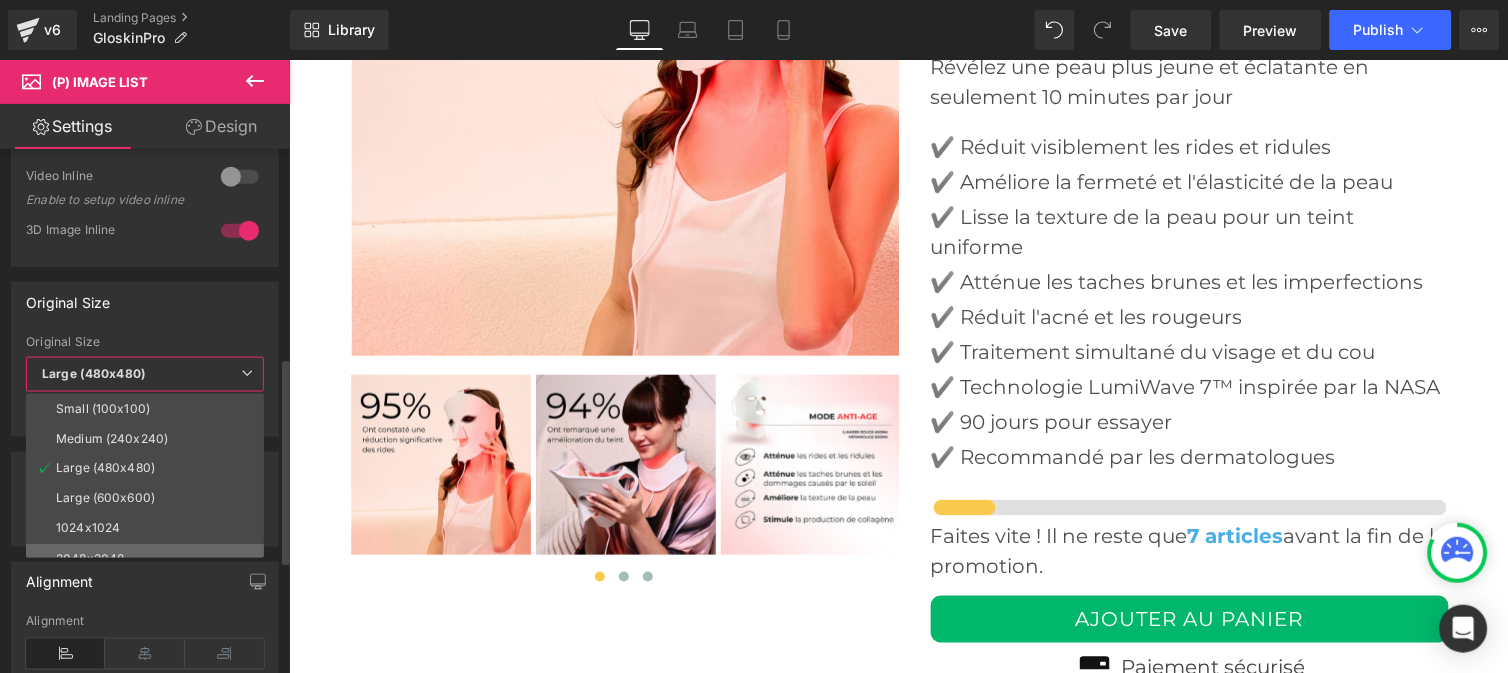 click on "2048x2048" at bounding box center (149, 559) 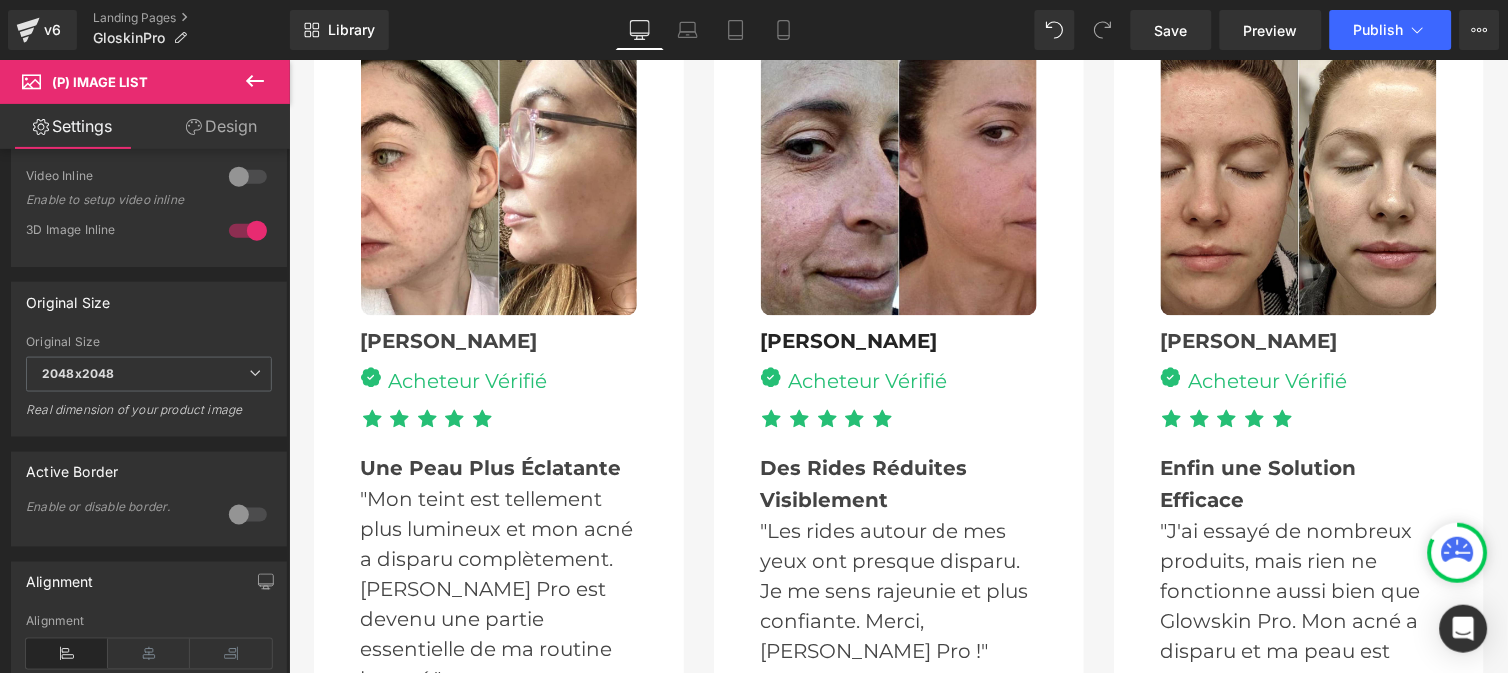 scroll, scrollTop: 5926, scrollLeft: 0, axis: vertical 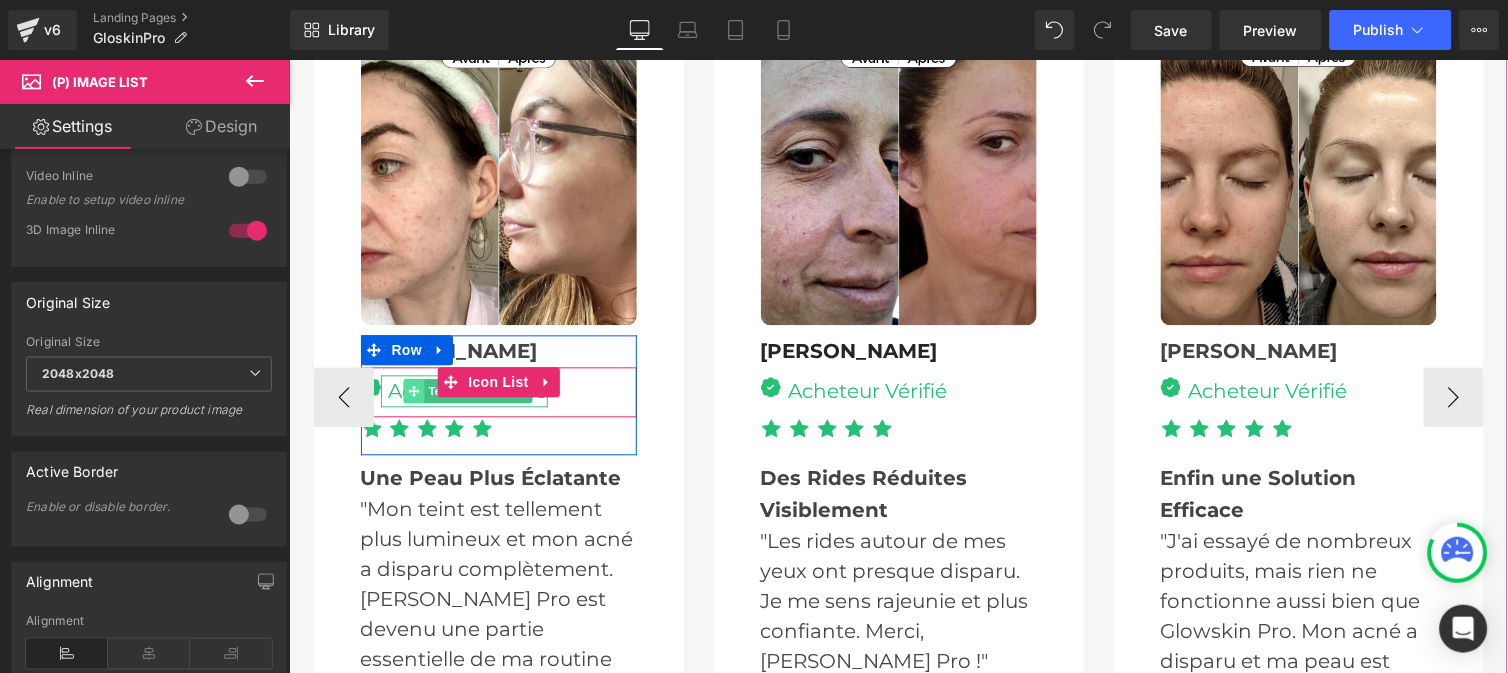 click 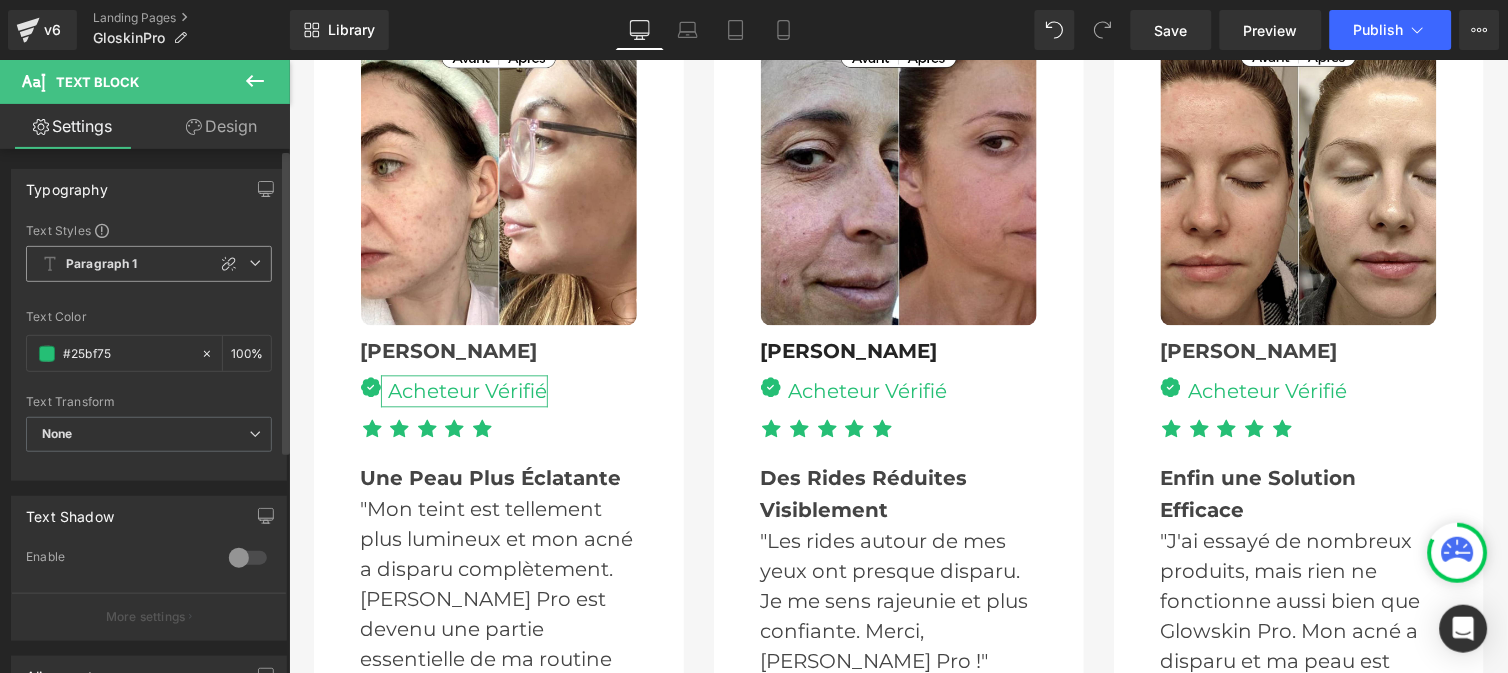 click on "Paragraph 1" at bounding box center (149, 264) 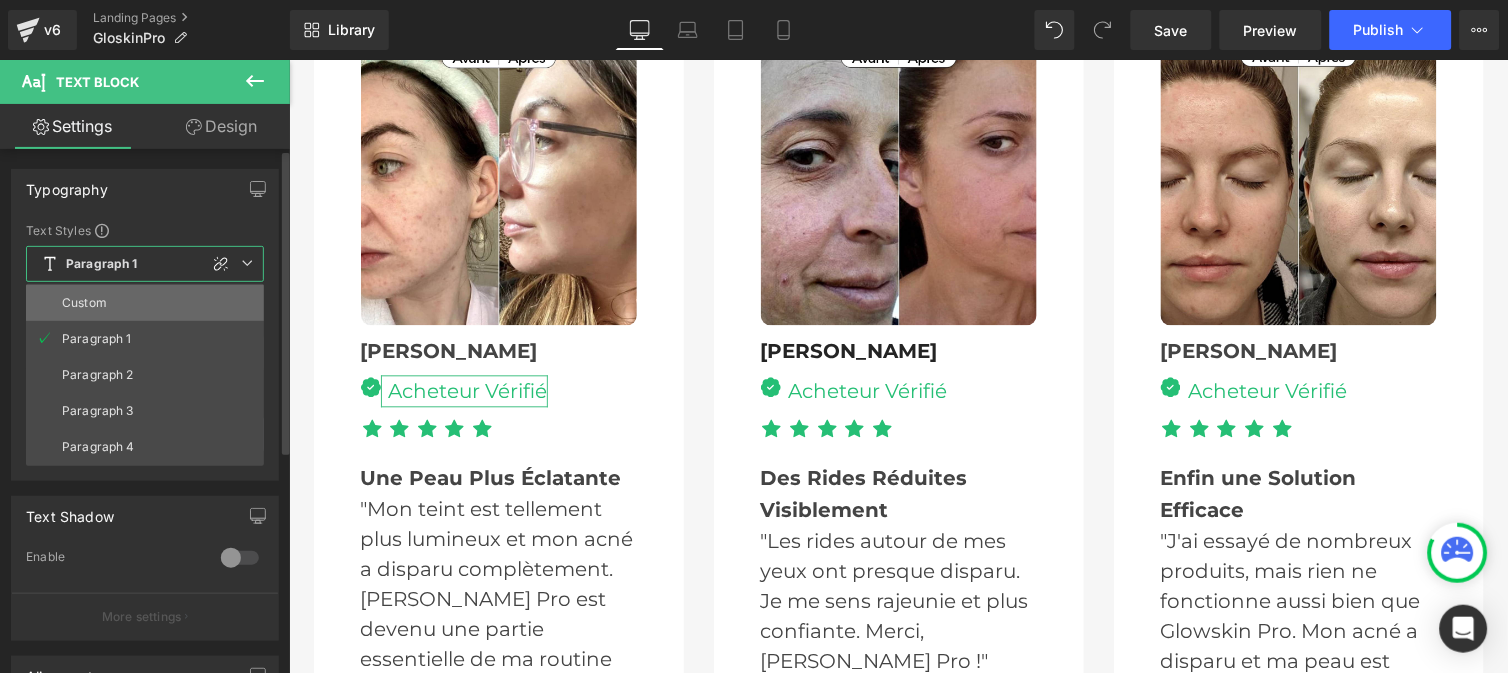 click on "Custom" at bounding box center (145, 303) 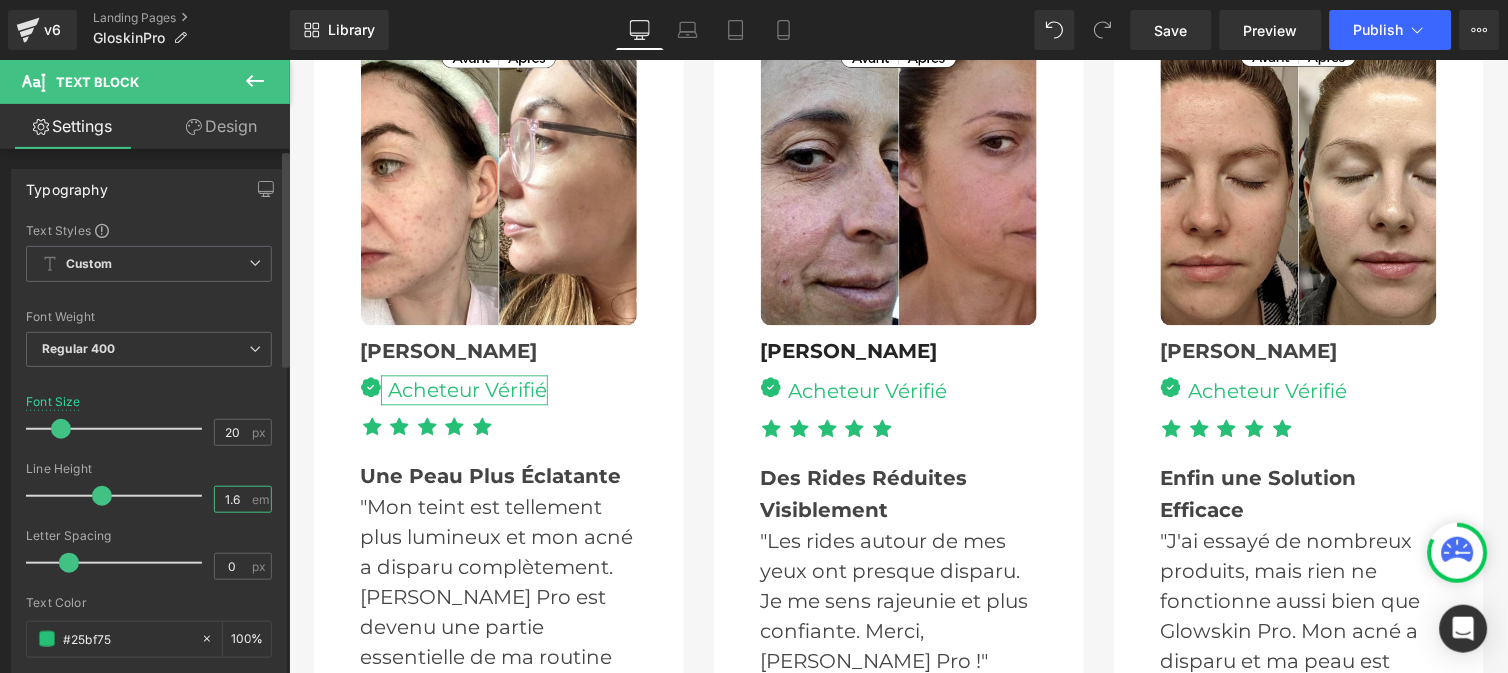 click on "1.6" at bounding box center (232, 499) 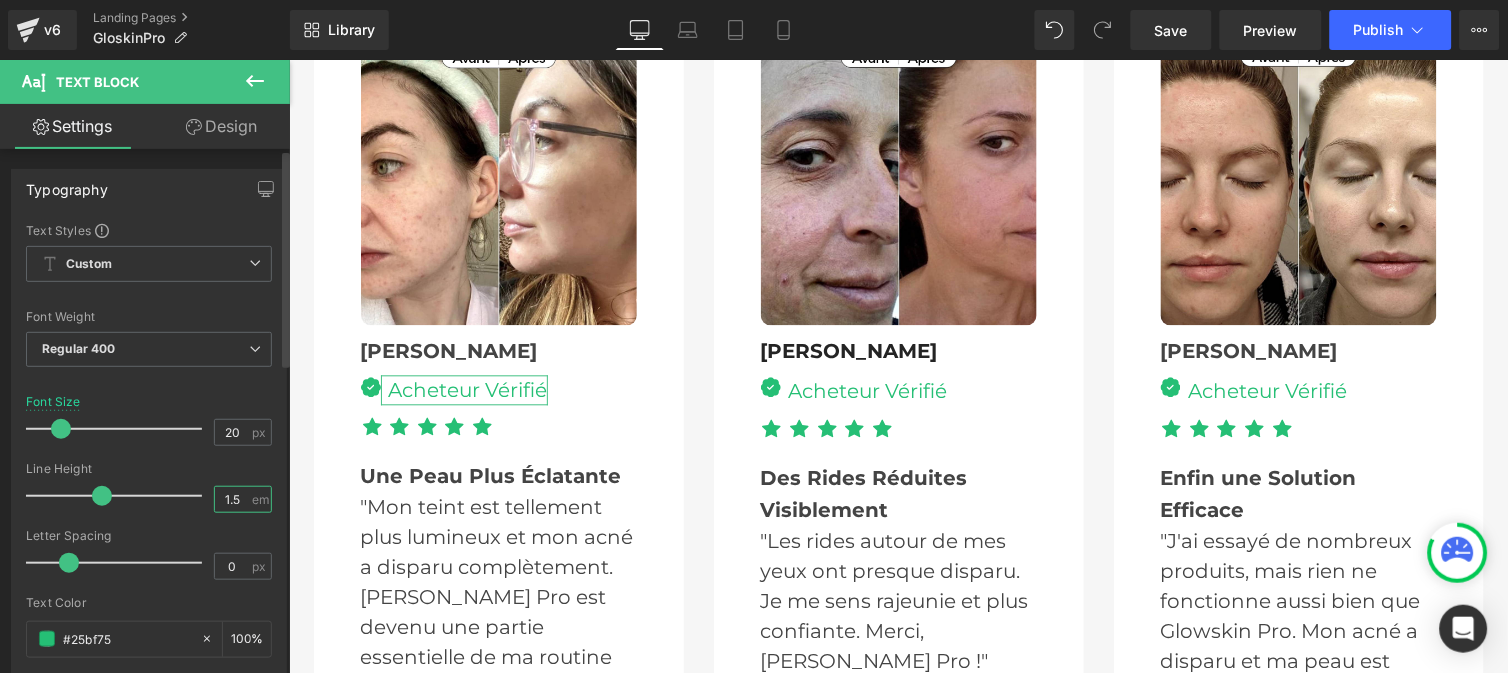 type on "1" 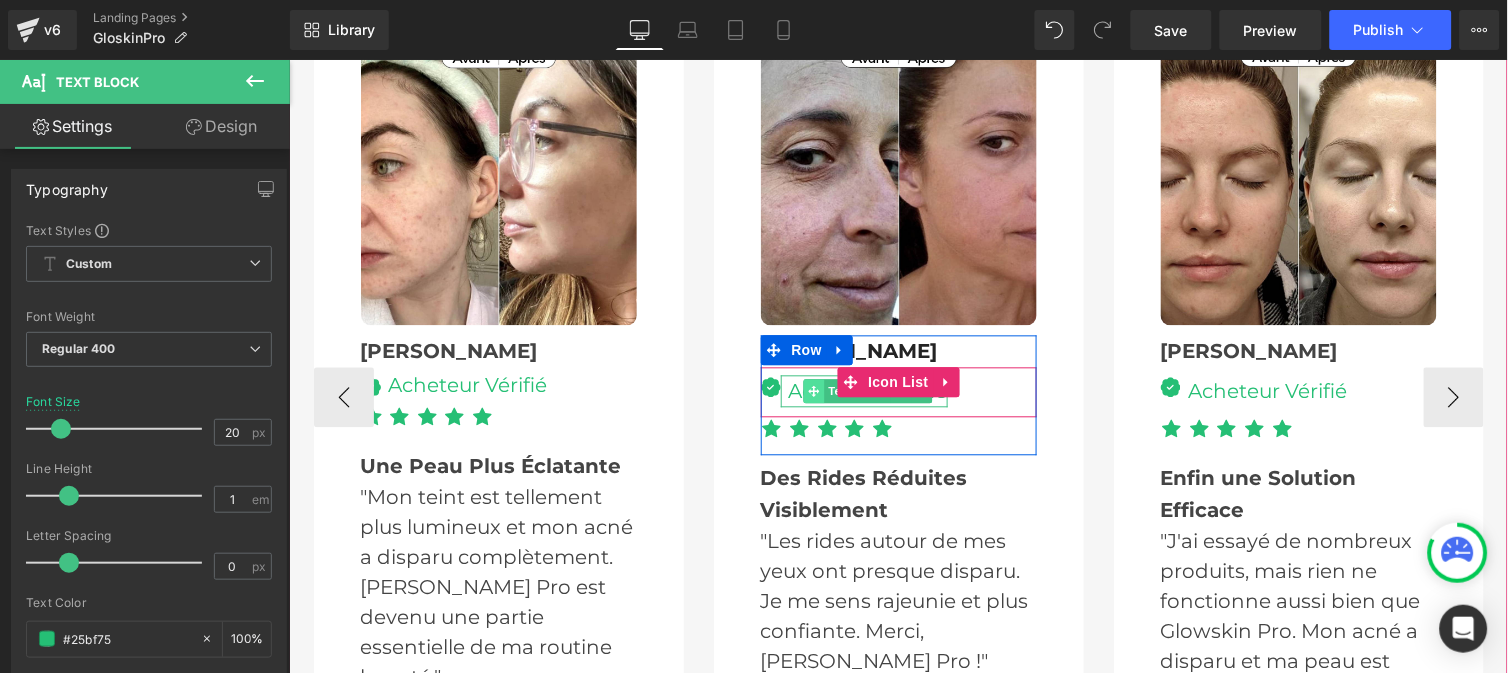 click 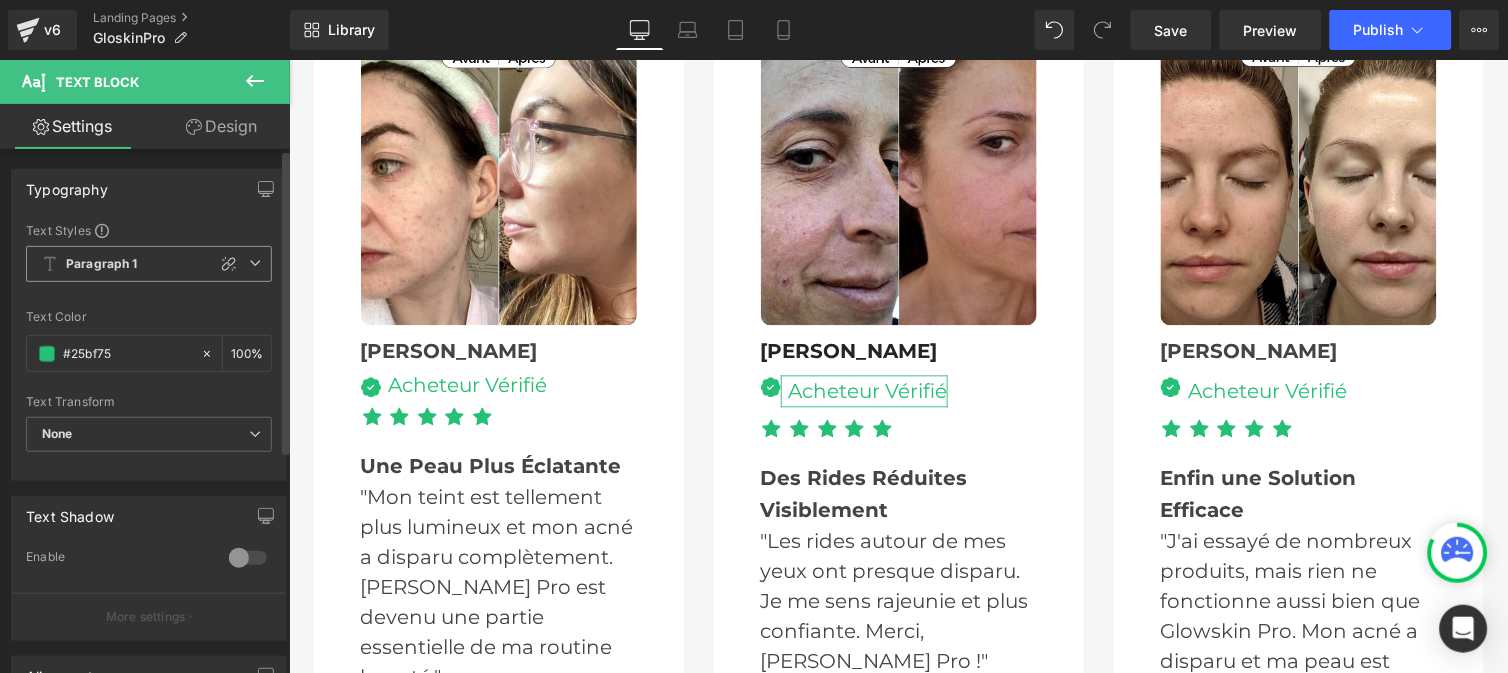 click on "Paragraph 1" at bounding box center (149, 264) 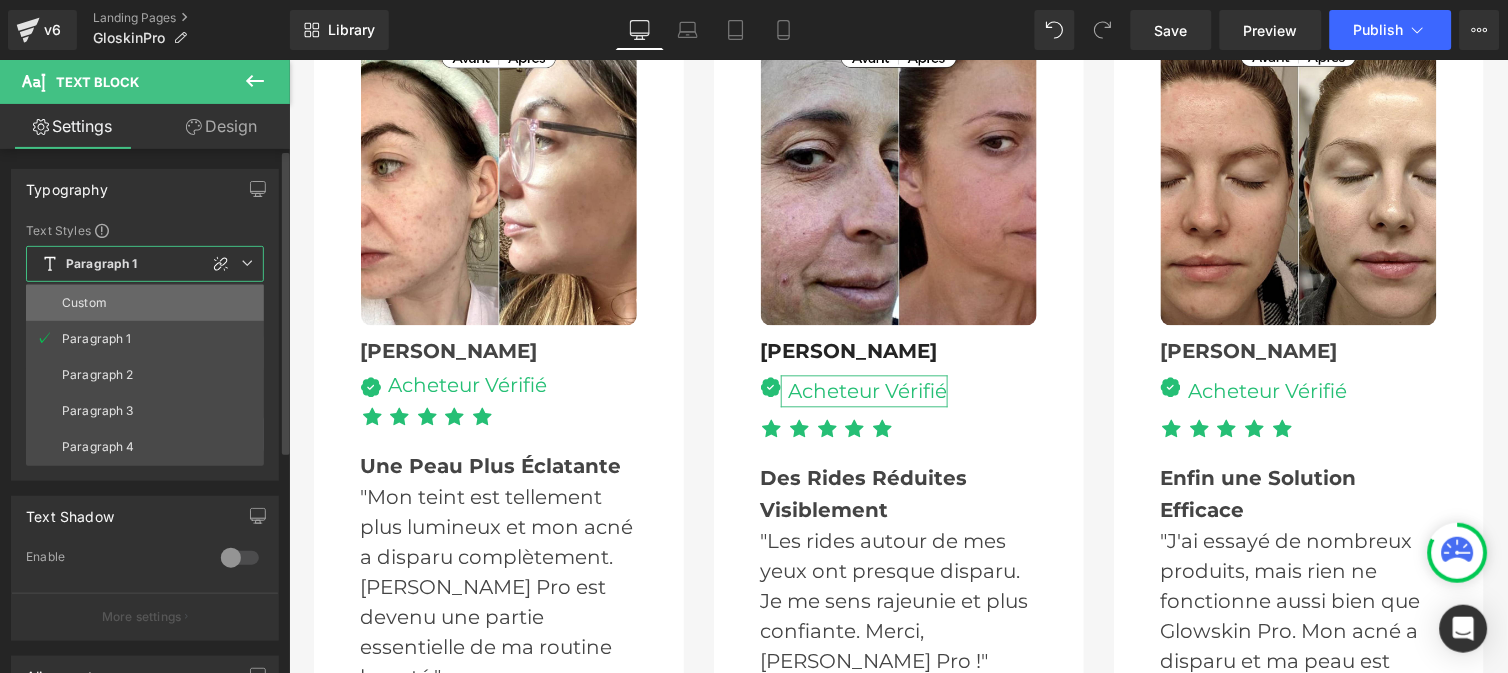 click on "Custom" at bounding box center [145, 303] 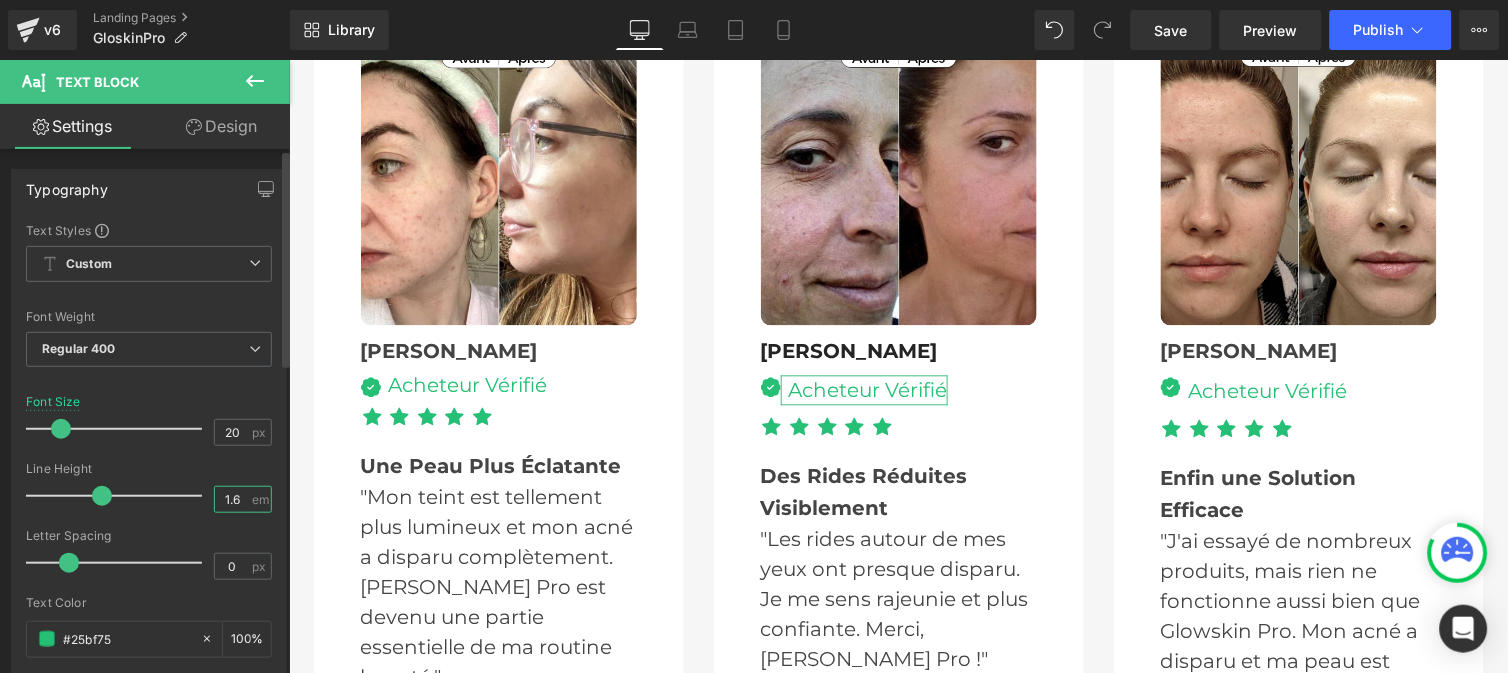 click on "1.6" at bounding box center (232, 499) 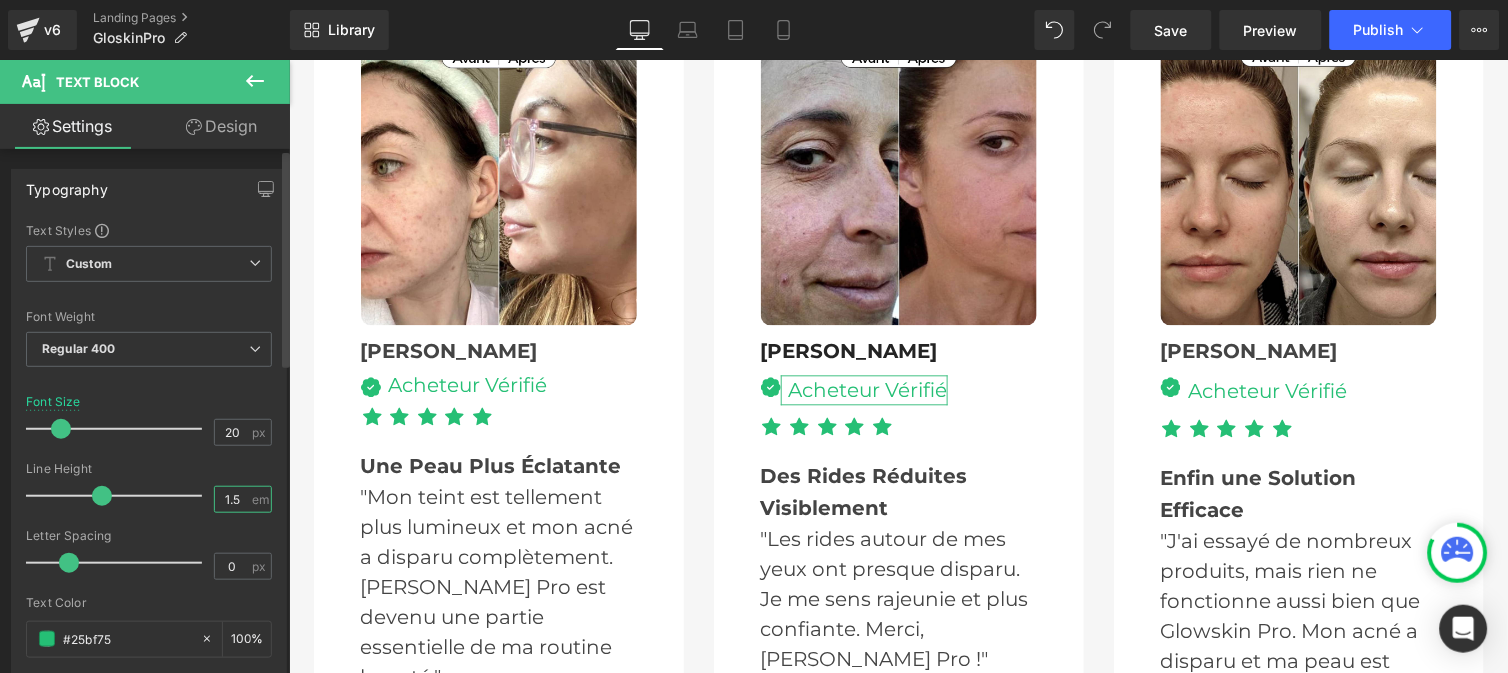 type on "1" 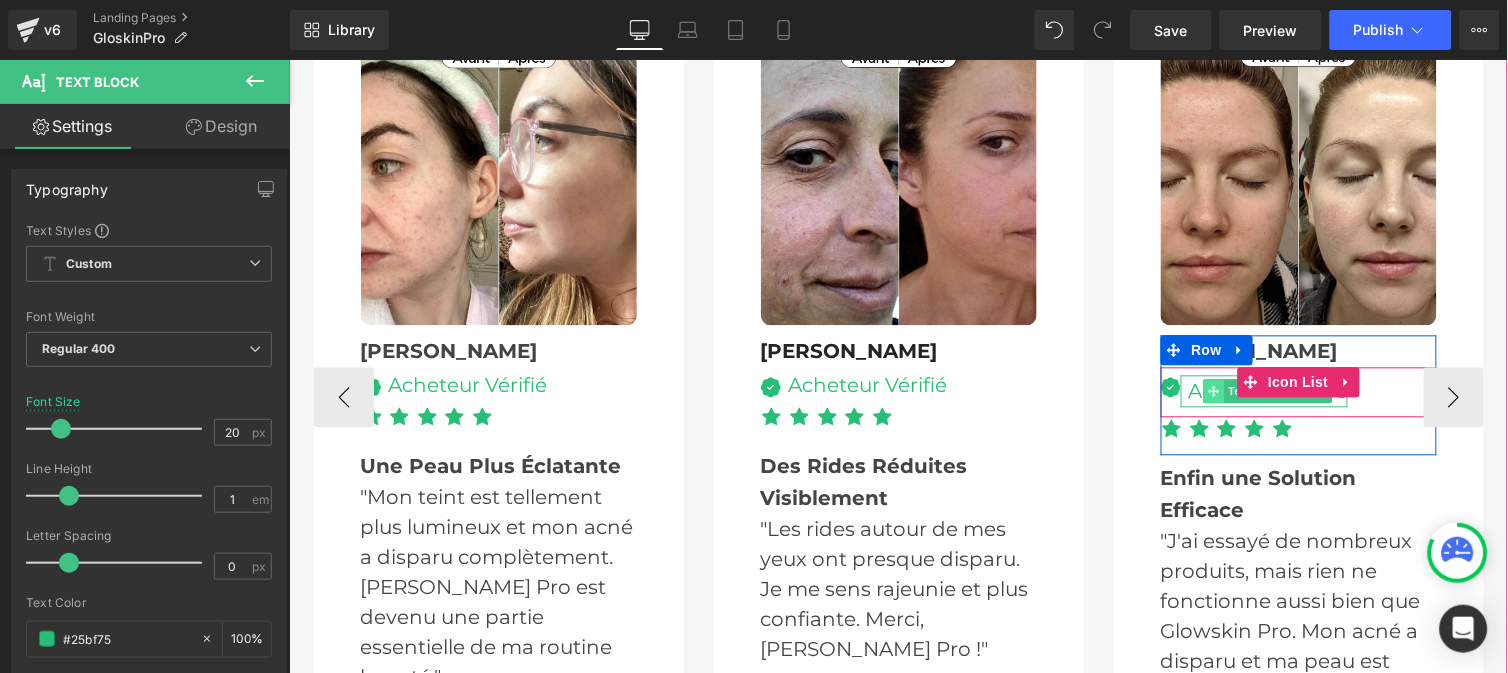 click 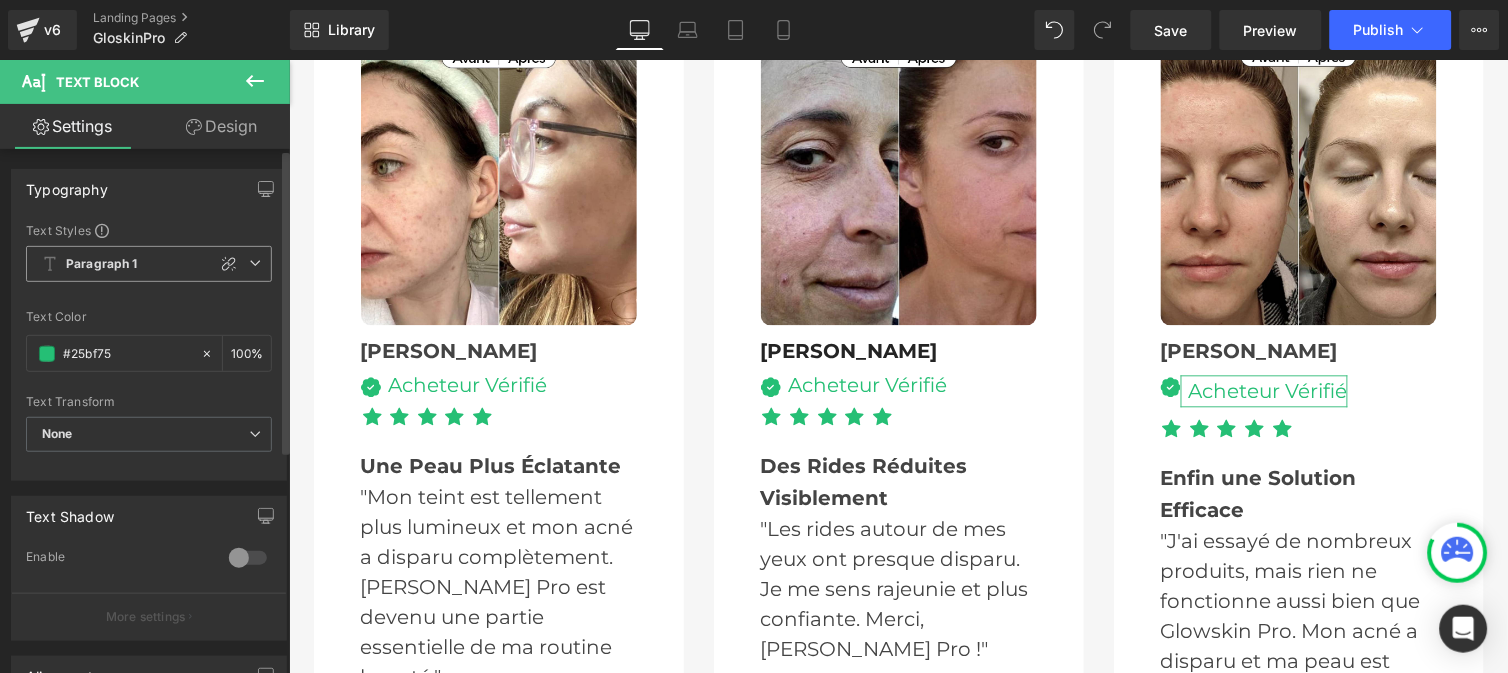 click on "Paragraph 1" at bounding box center [149, 264] 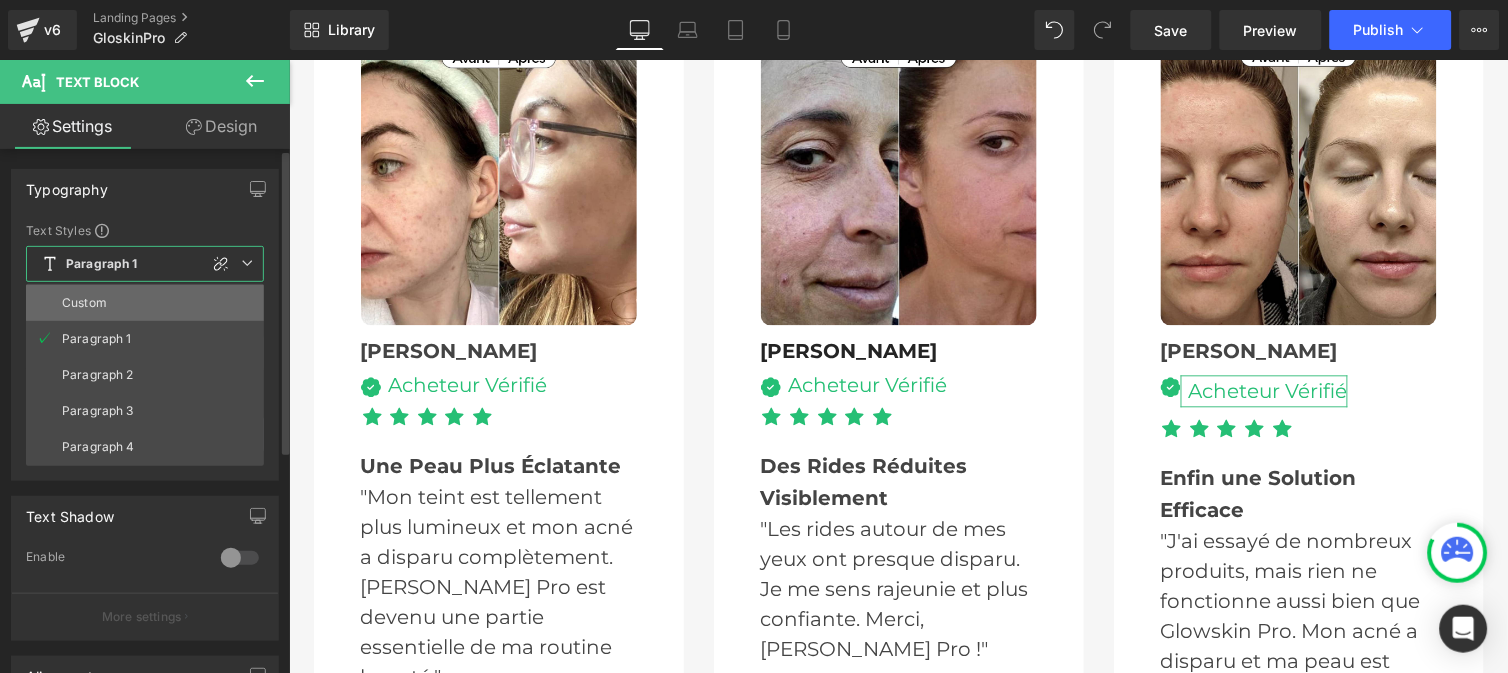 click on "Custom" at bounding box center (145, 303) 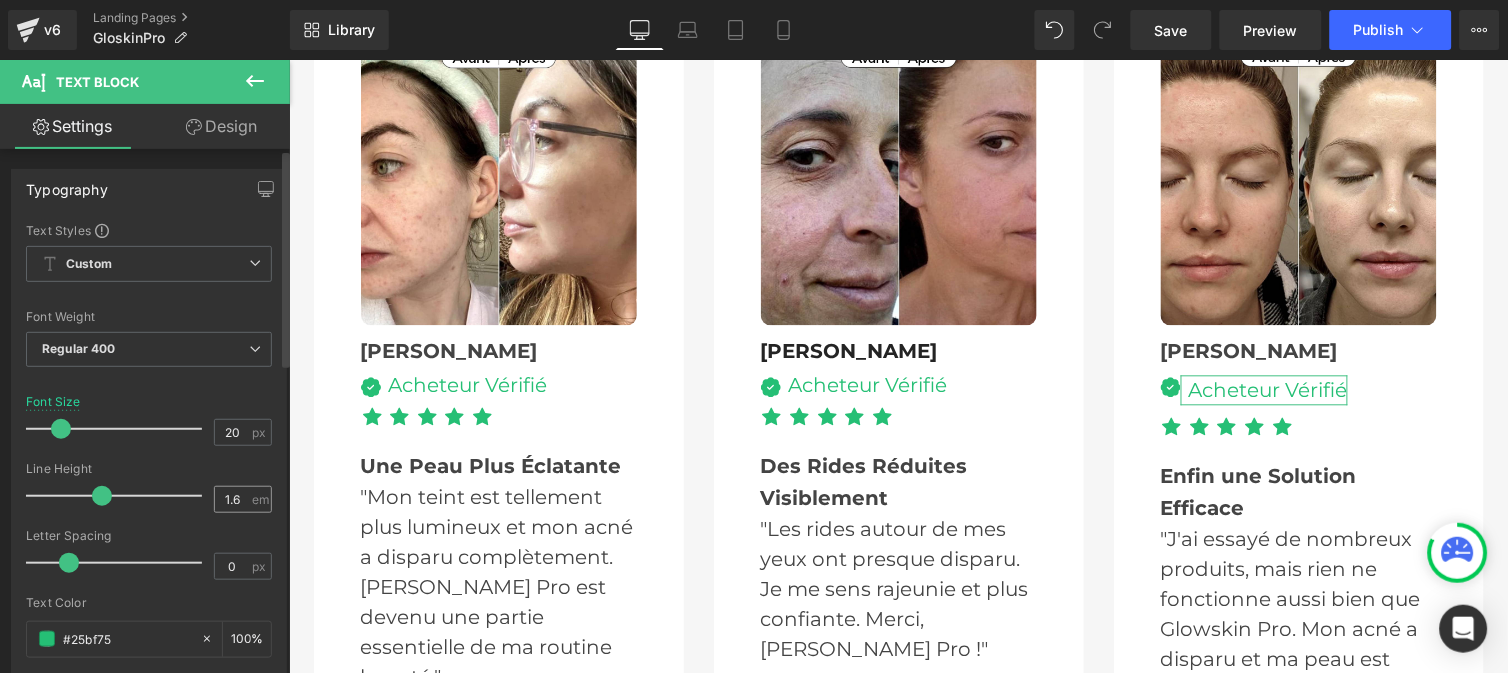 click on "1.6 em" at bounding box center [243, 499] 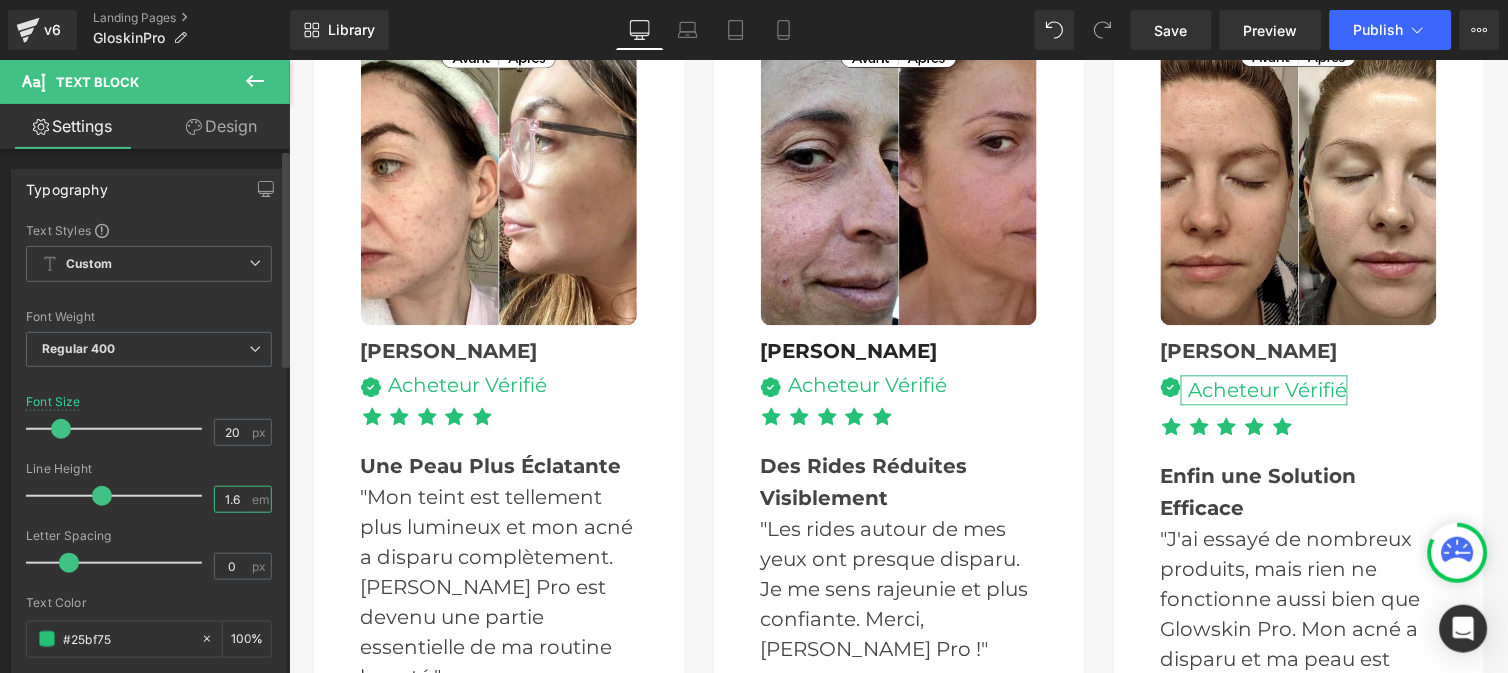 click on "1.6" at bounding box center [232, 499] 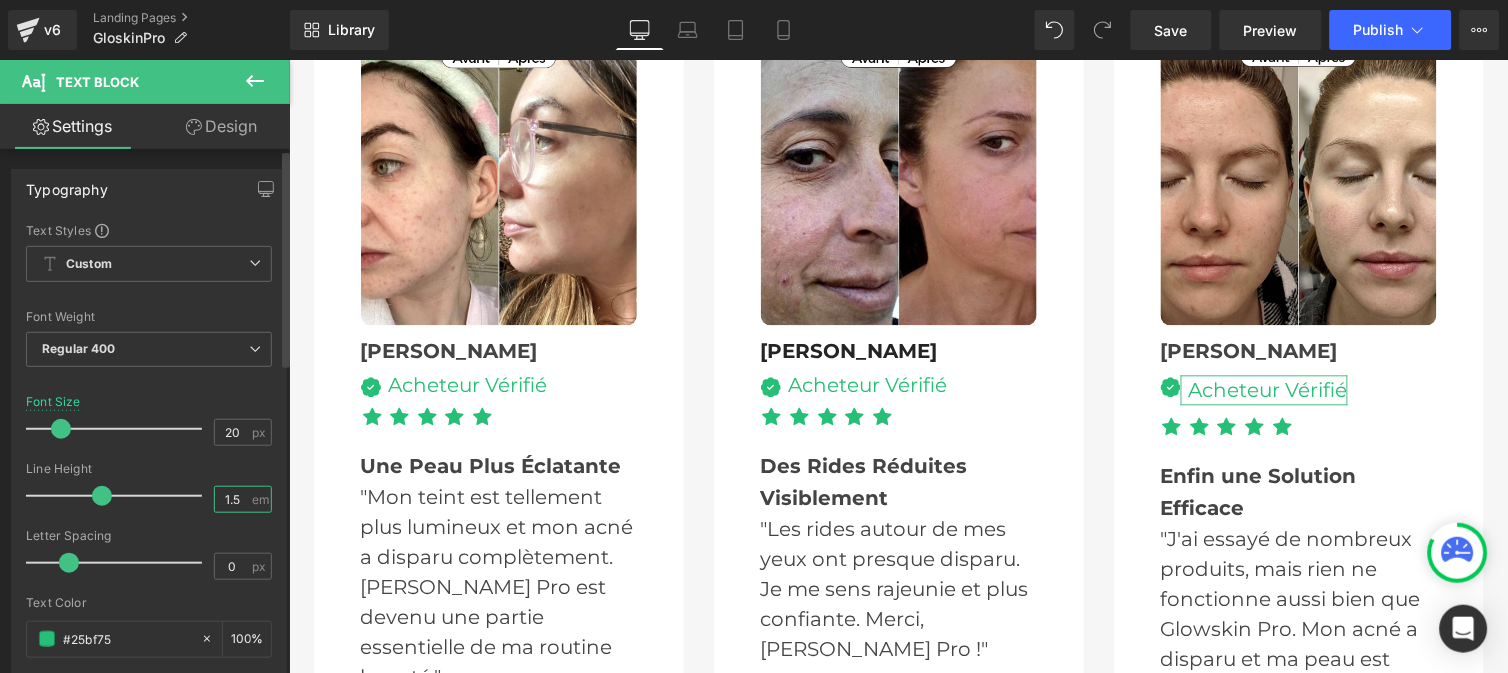 type on "1" 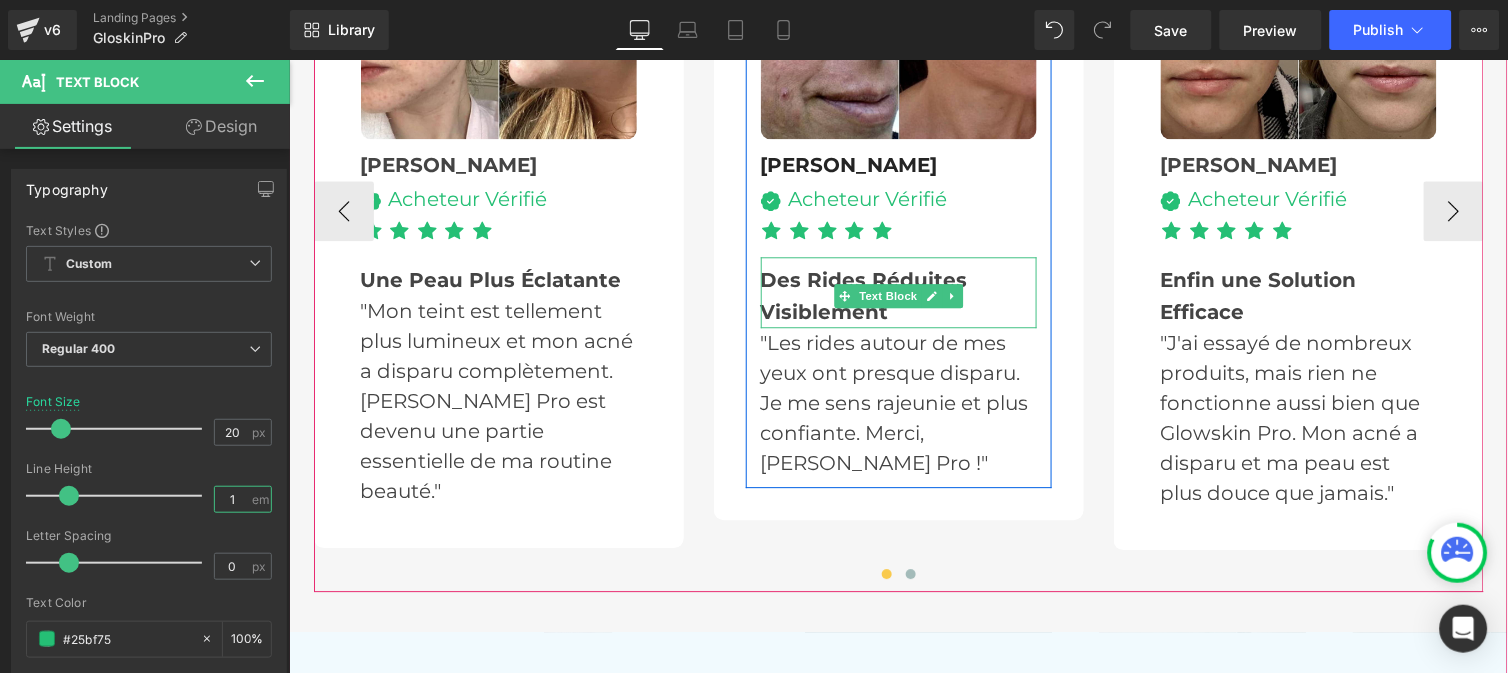 scroll, scrollTop: 6115, scrollLeft: 0, axis: vertical 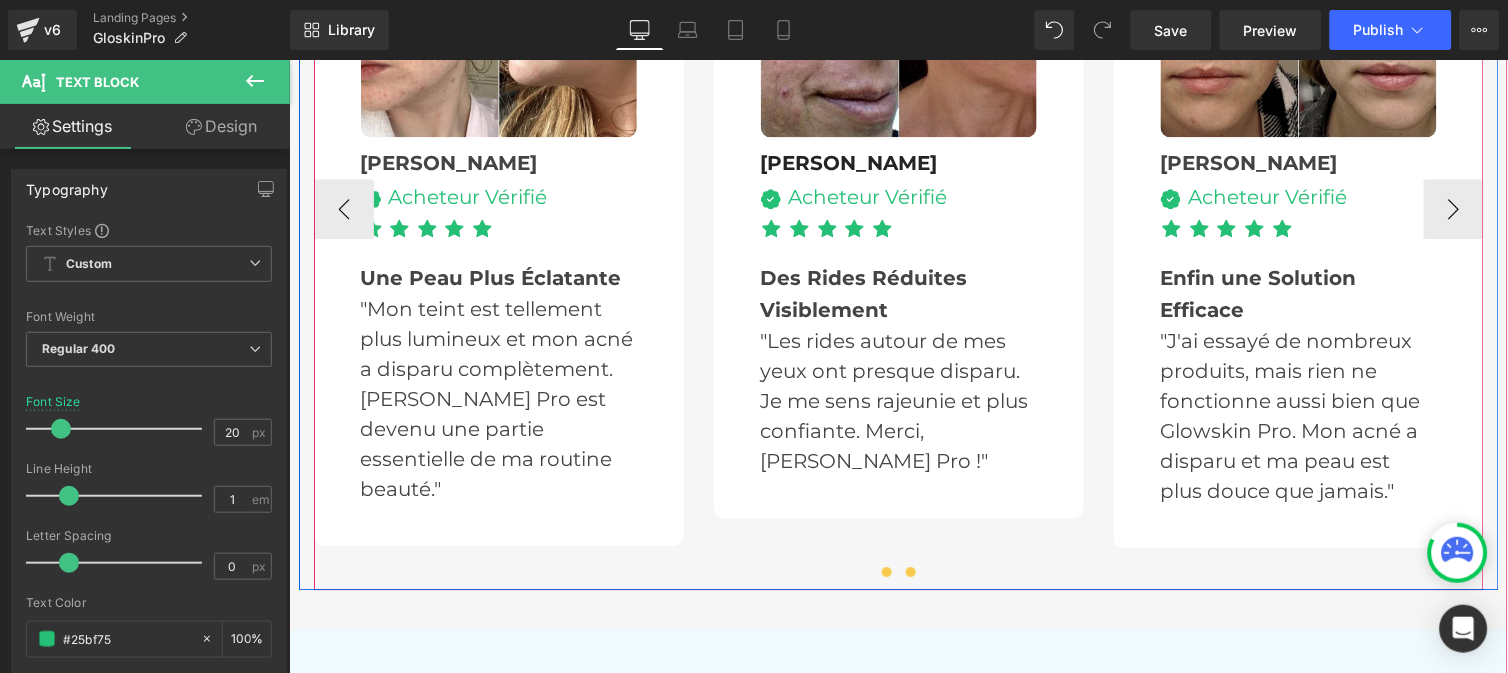 click at bounding box center (910, 571) 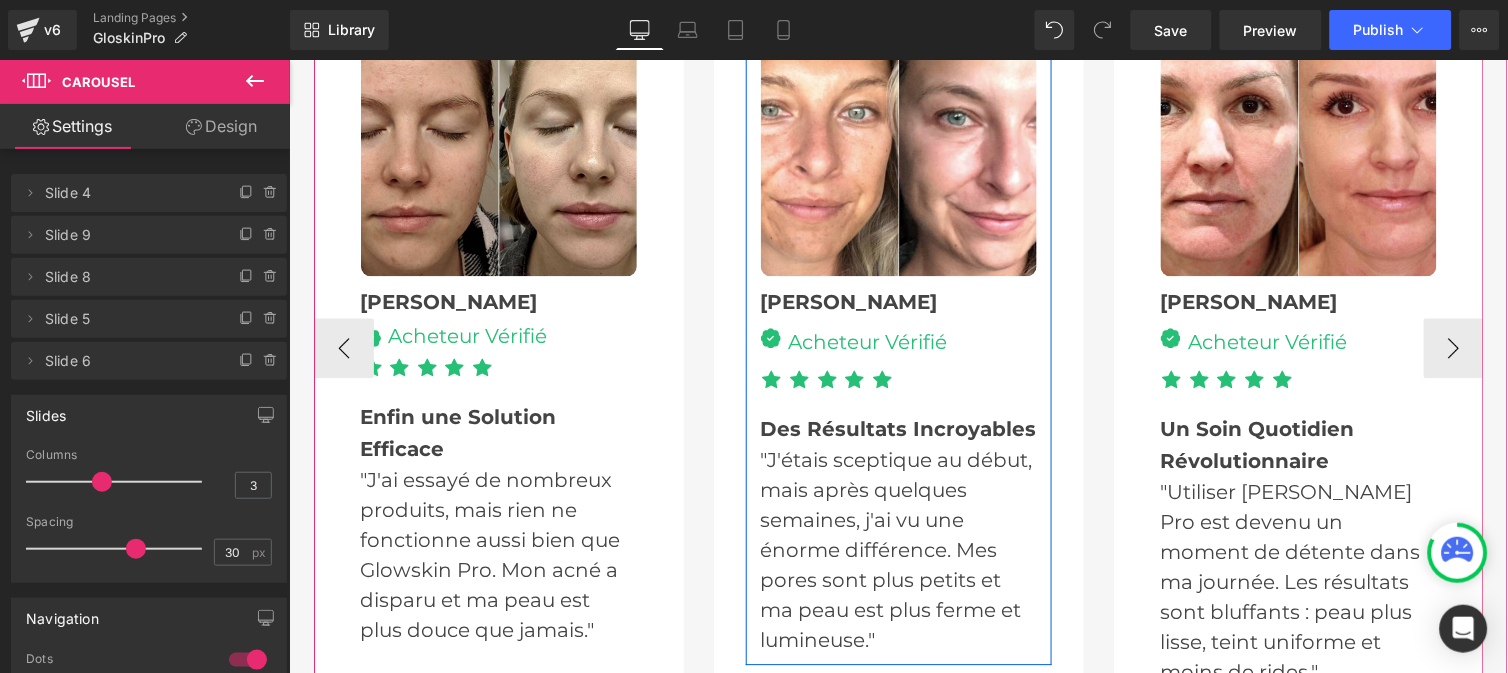 scroll, scrollTop: 5970, scrollLeft: 0, axis: vertical 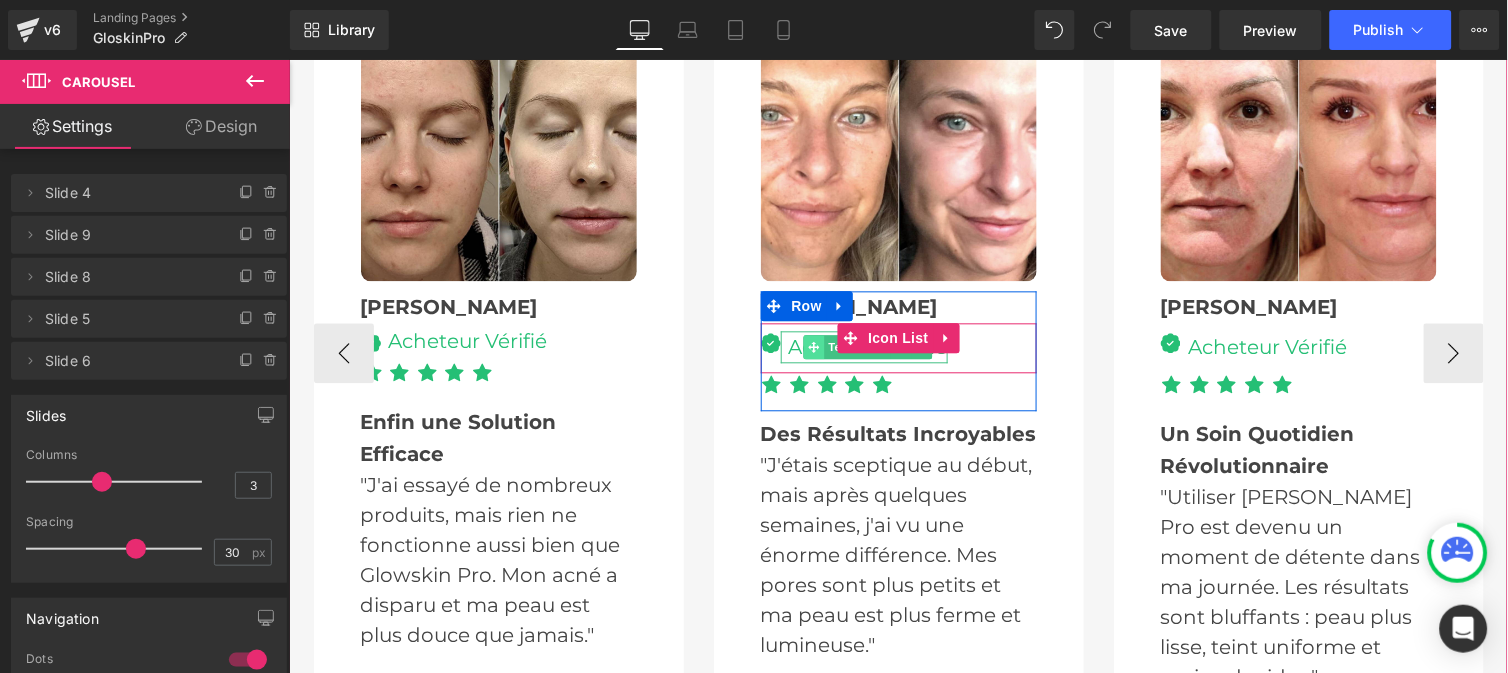 click 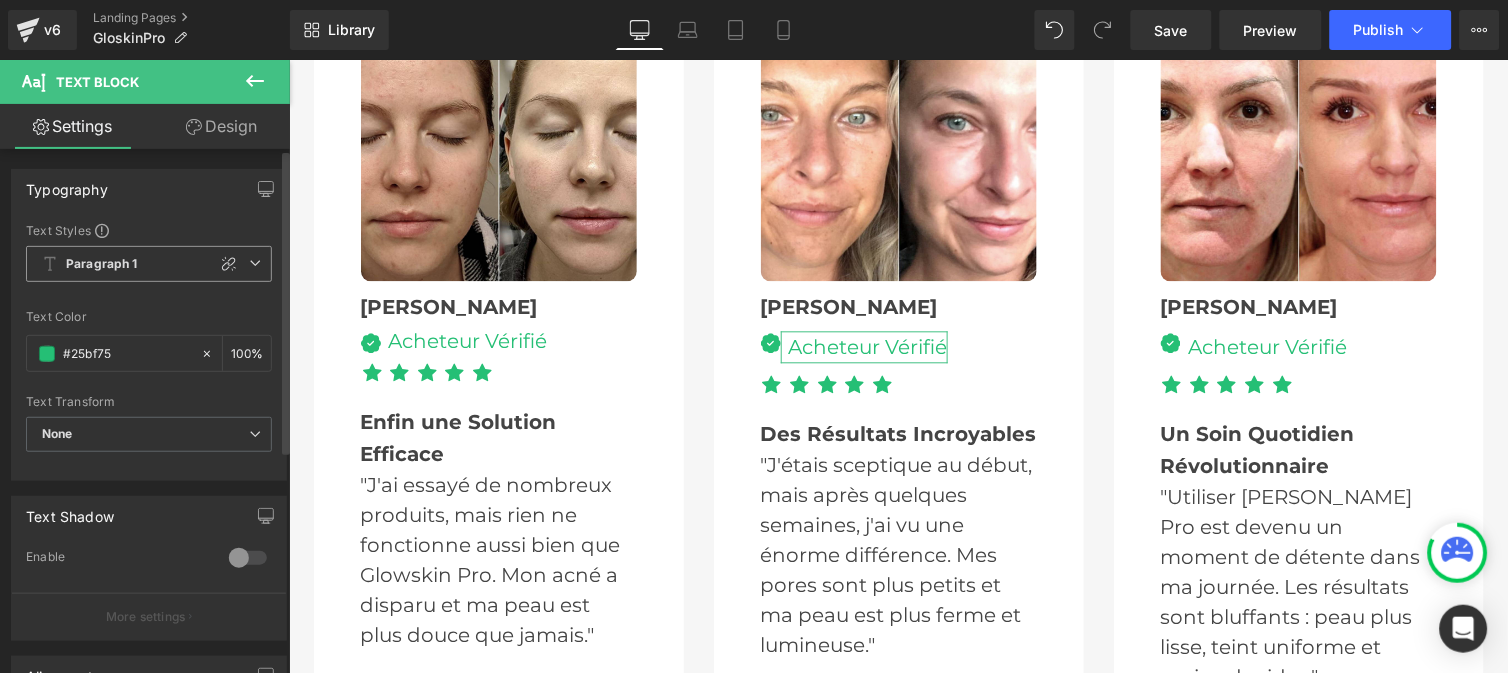 click on "Paragraph 1" at bounding box center (149, 264) 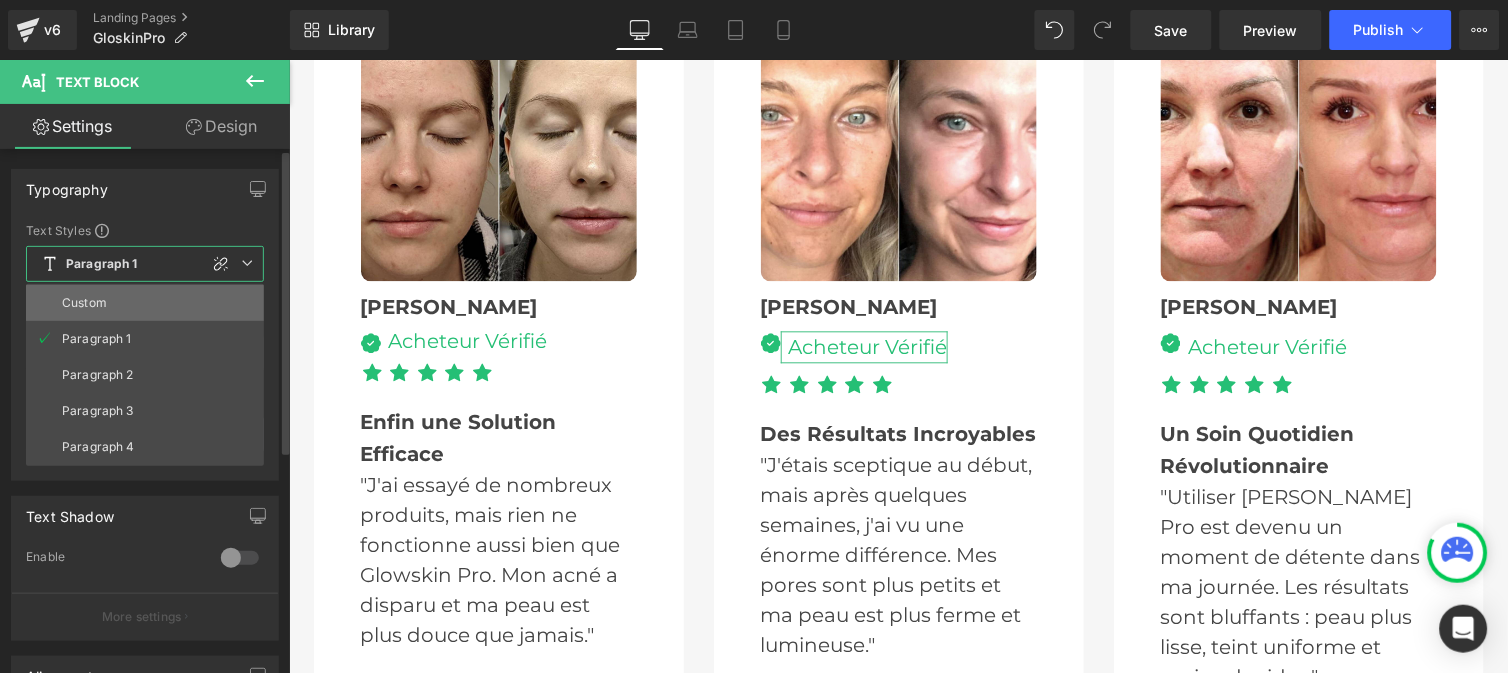 click on "Custom" at bounding box center [145, 303] 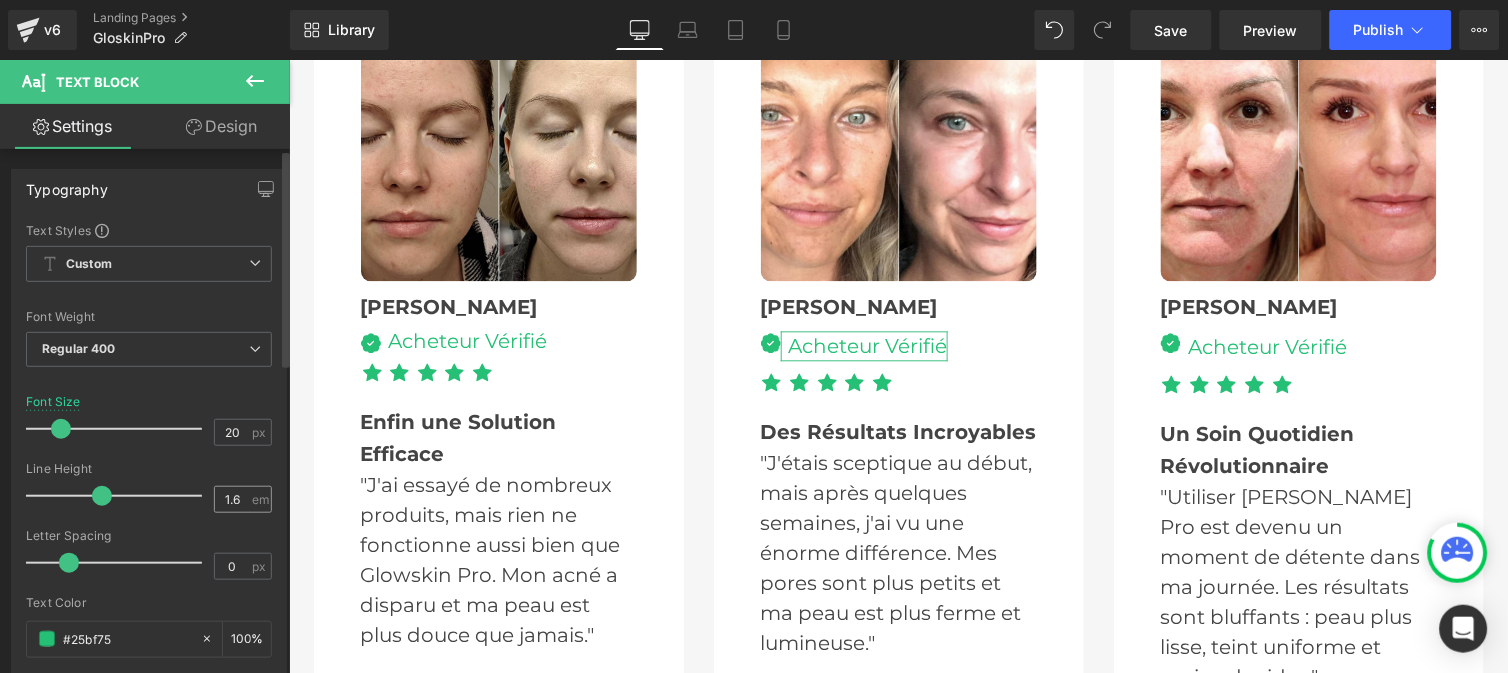 click on "1.6 em" at bounding box center [243, 499] 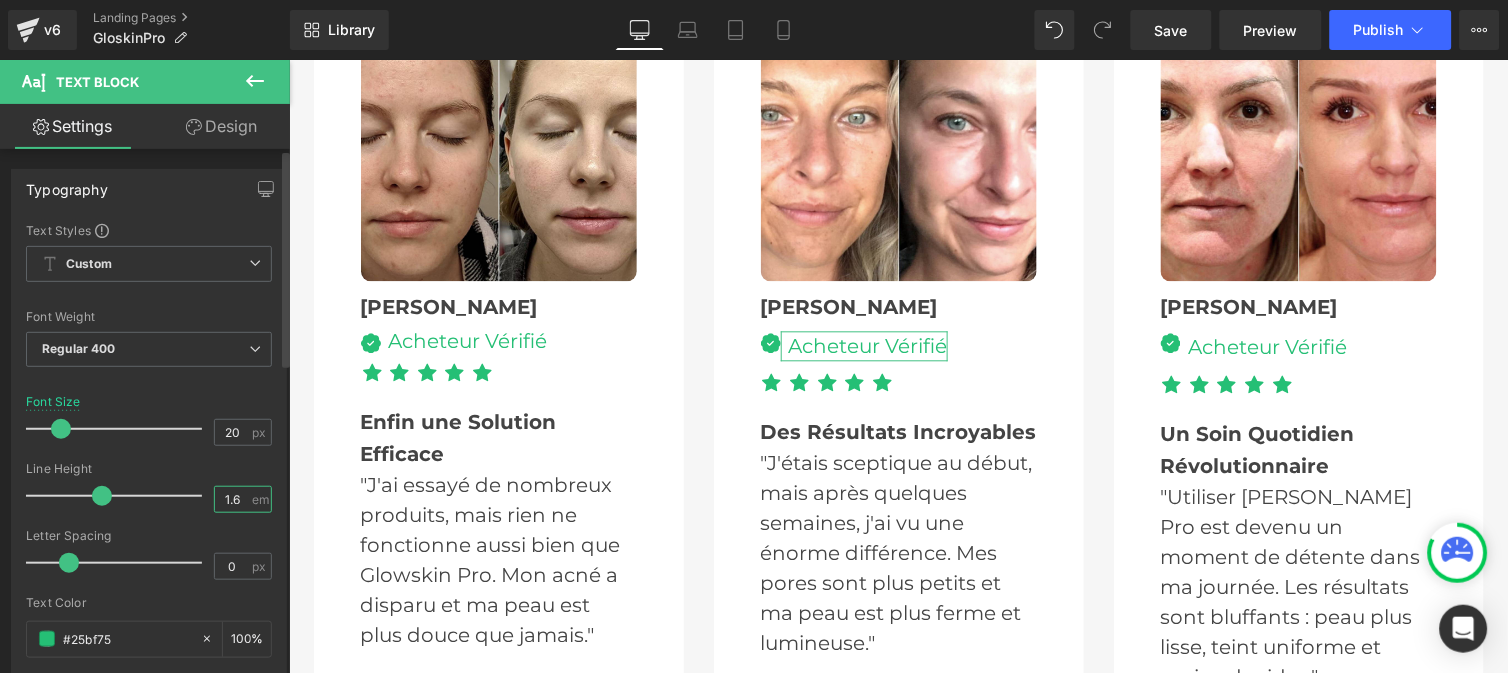 click on "1.6" at bounding box center (232, 499) 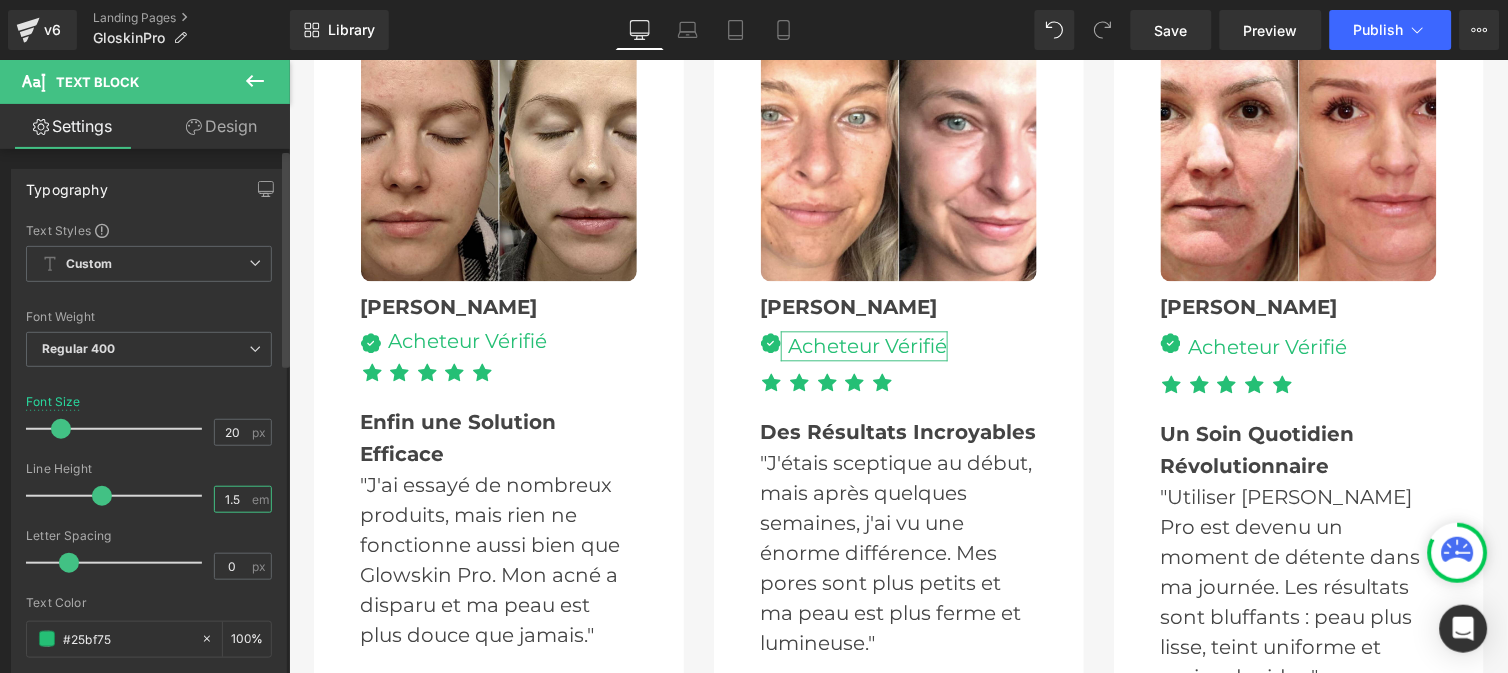 type on "1" 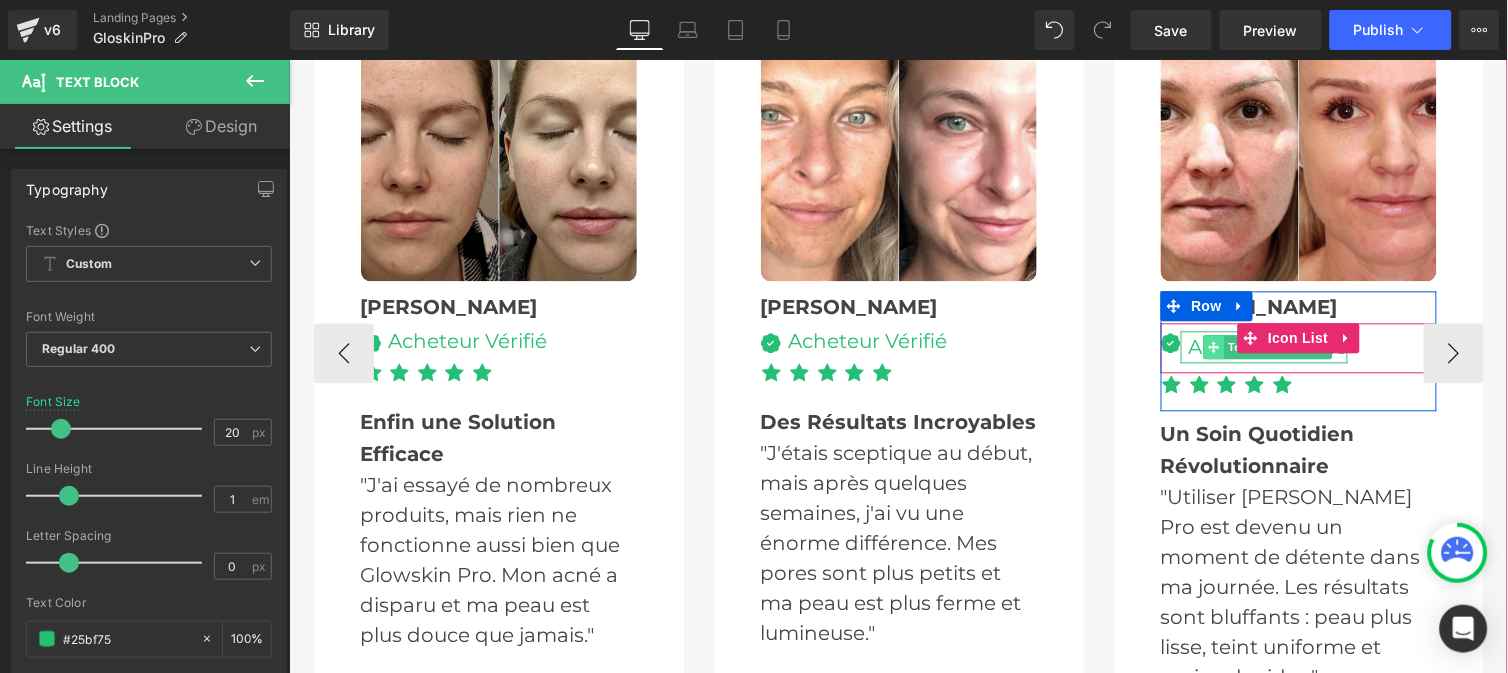 click at bounding box center (1213, 347) 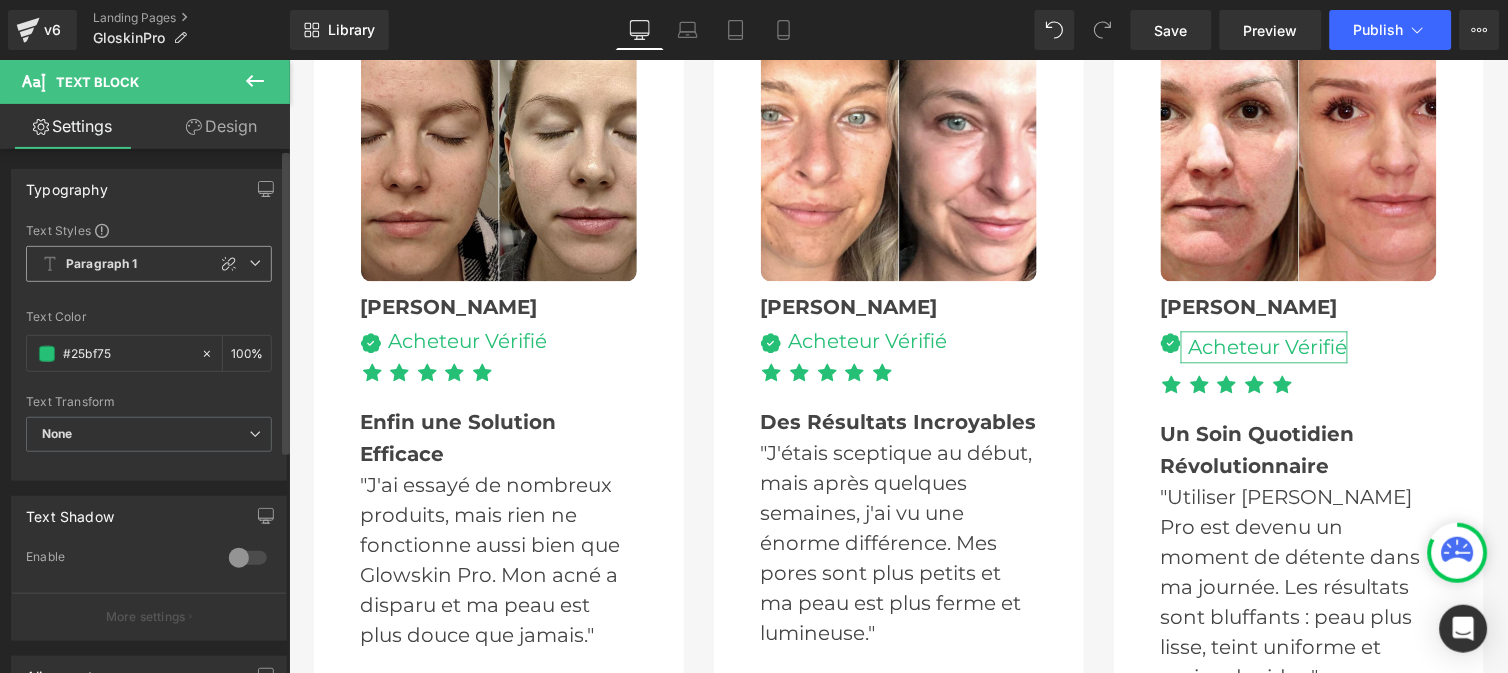 click on "Paragraph 1" at bounding box center (149, 264) 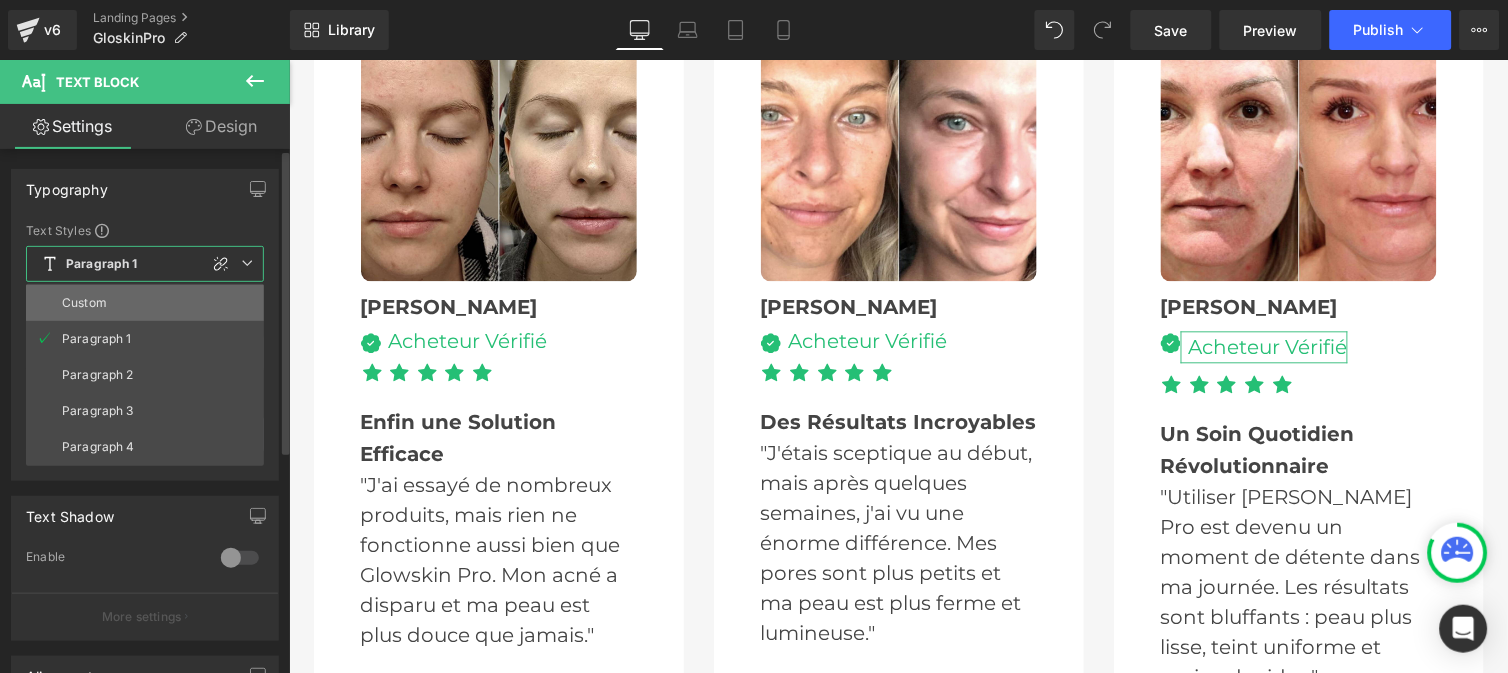 click on "Custom" at bounding box center (84, 303) 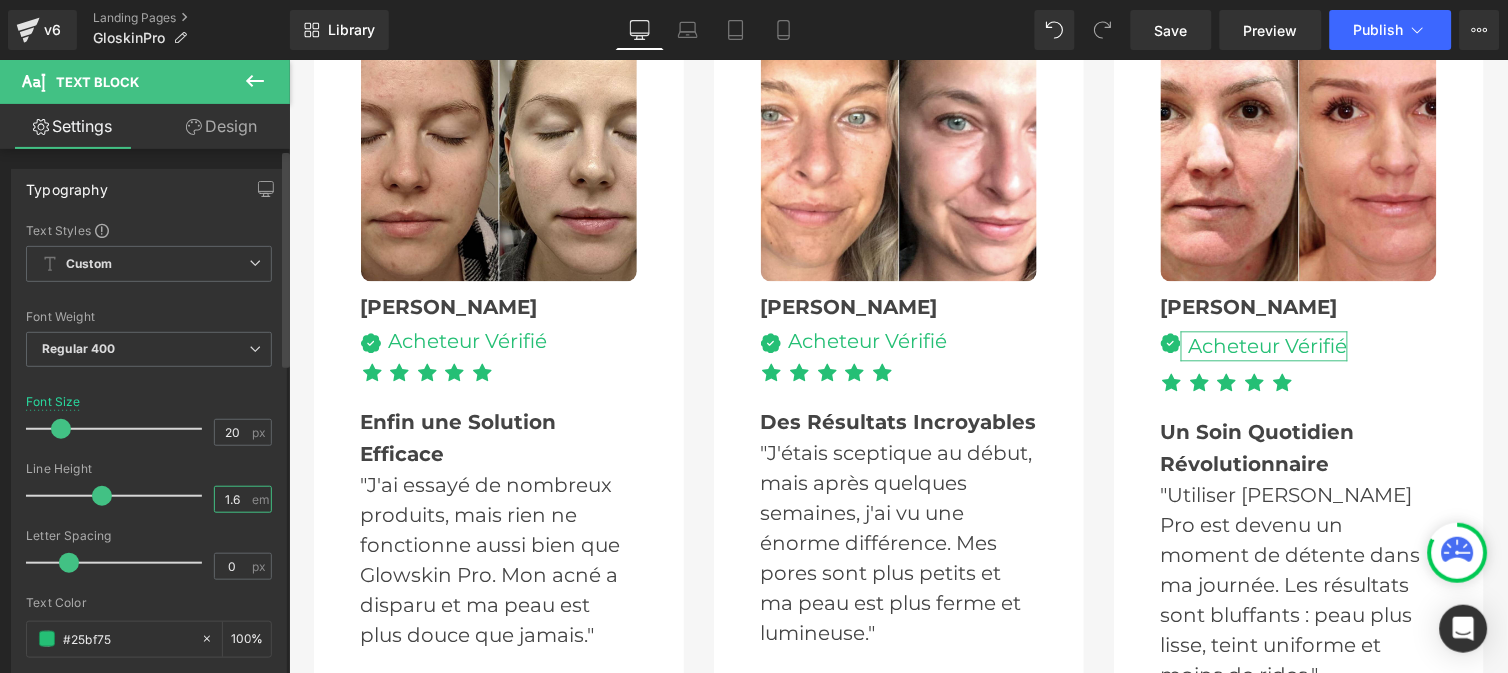 click on "1.6" at bounding box center (232, 499) 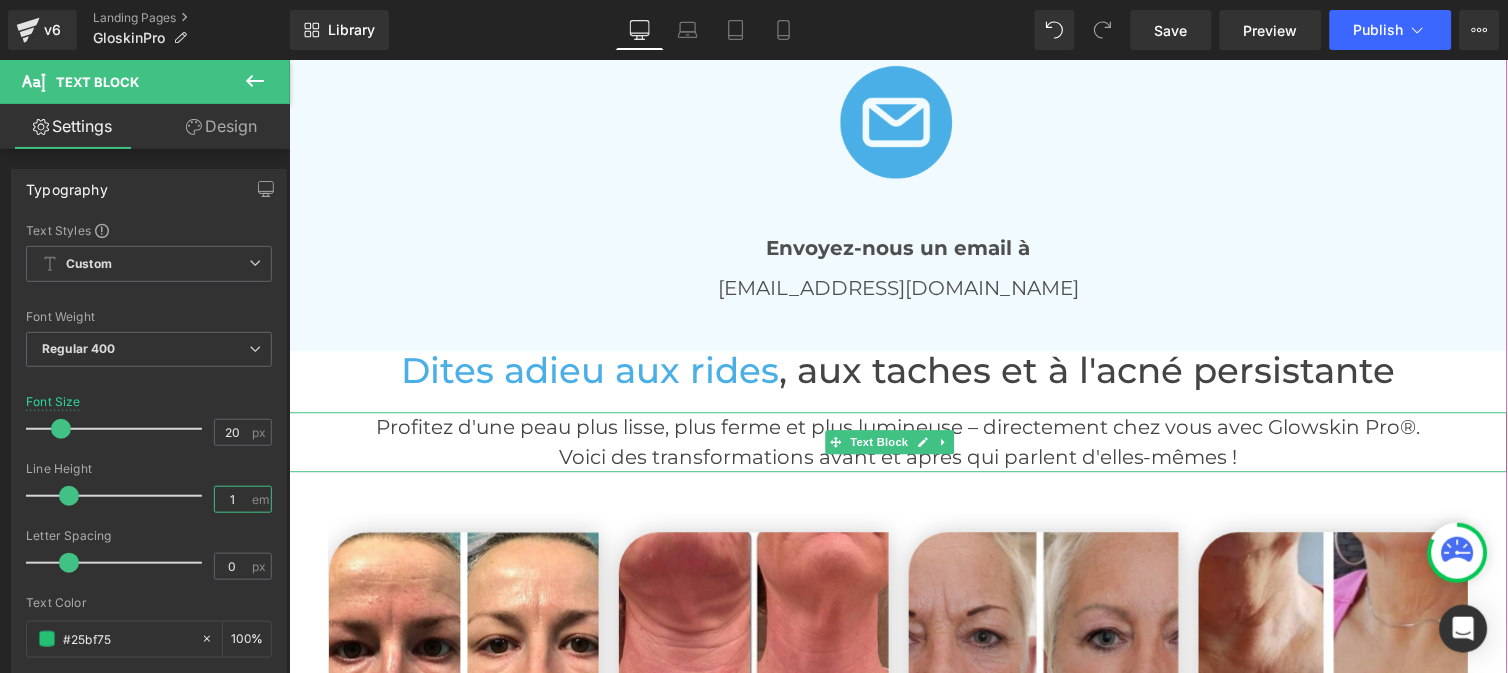 scroll, scrollTop: 4328, scrollLeft: 0, axis: vertical 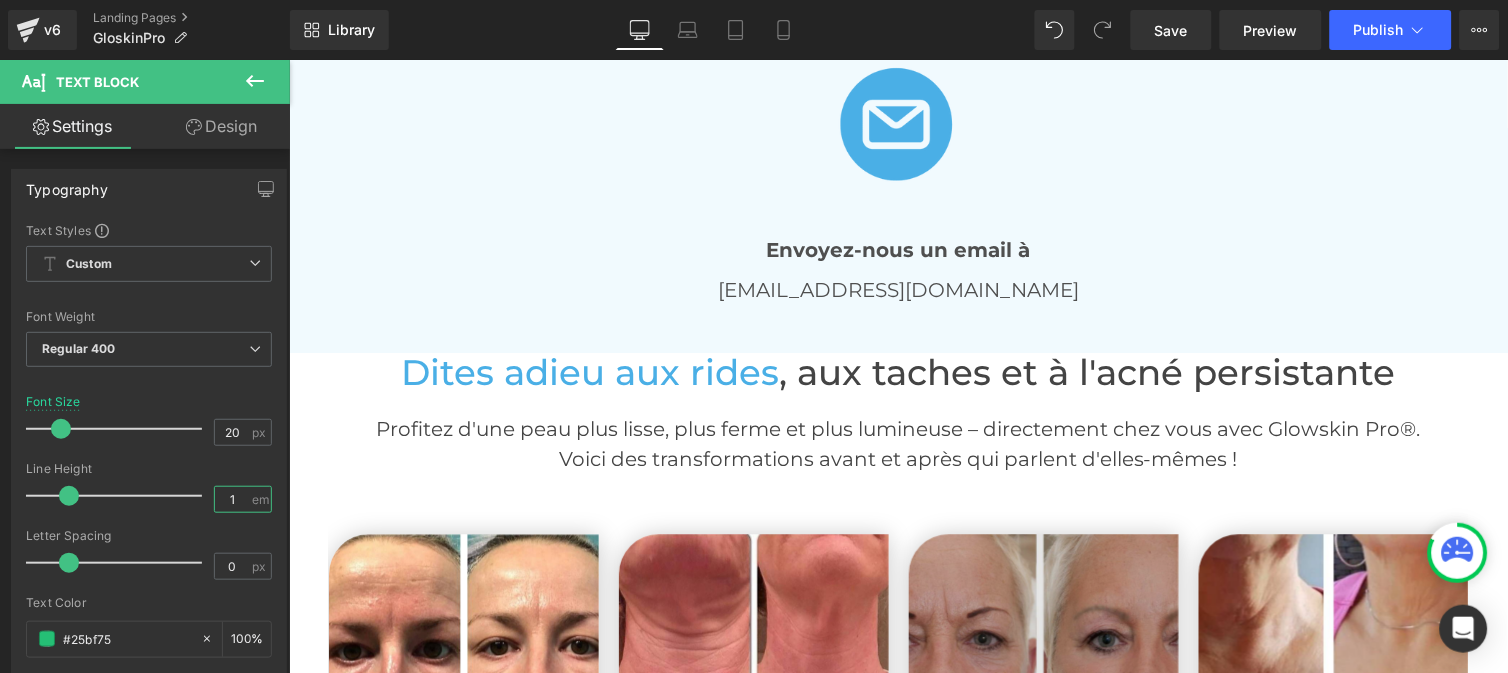 type on "1" 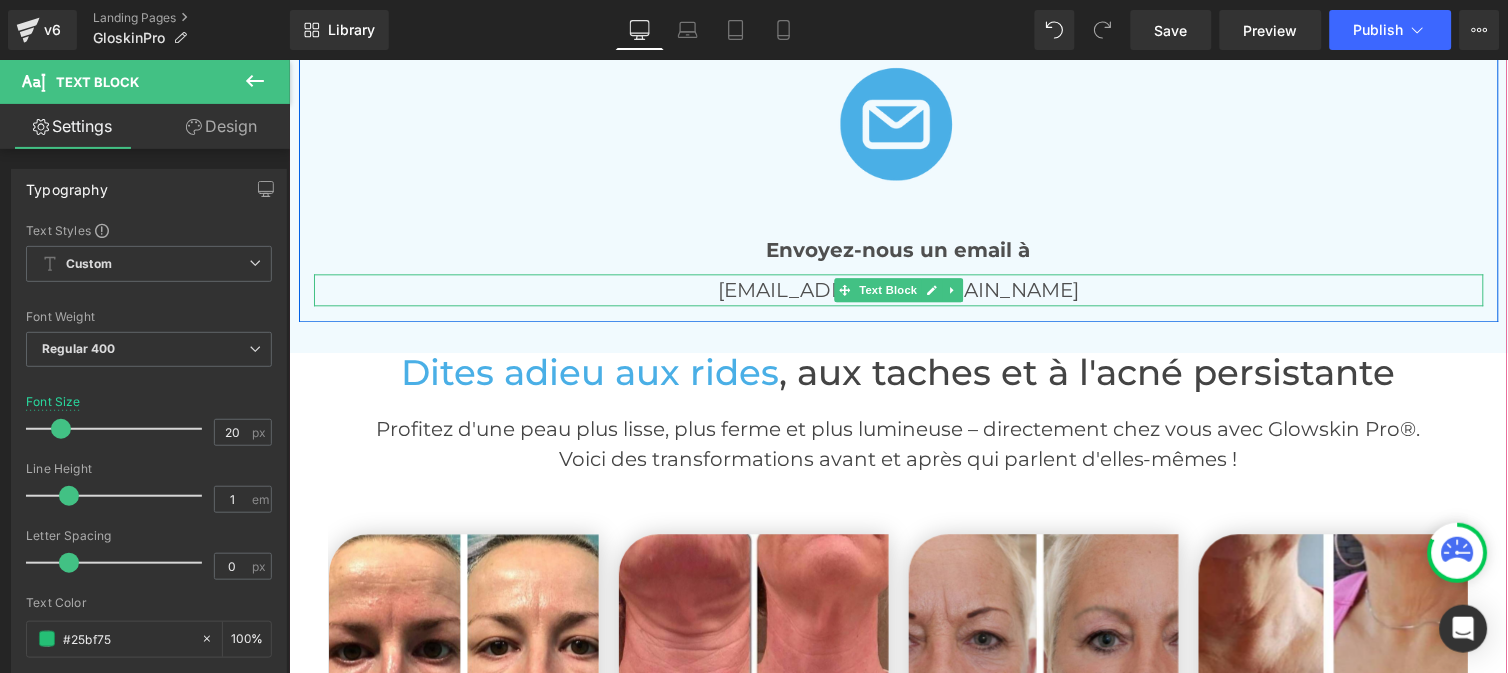 click on "[EMAIL_ADDRESS][DOMAIN_NAME]" at bounding box center (898, 289) 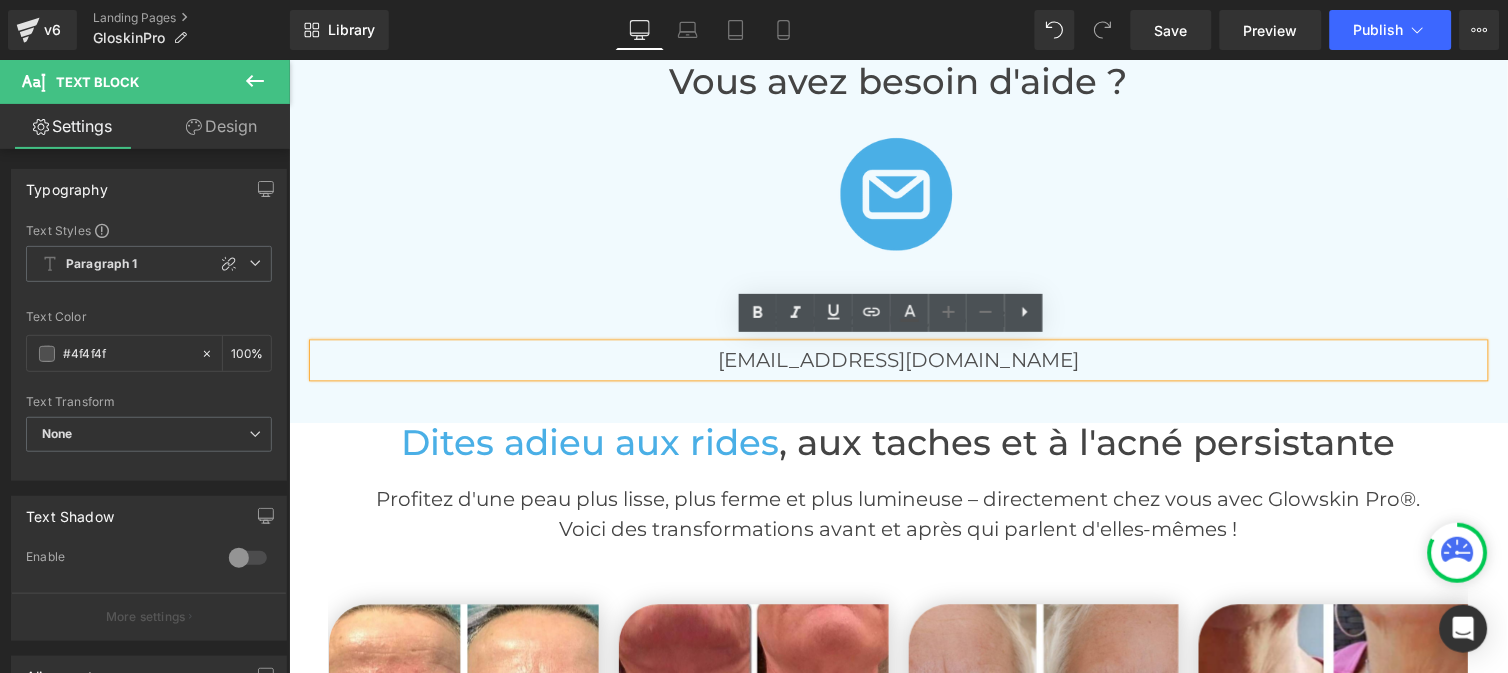 scroll, scrollTop: 4255, scrollLeft: 0, axis: vertical 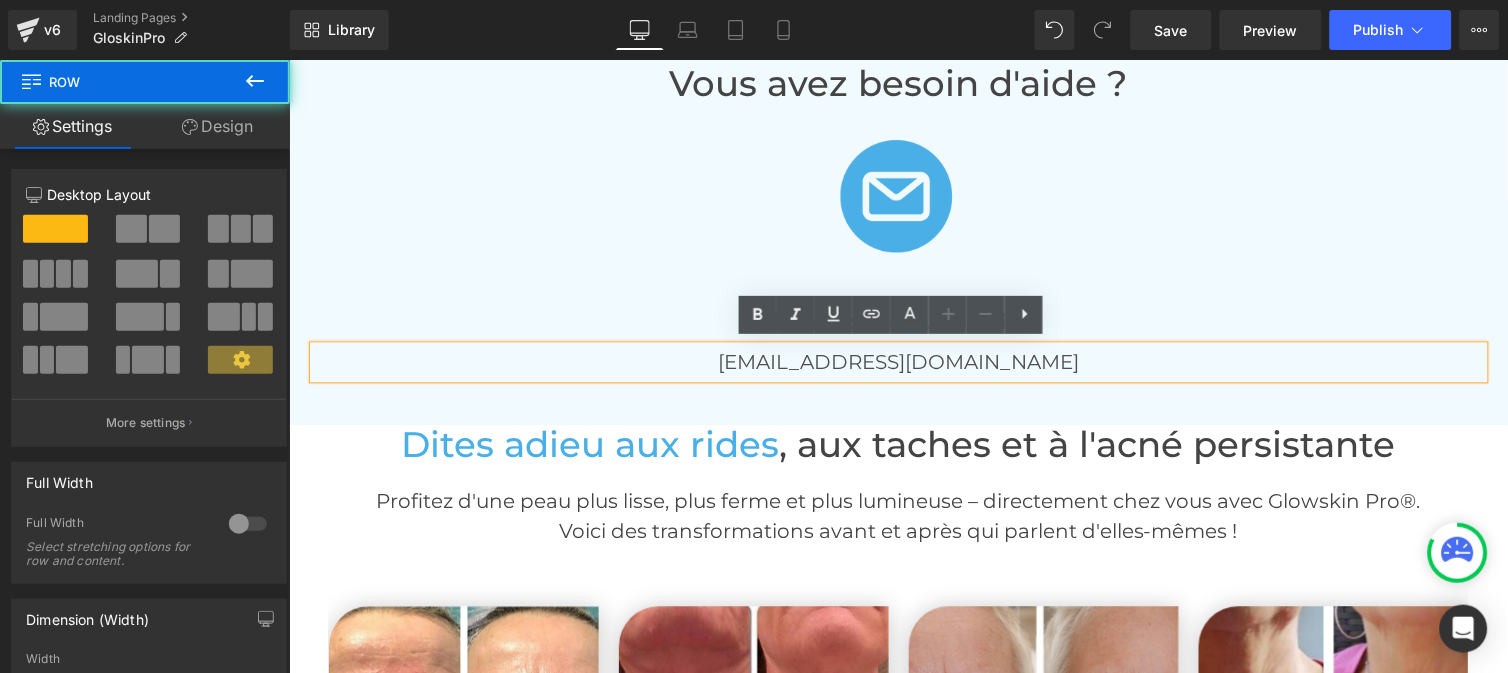 click on "Vous avez besoin d'aide ? Heading         Image         Envoyez-nous un email à Text Block         [EMAIL_ADDRESS][DOMAIN_NAME] Text Block" at bounding box center (898, 228) 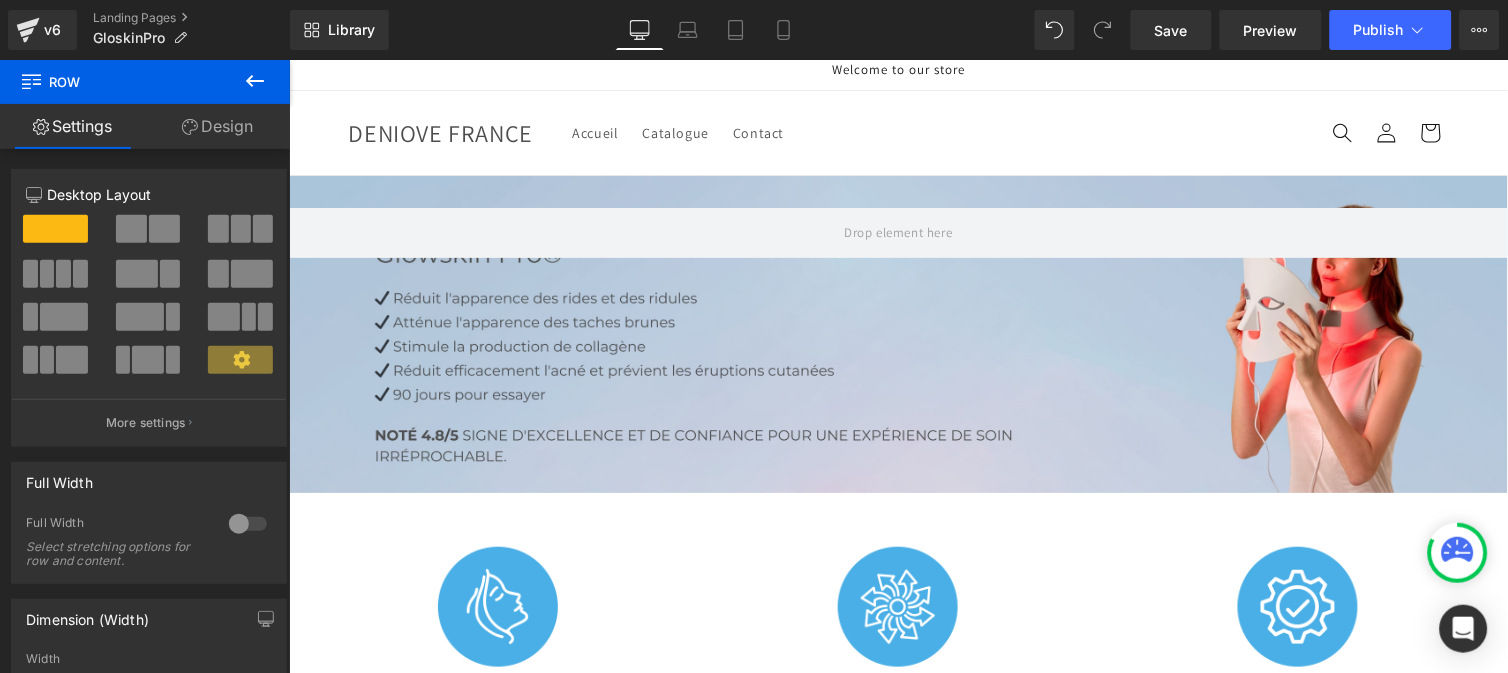 scroll, scrollTop: 0, scrollLeft: 0, axis: both 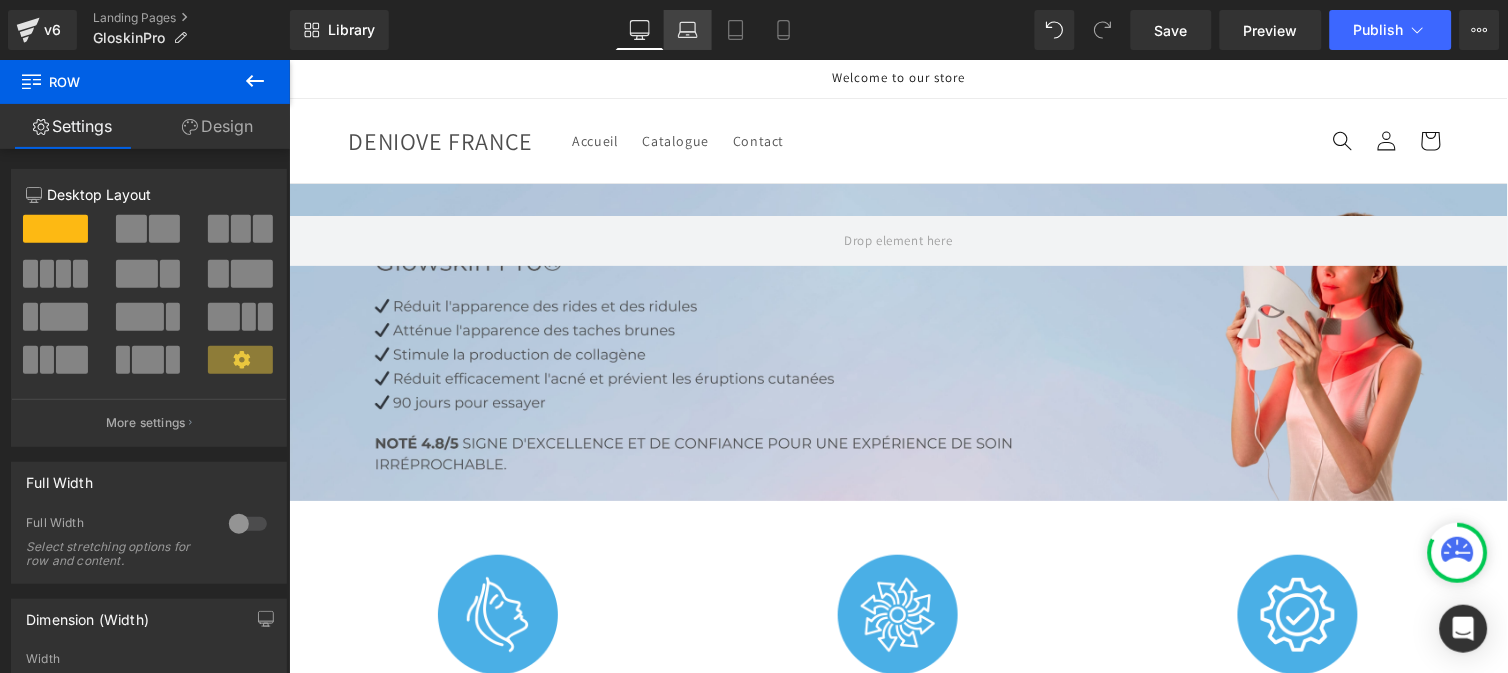 click 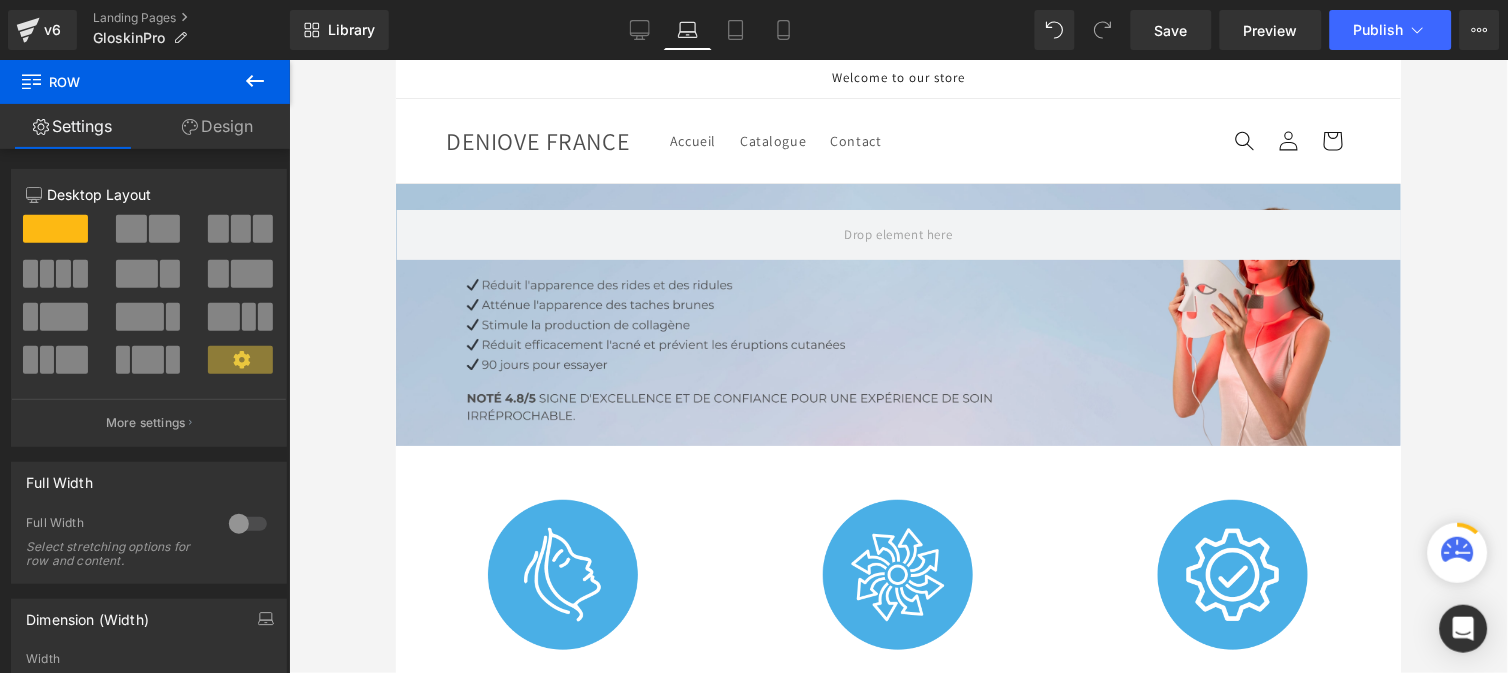 scroll, scrollTop: 4238, scrollLeft: 0, axis: vertical 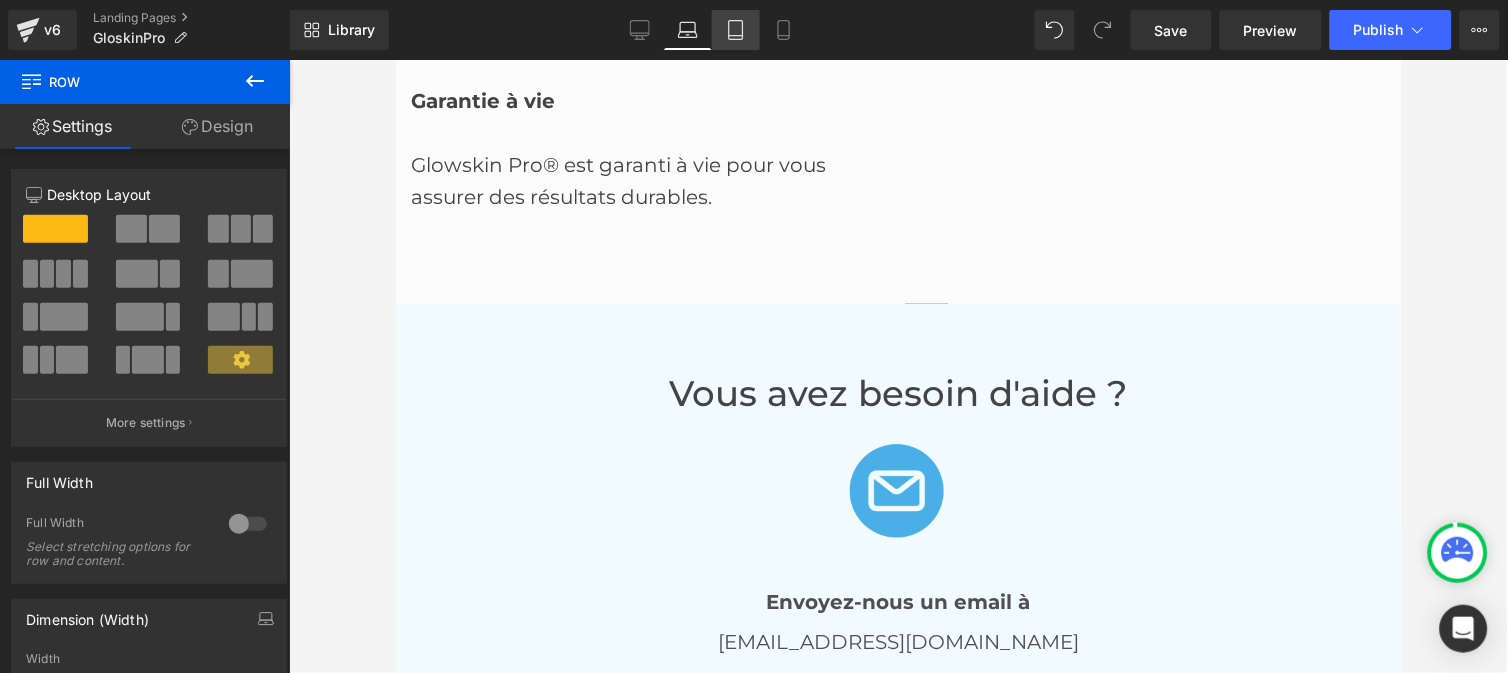 click 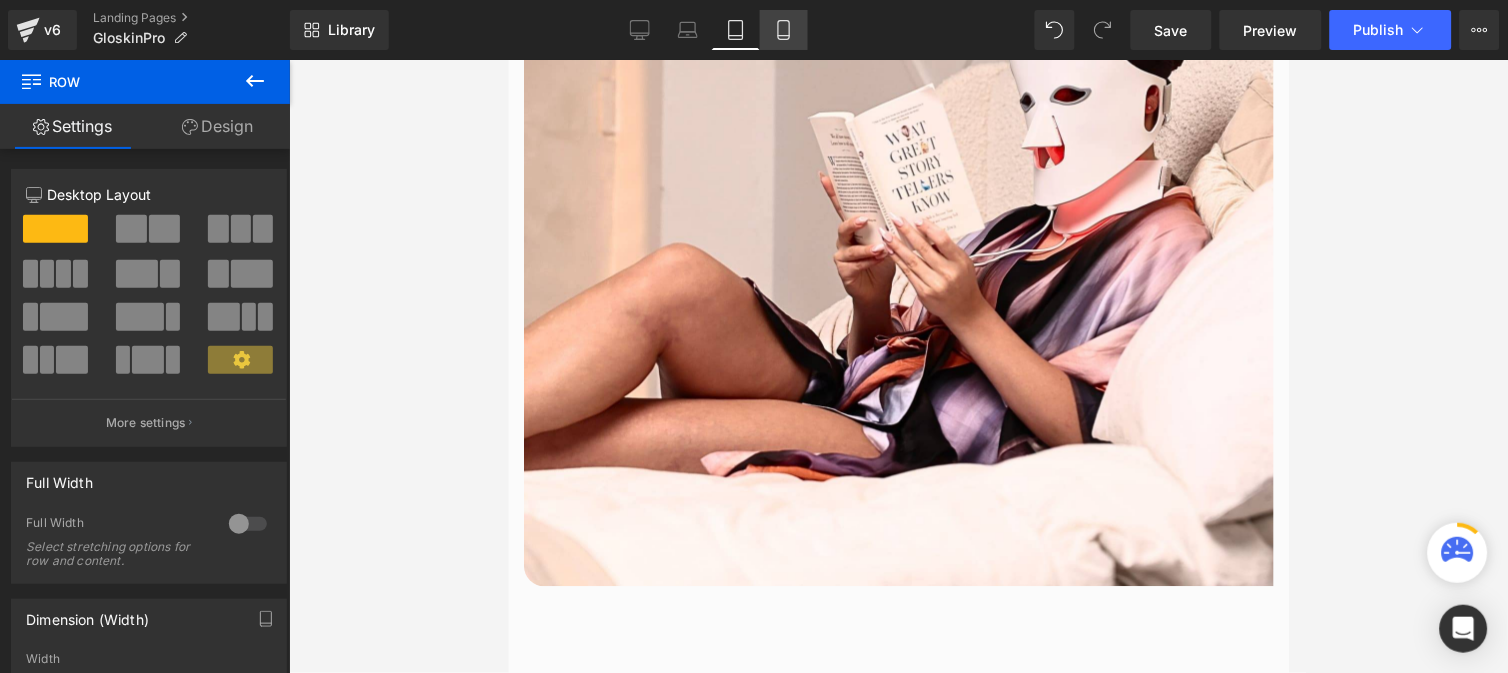 scroll, scrollTop: 6185, scrollLeft: 0, axis: vertical 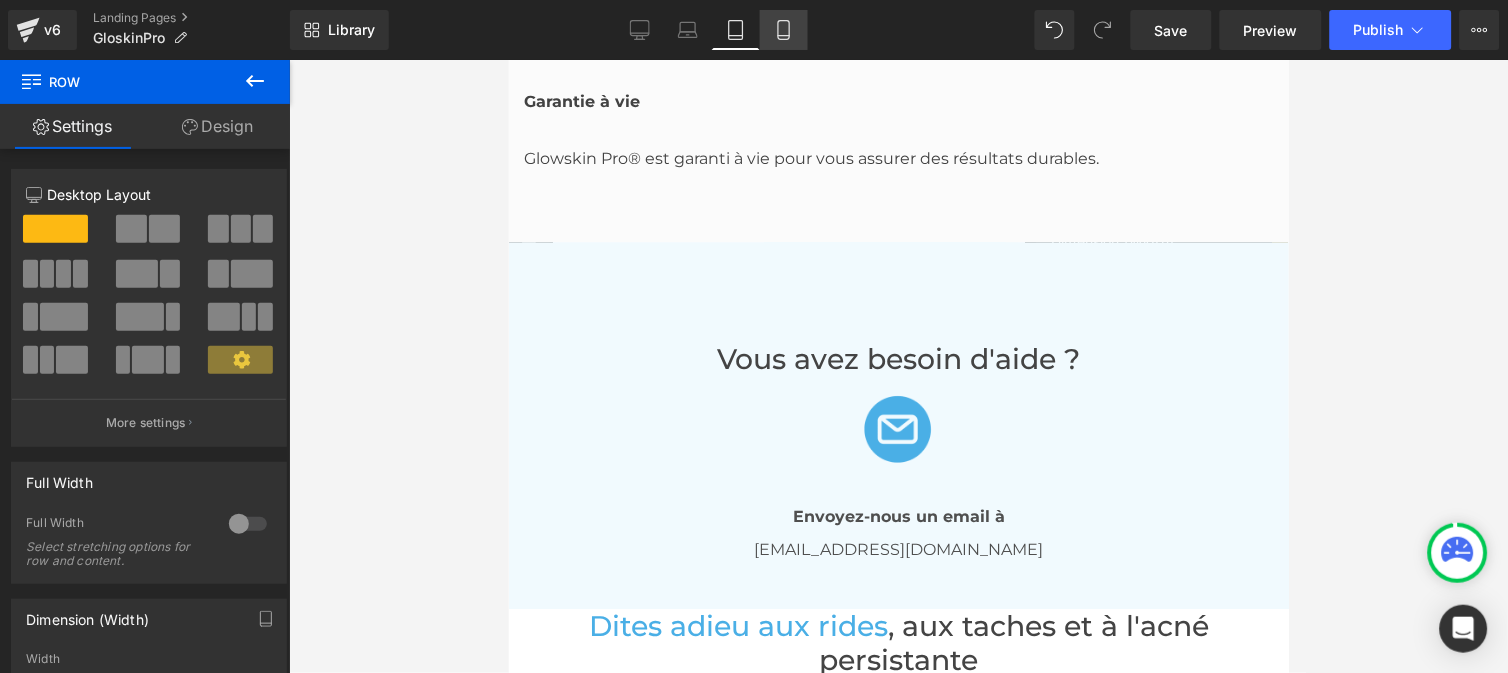 click 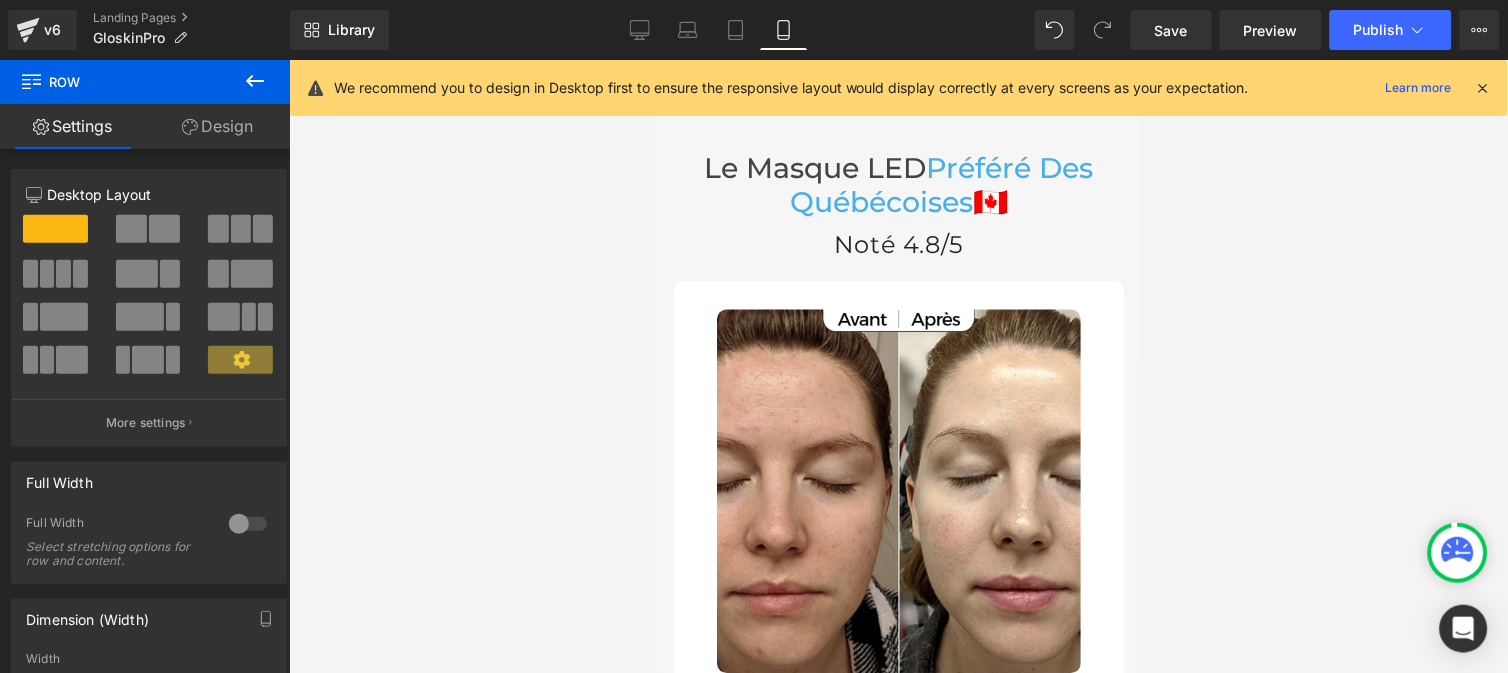 scroll, scrollTop: 7900, scrollLeft: 0, axis: vertical 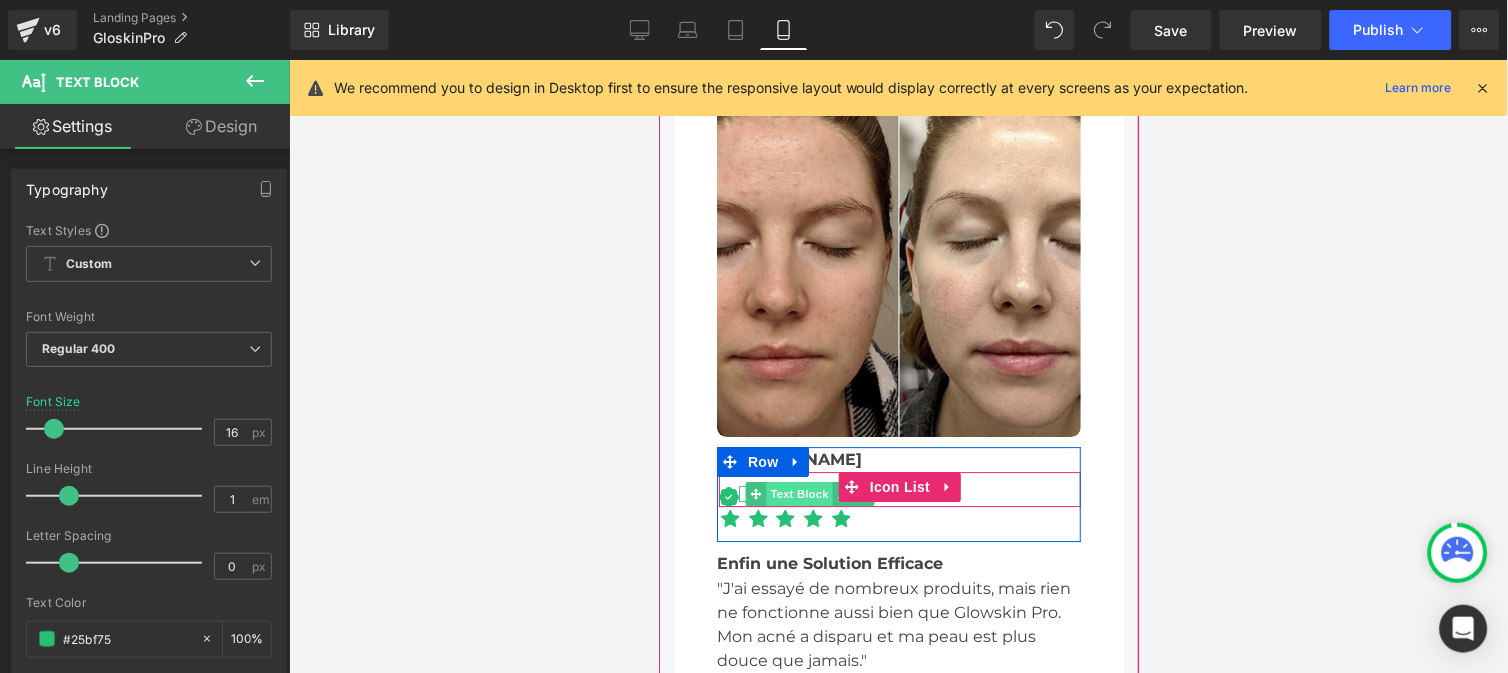 click on "Text Block" at bounding box center (798, 493) 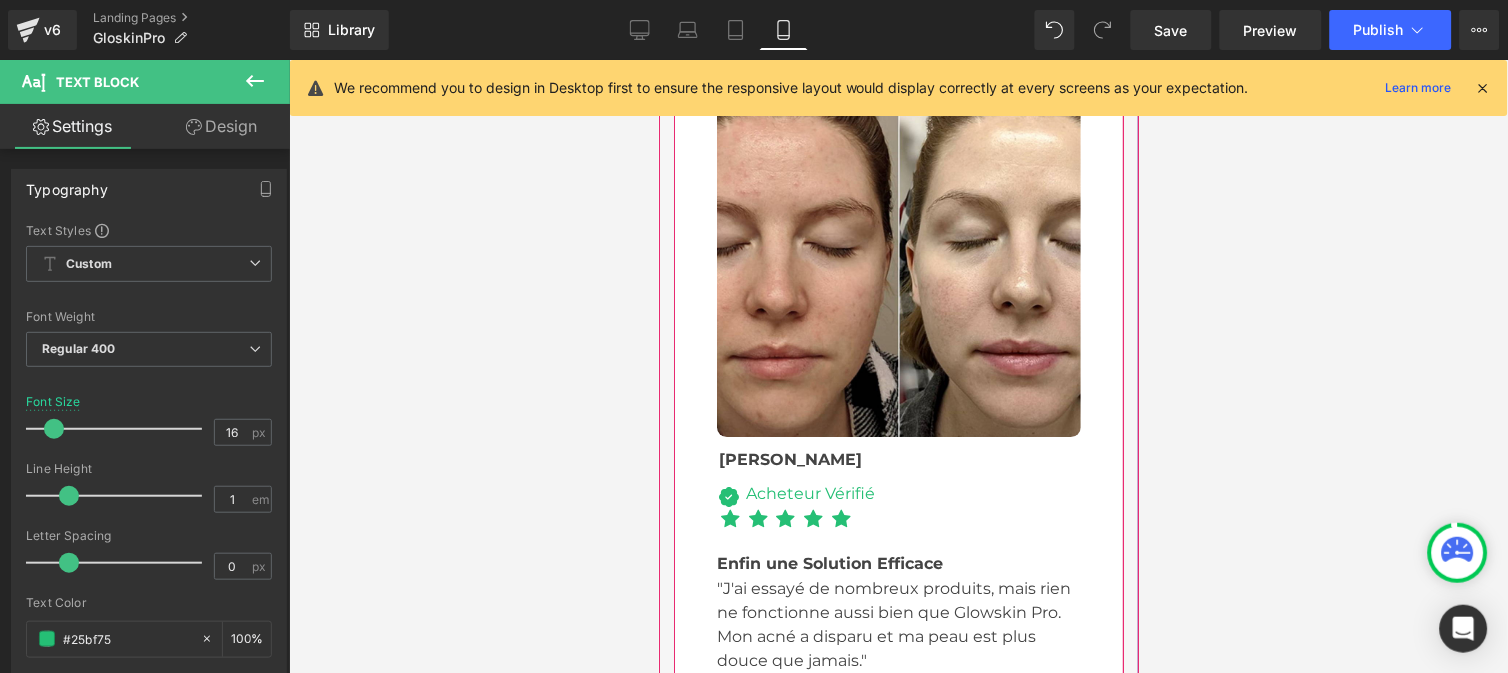 click at bounding box center [874, 694] 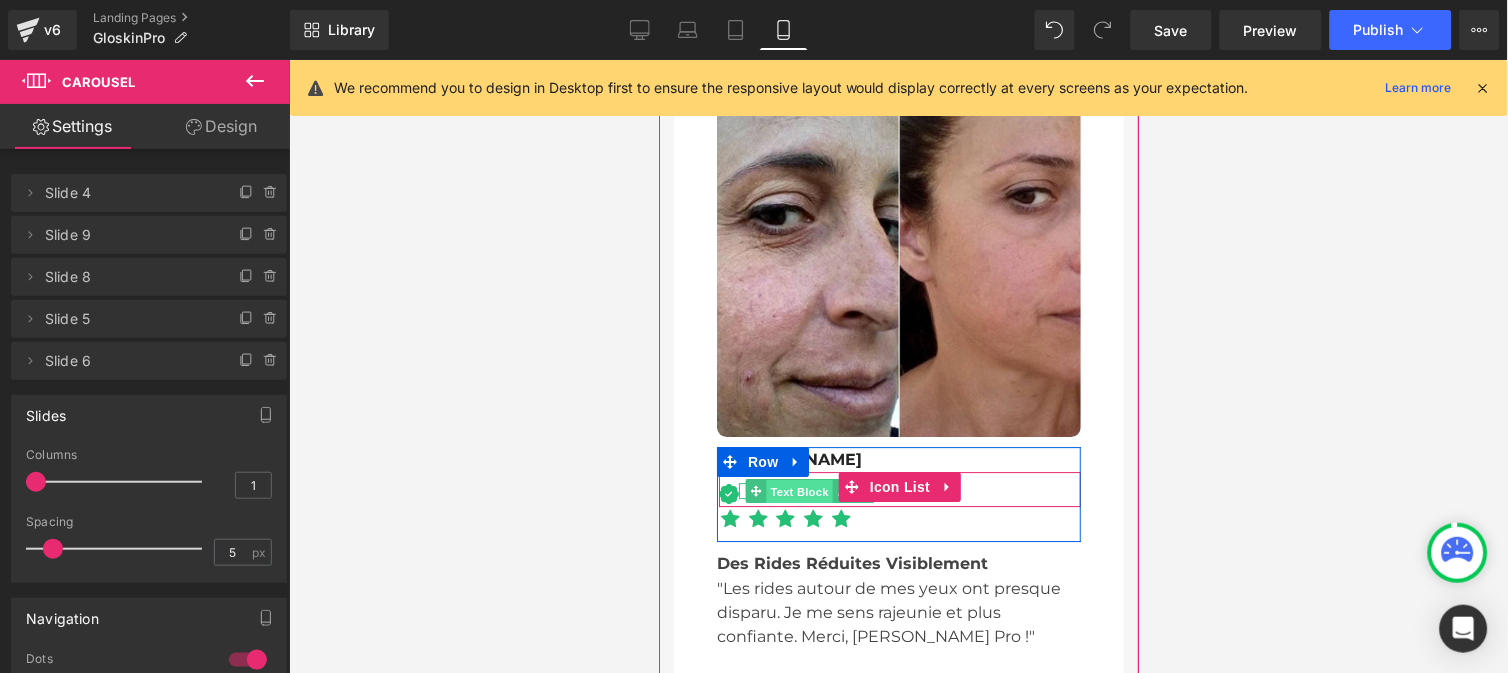 click on "Text Block" at bounding box center [798, 491] 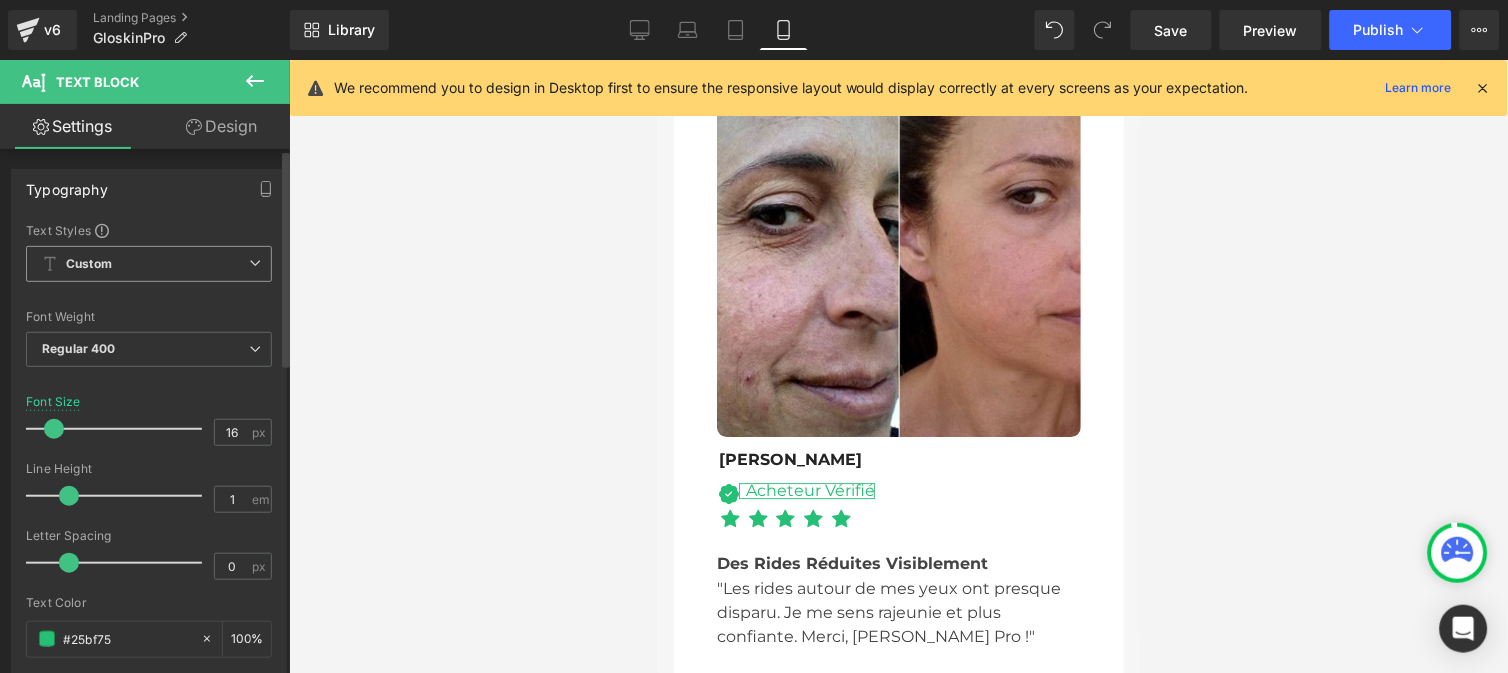 click on "Custom" at bounding box center [149, 264] 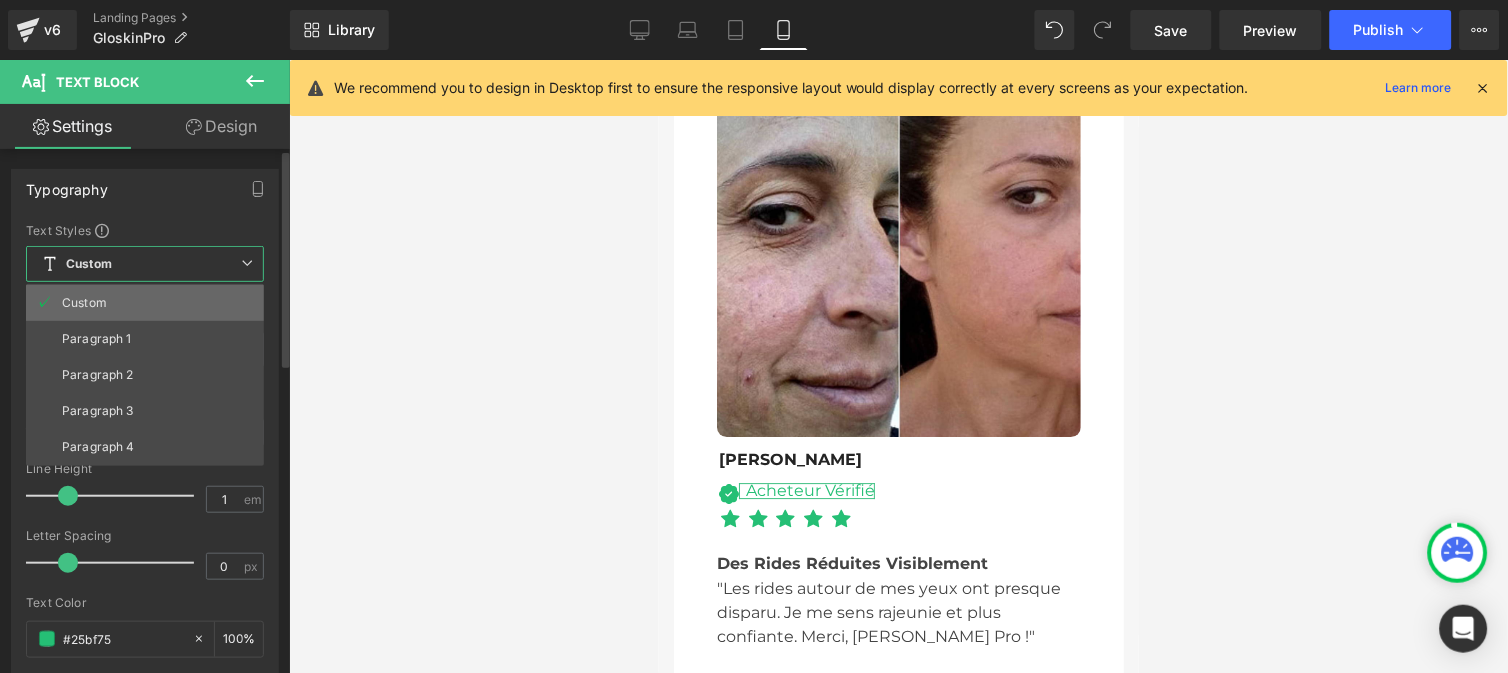 click on "Custom" at bounding box center [84, 303] 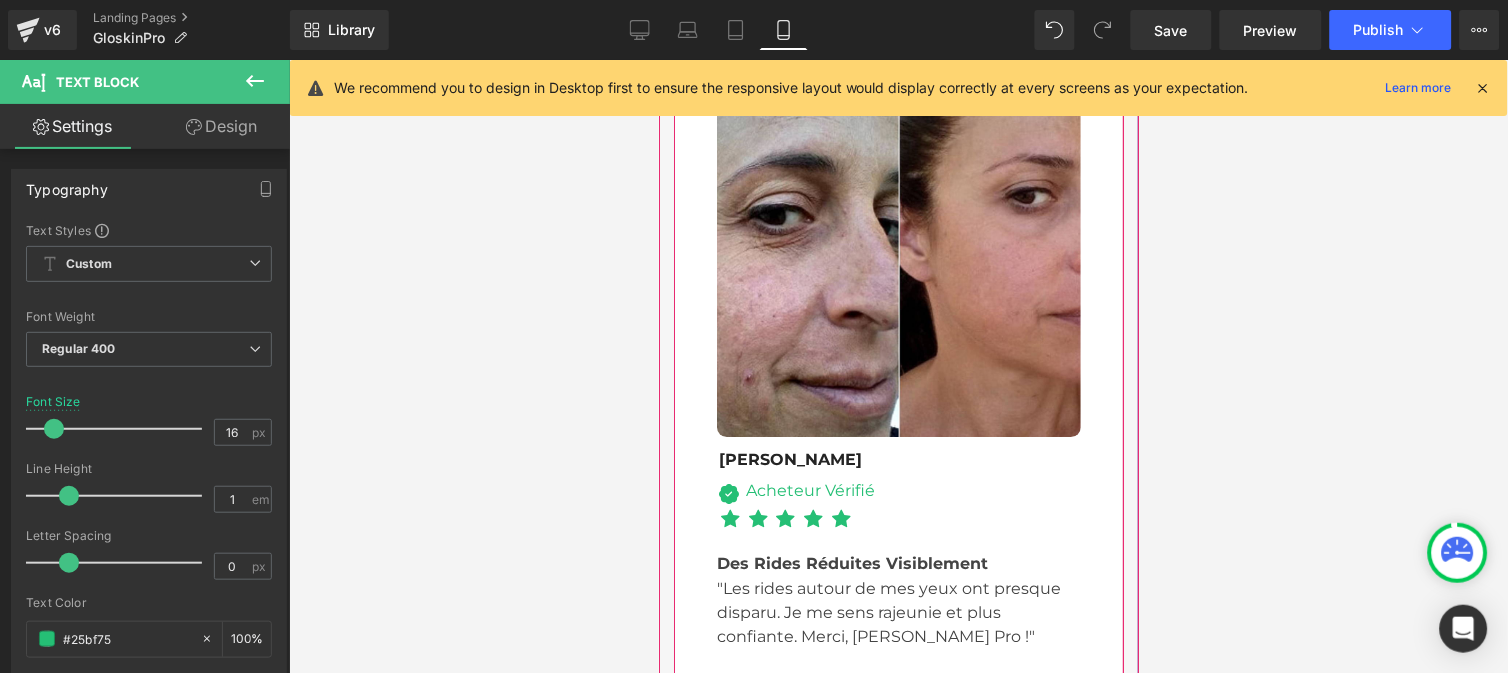click at bounding box center (850, 694) 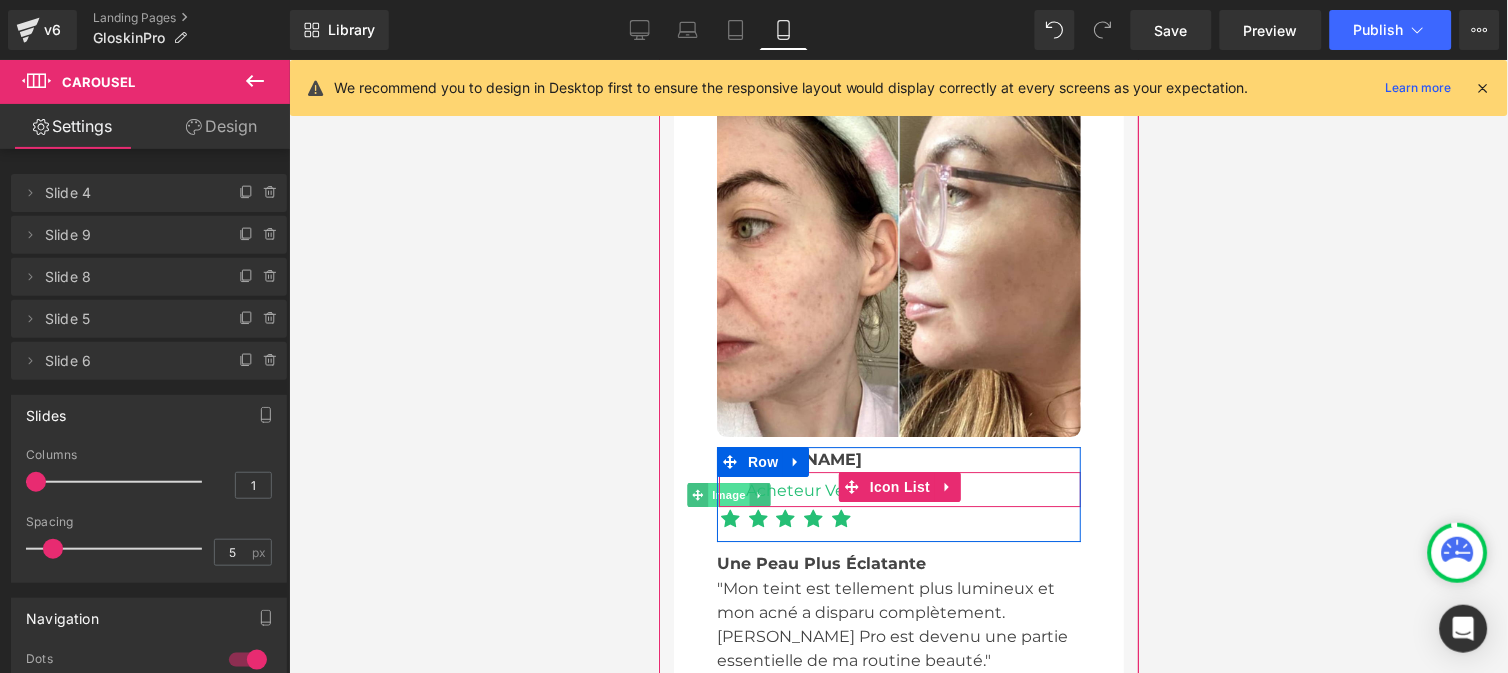 click on "Image" at bounding box center [728, 494] 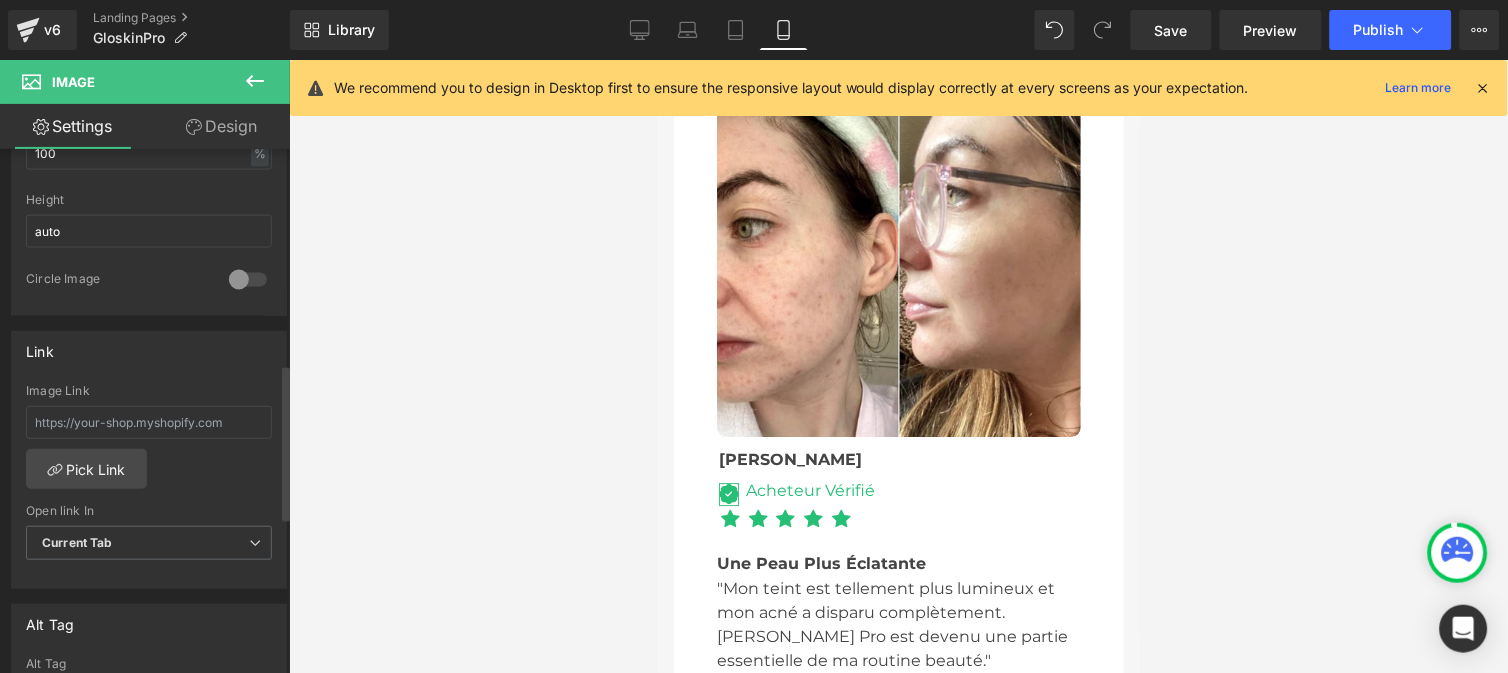 scroll, scrollTop: 892, scrollLeft: 0, axis: vertical 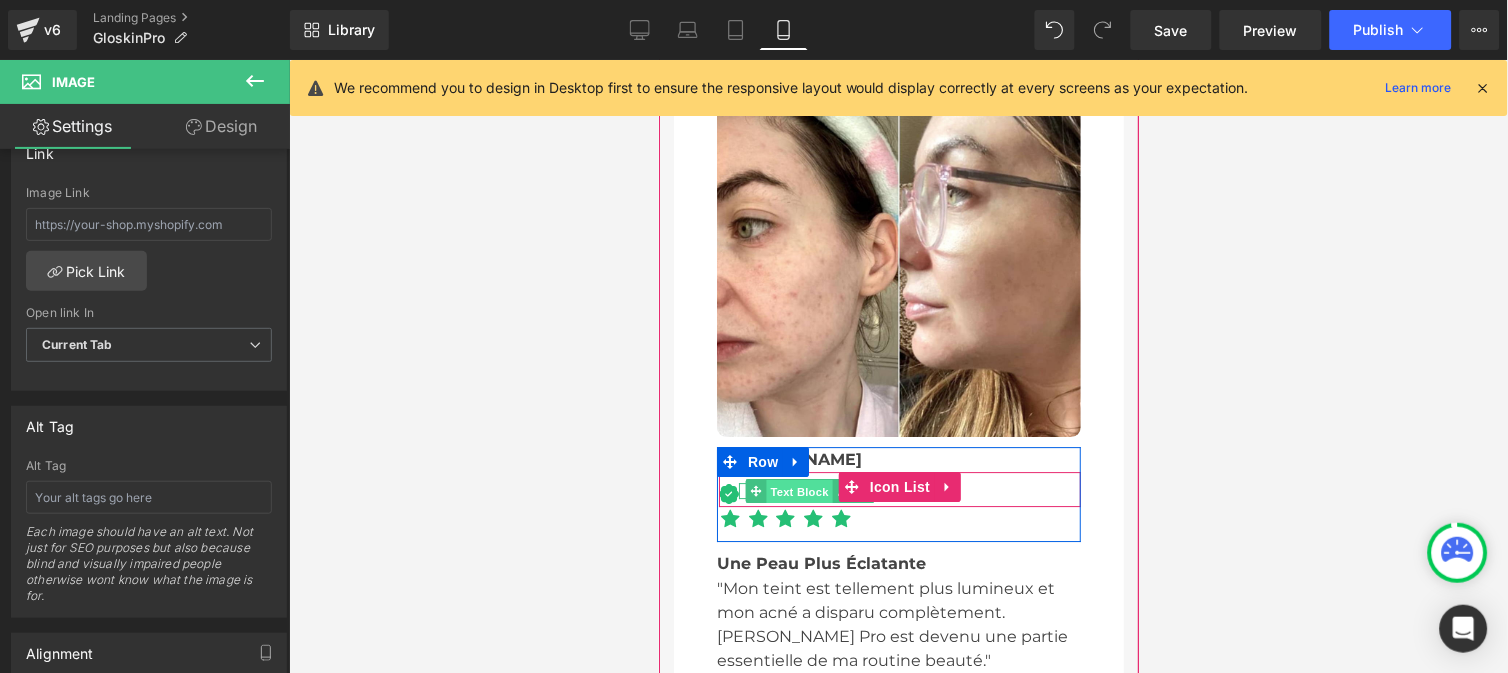 click on "Text Block" at bounding box center [798, 491] 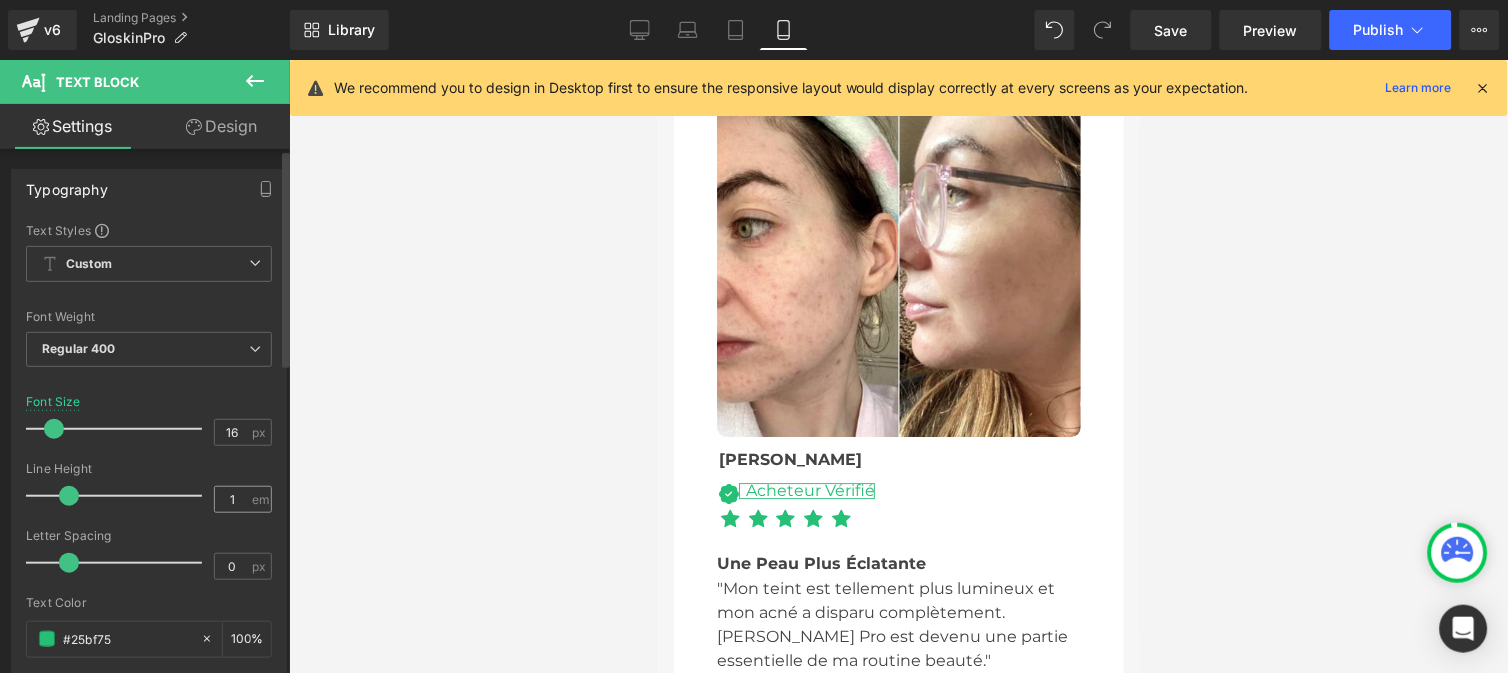 click on "1 em" at bounding box center (243, 499) 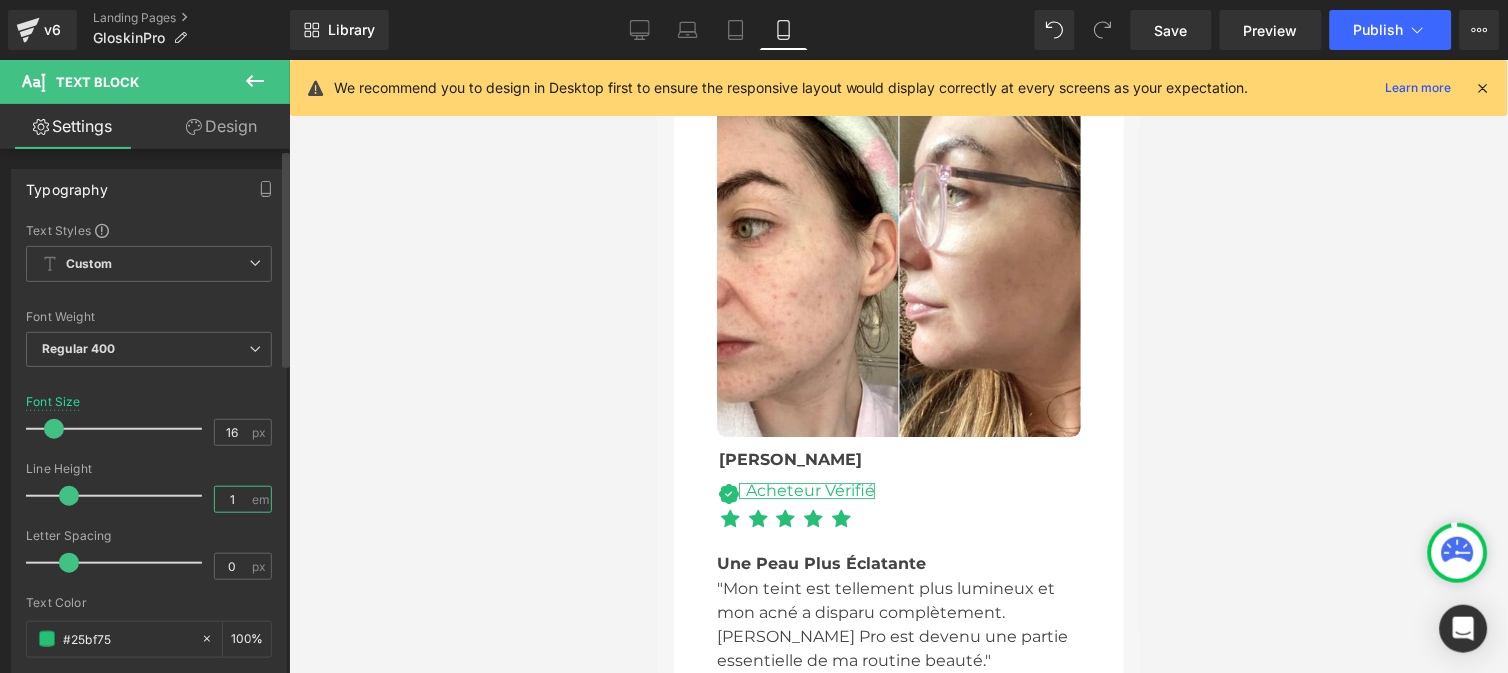 click on "1" at bounding box center [232, 499] 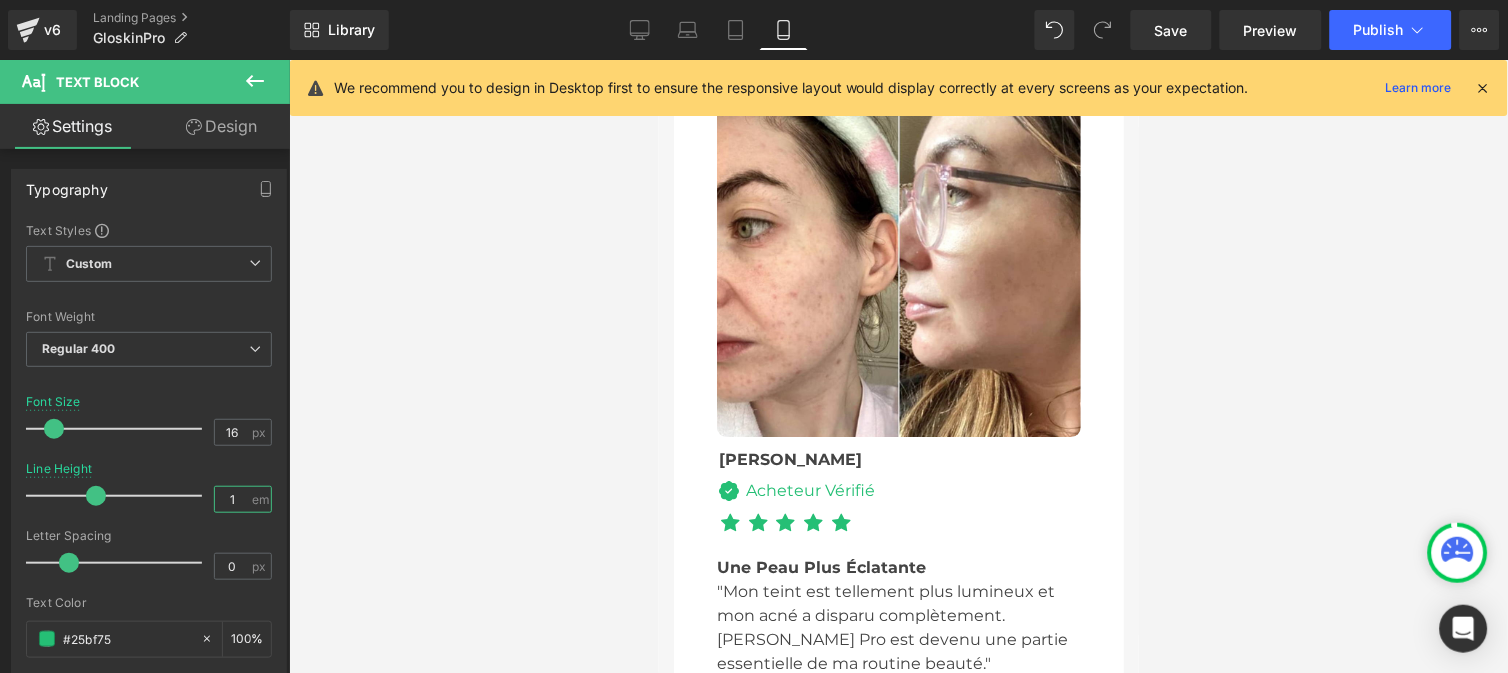 type on "1.3" 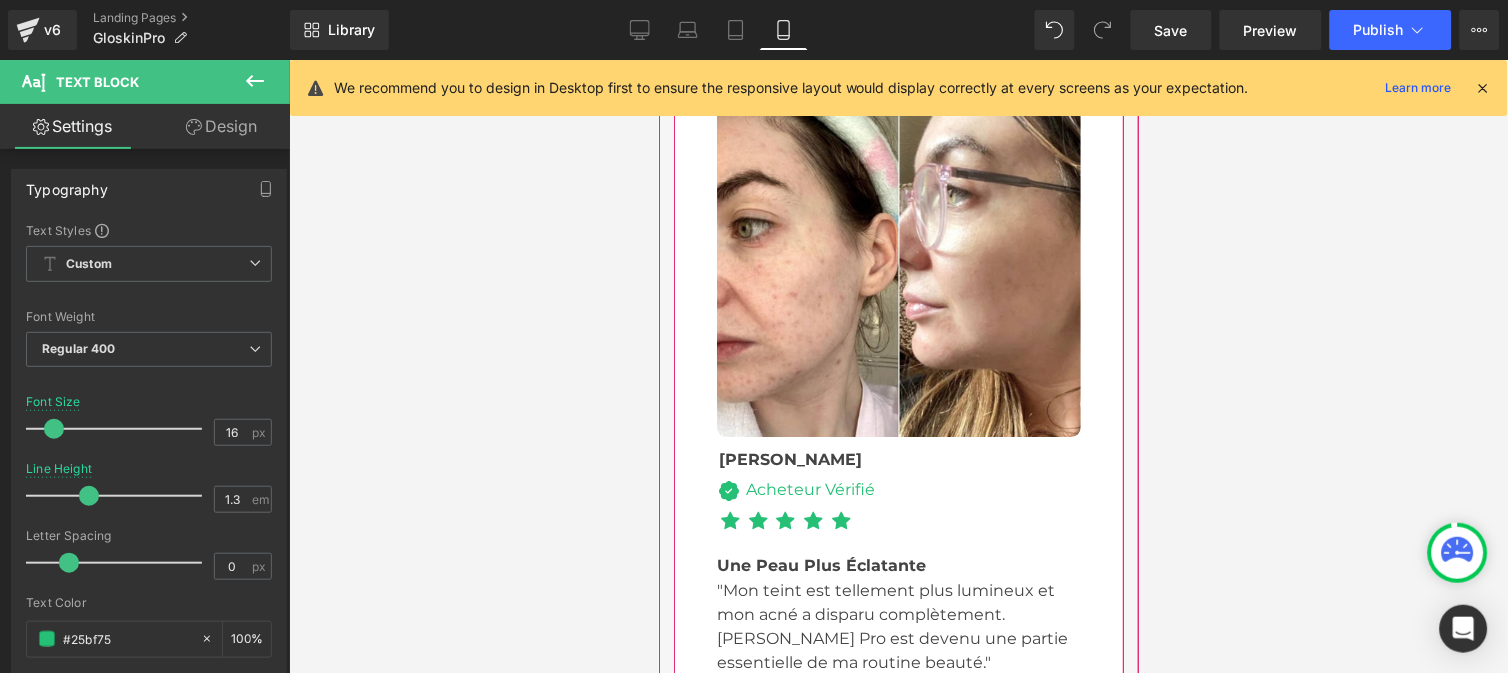 click at bounding box center (874, 696) 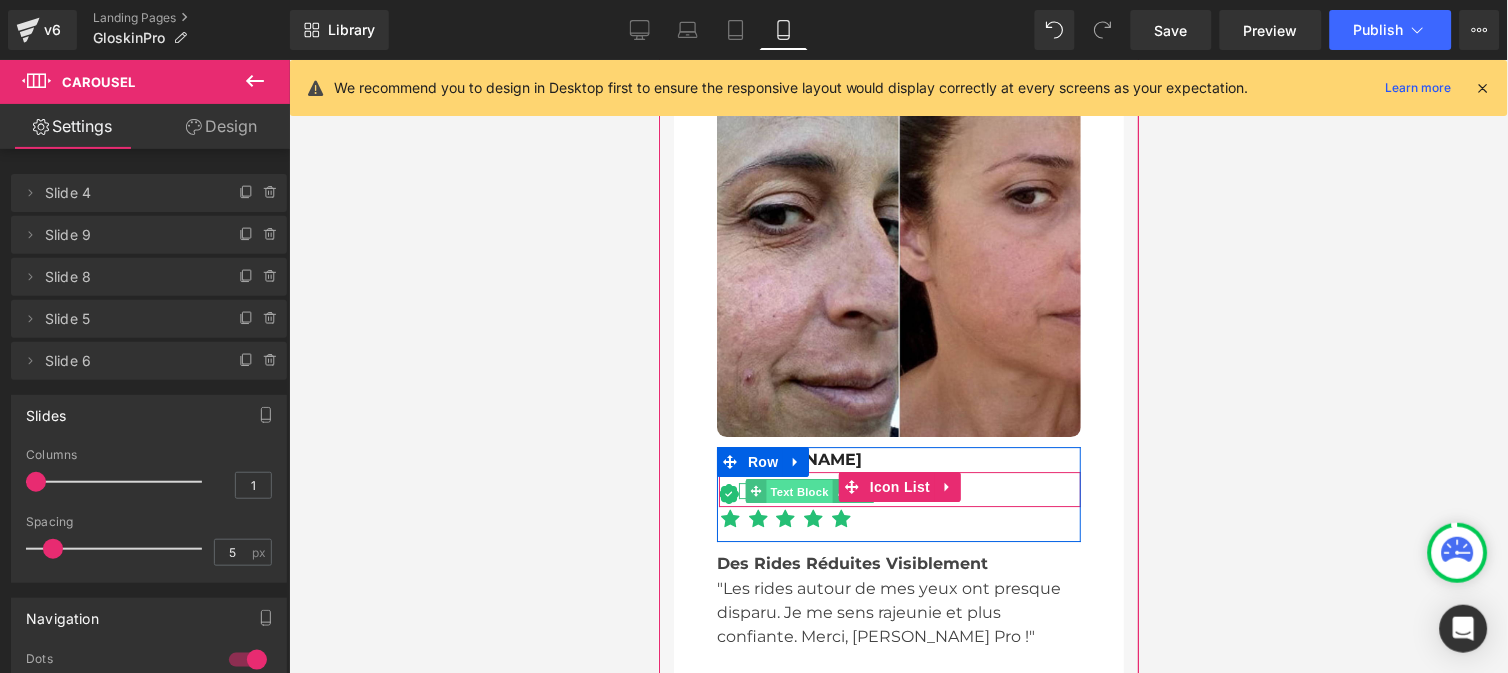 click on "Text Block" at bounding box center (798, 491) 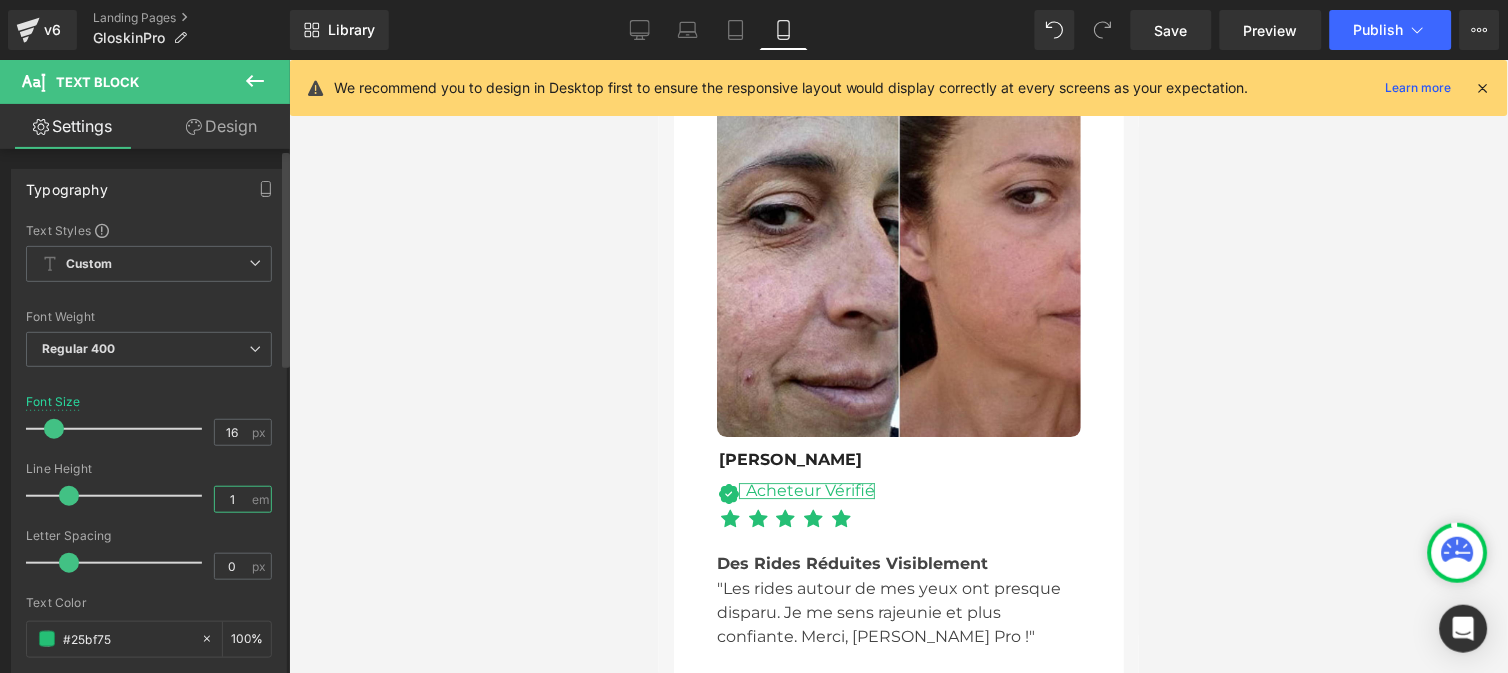 click on "1" at bounding box center (232, 499) 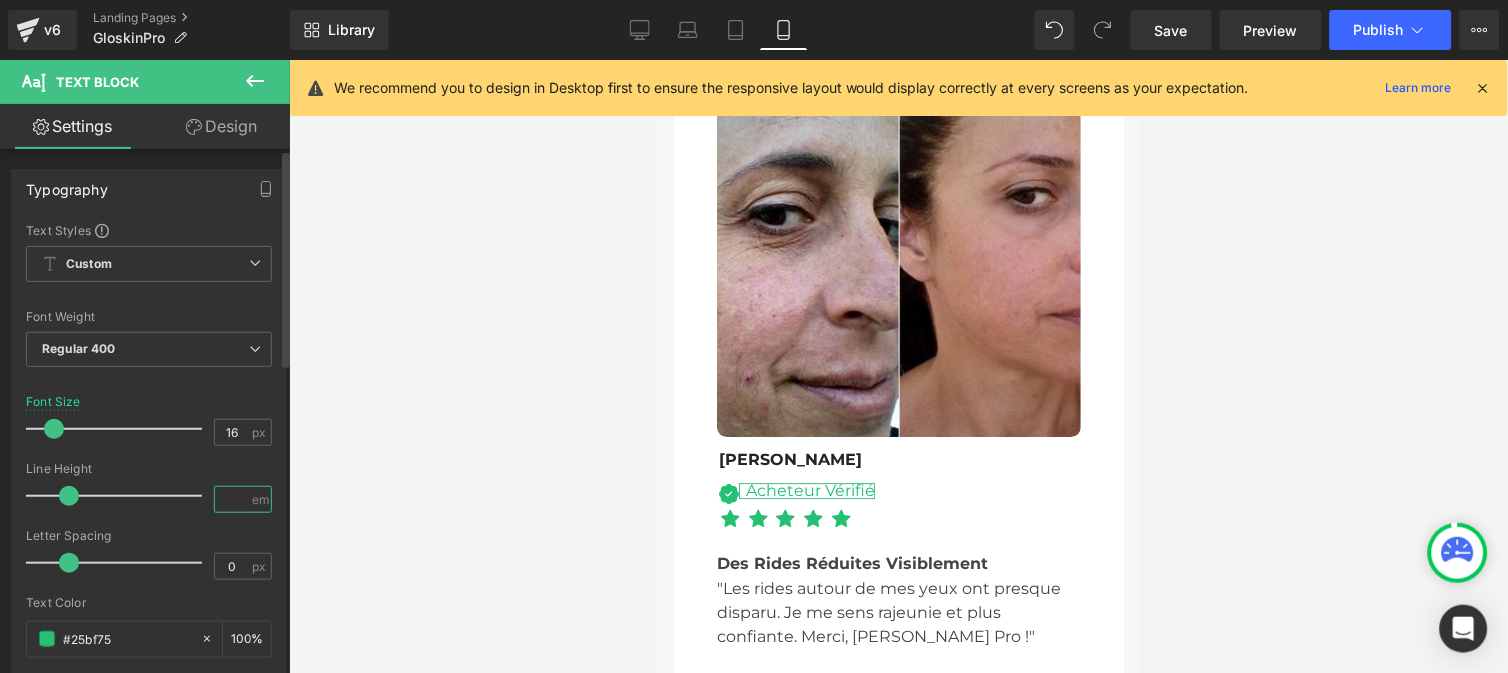 type on "1.3" 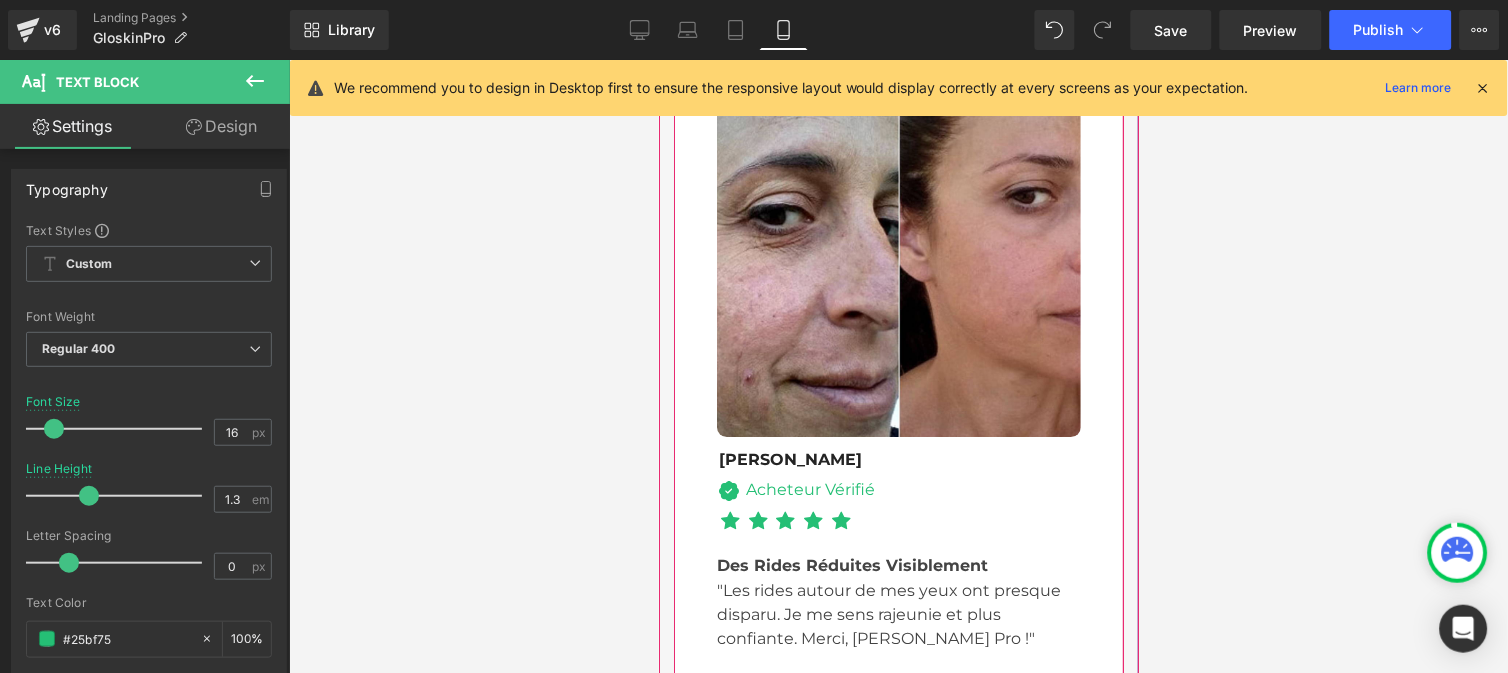 click at bounding box center [898, 696] 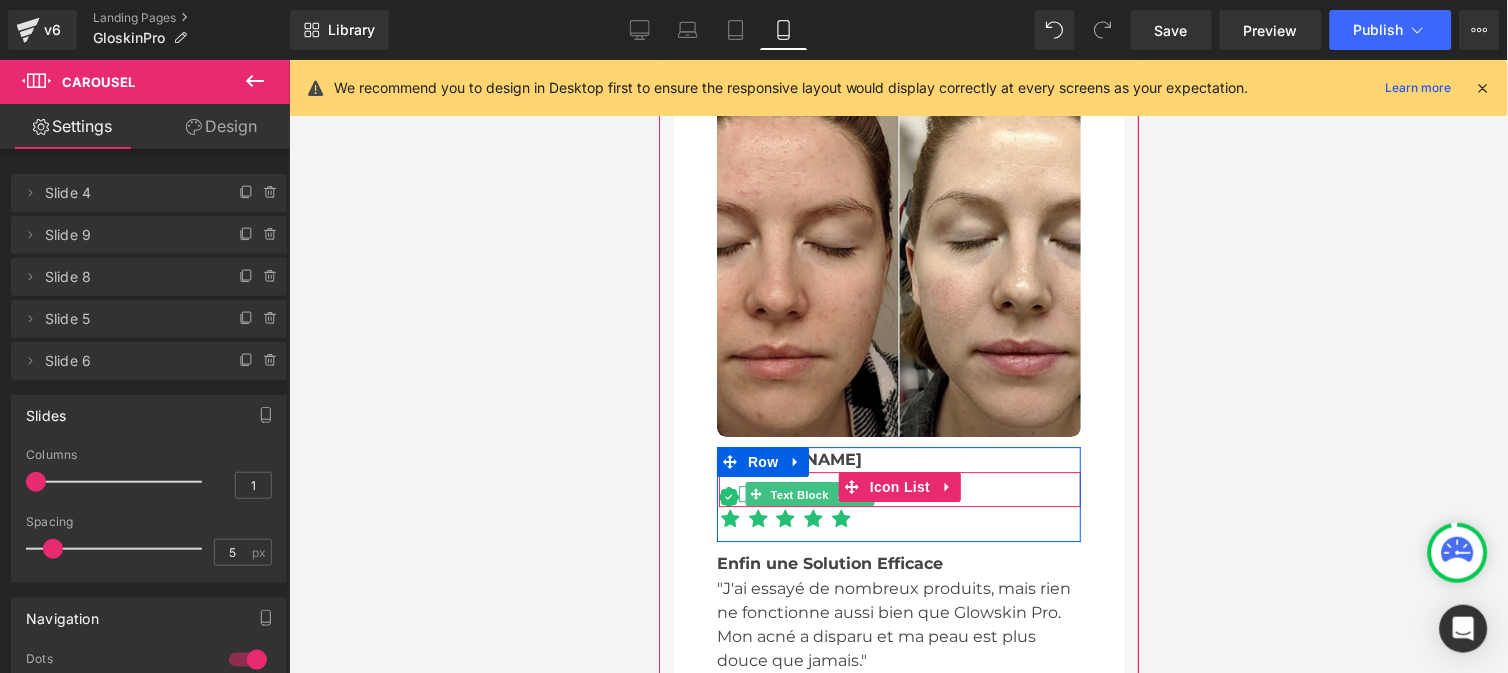 click on "Text Block" at bounding box center (798, 494) 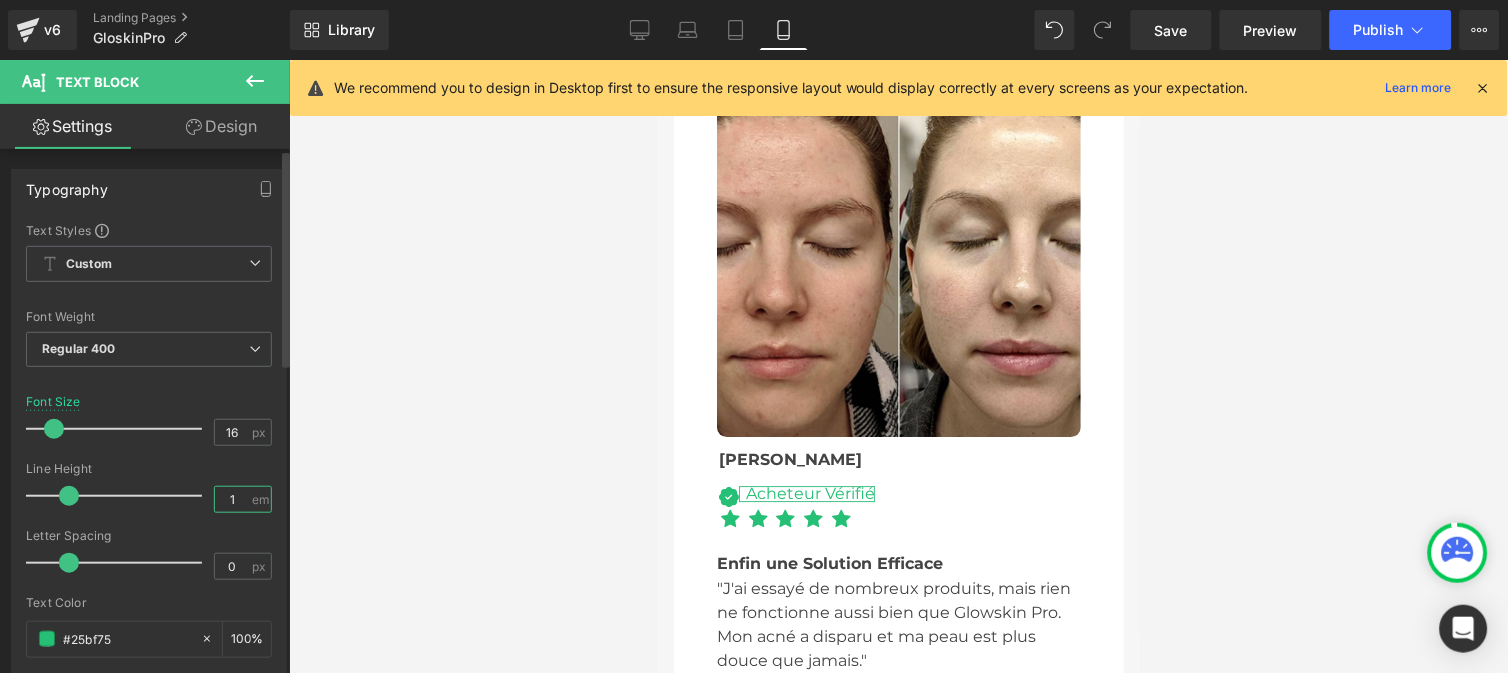 click on "1" at bounding box center (232, 499) 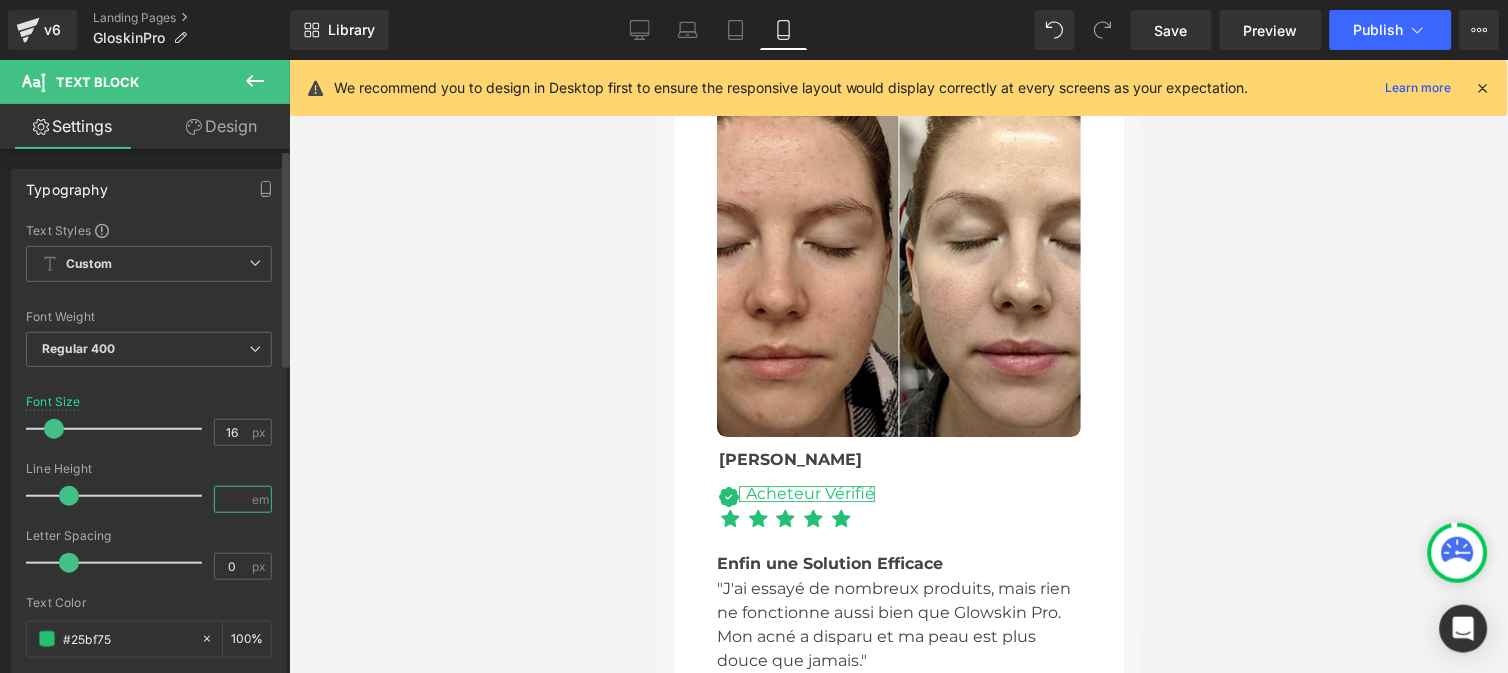 type on "1.3" 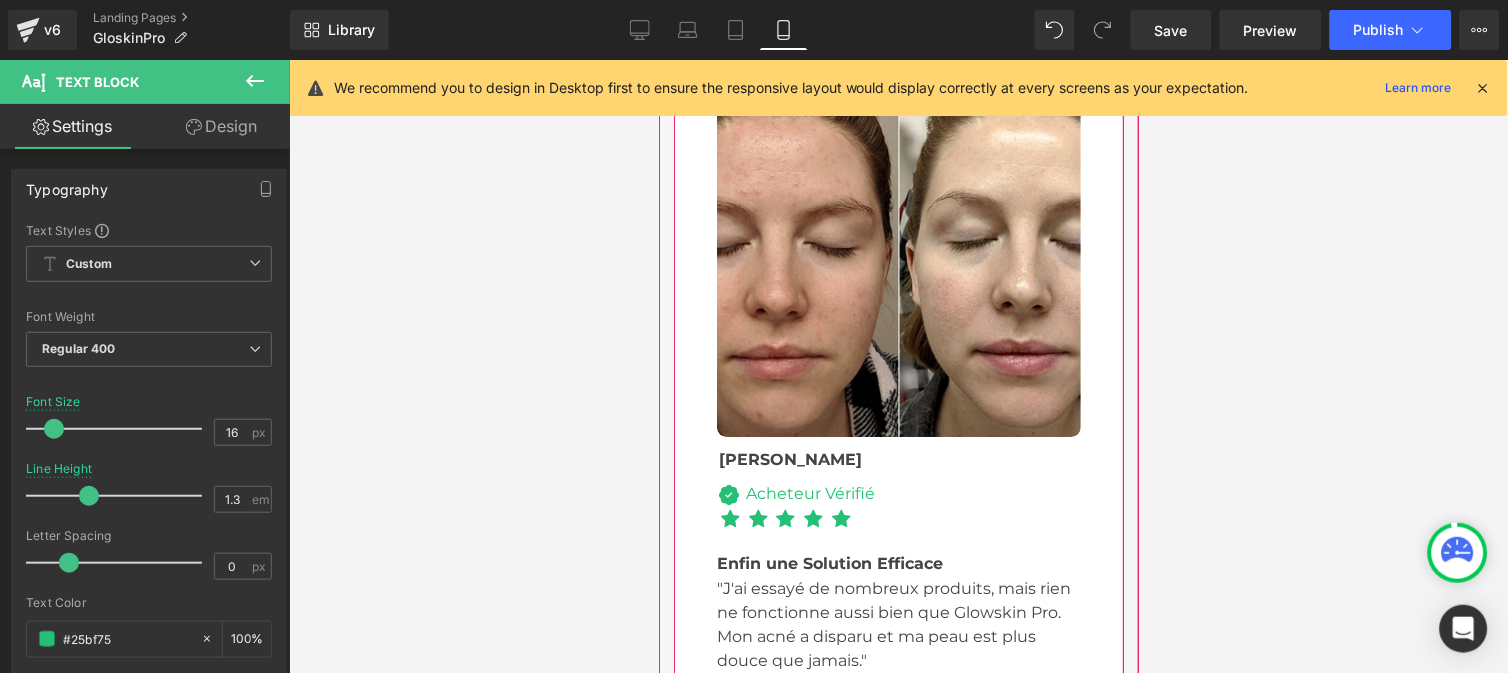 click at bounding box center (922, 696) 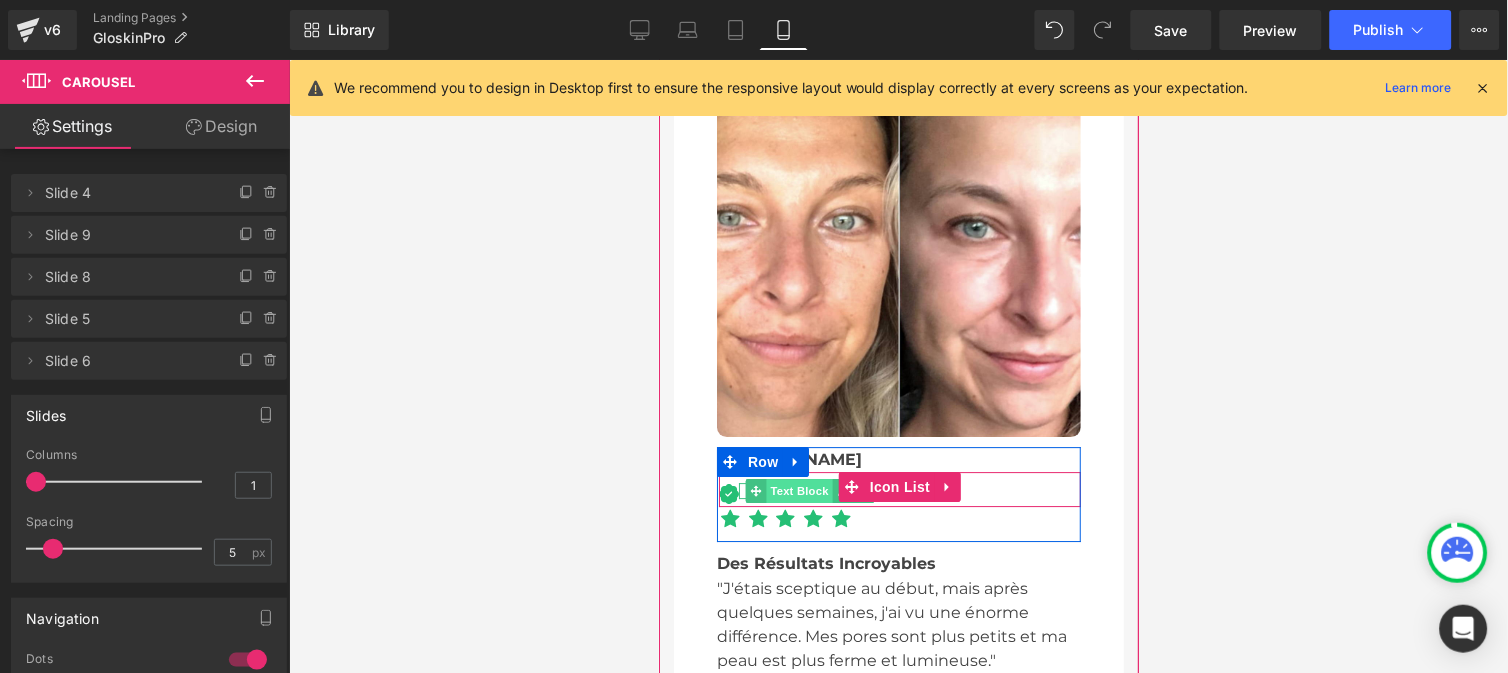 click on "Text Block" at bounding box center [798, 490] 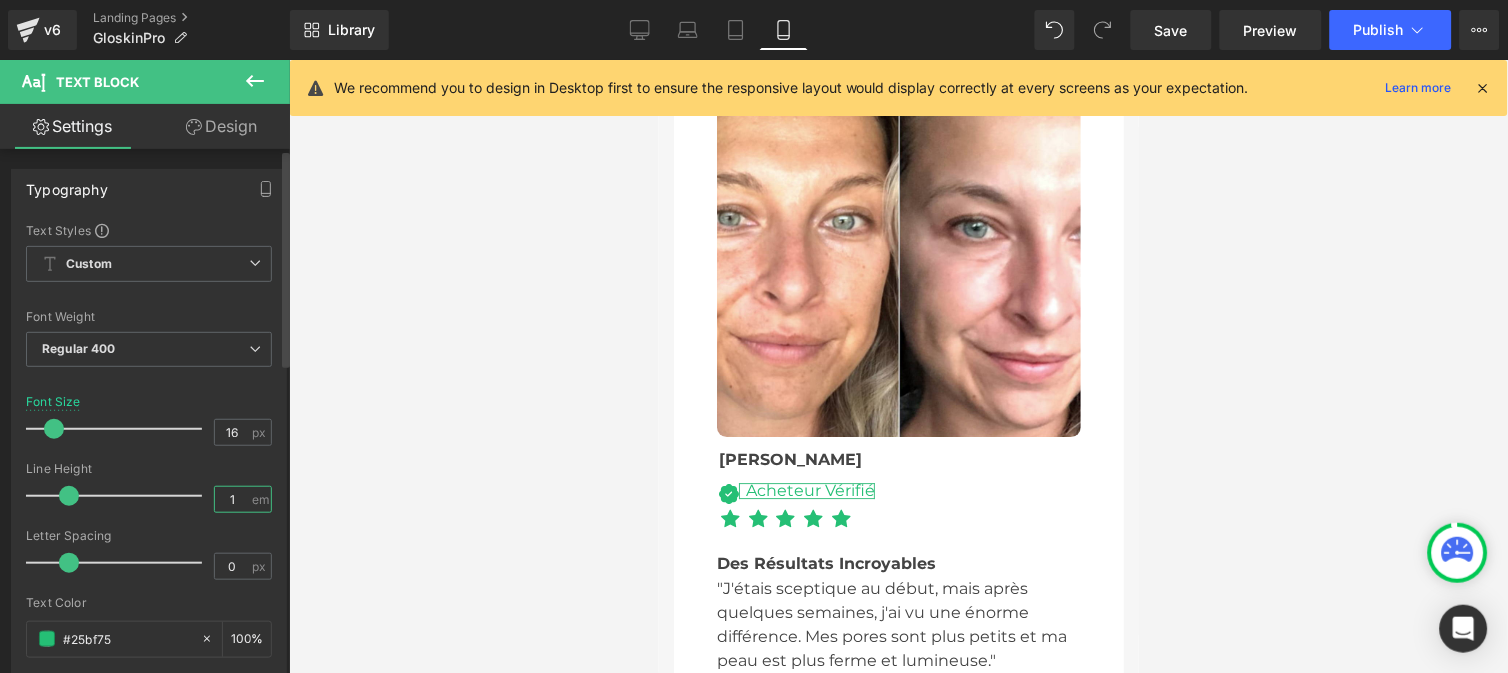 click on "1" at bounding box center (232, 499) 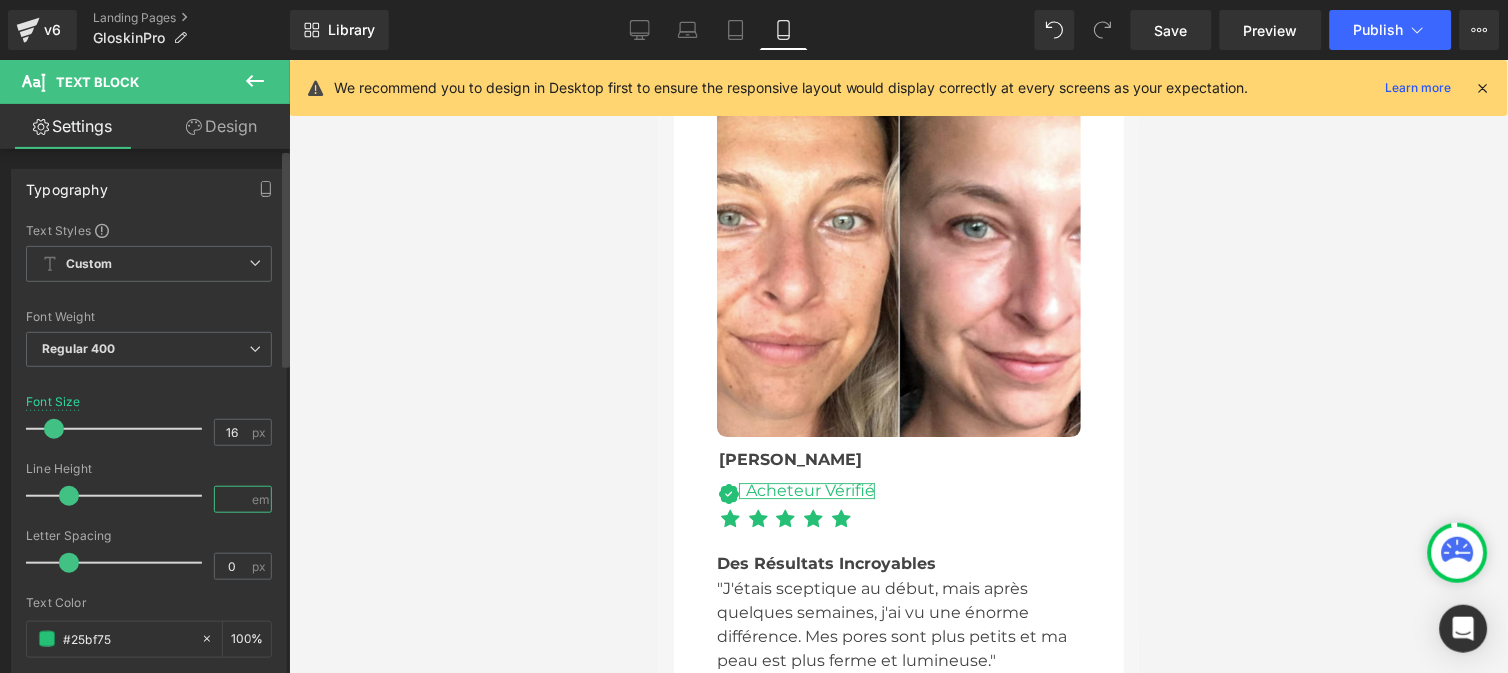type on "1.3" 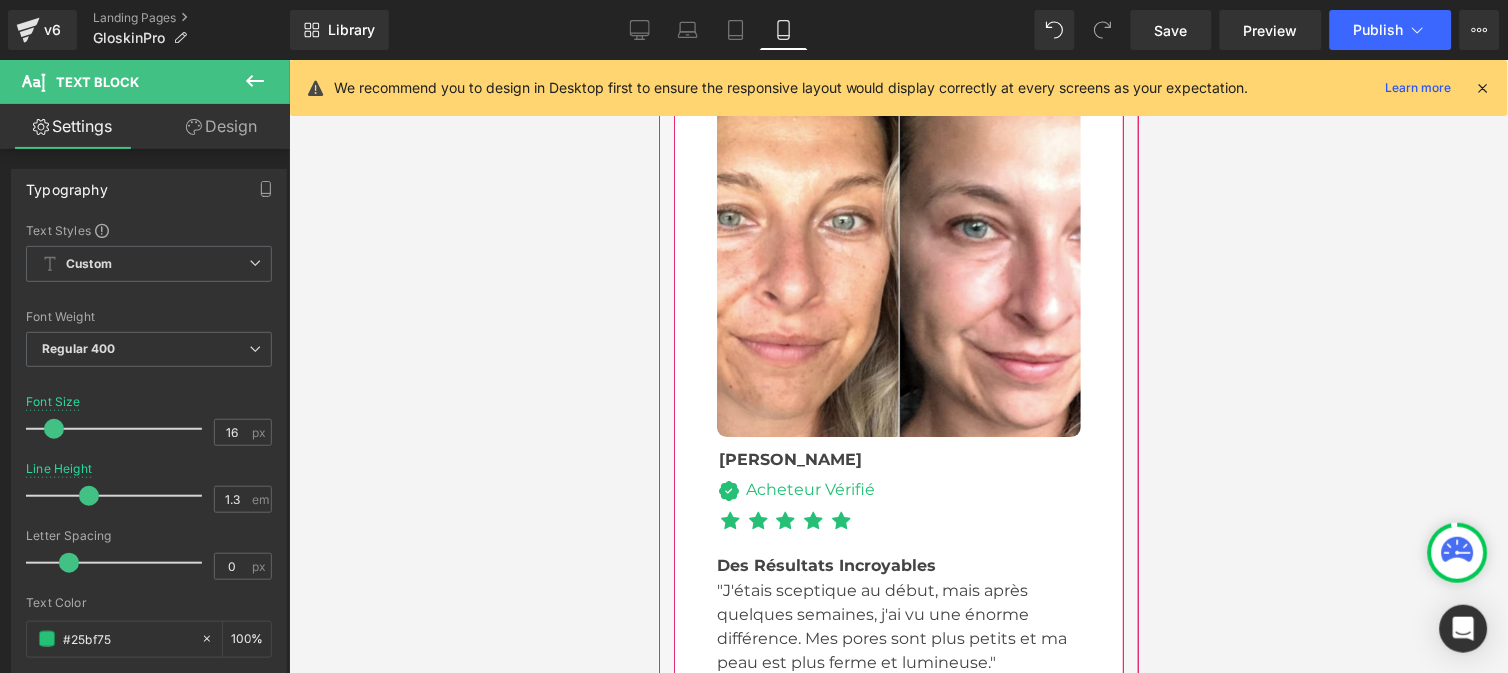 click at bounding box center (946, 696) 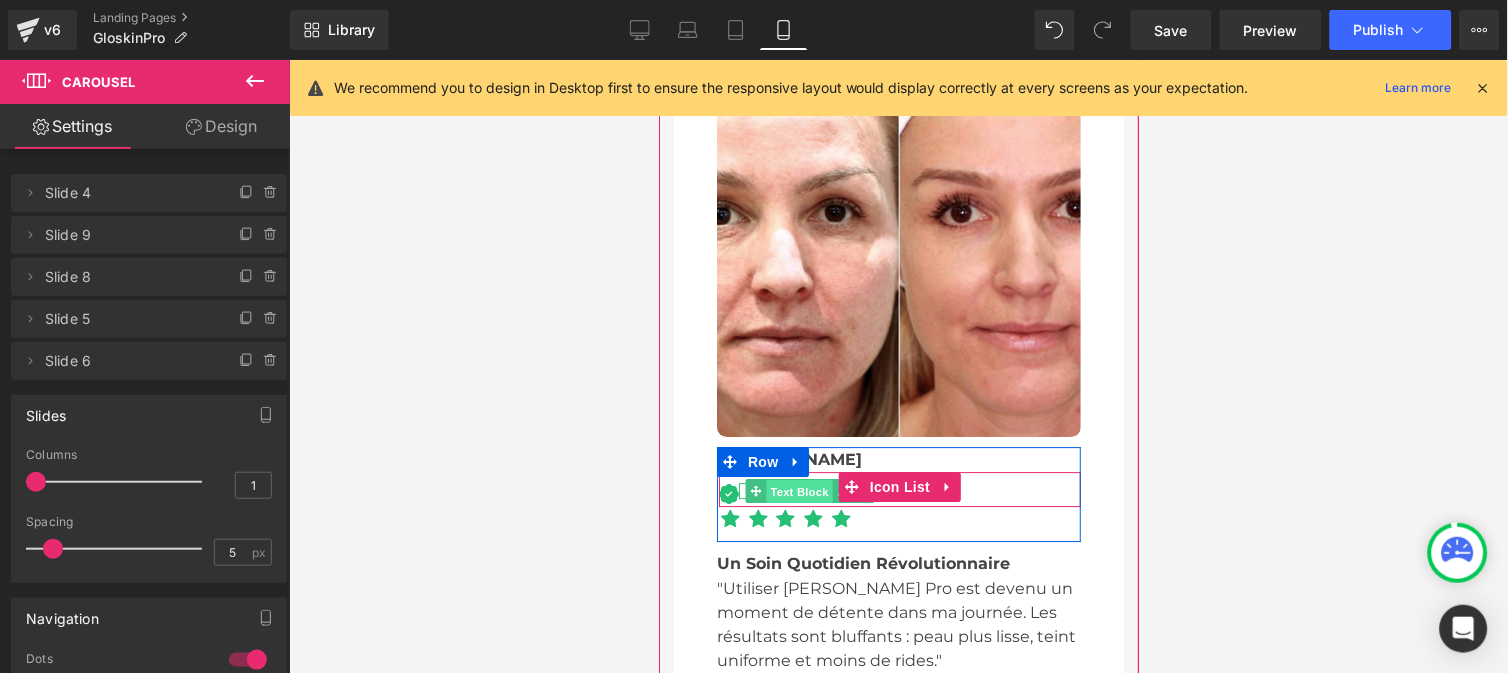 click on "Text Block" at bounding box center [798, 491] 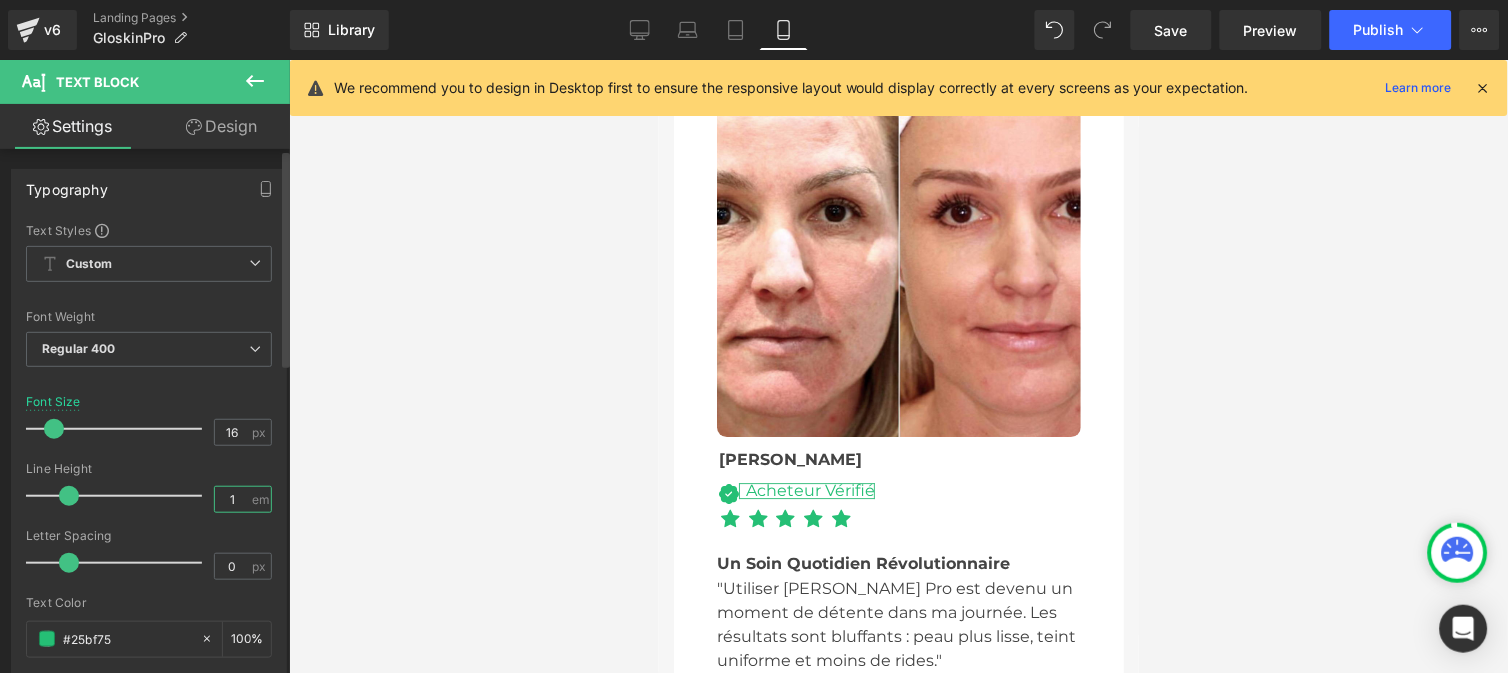 click on "1" at bounding box center [232, 499] 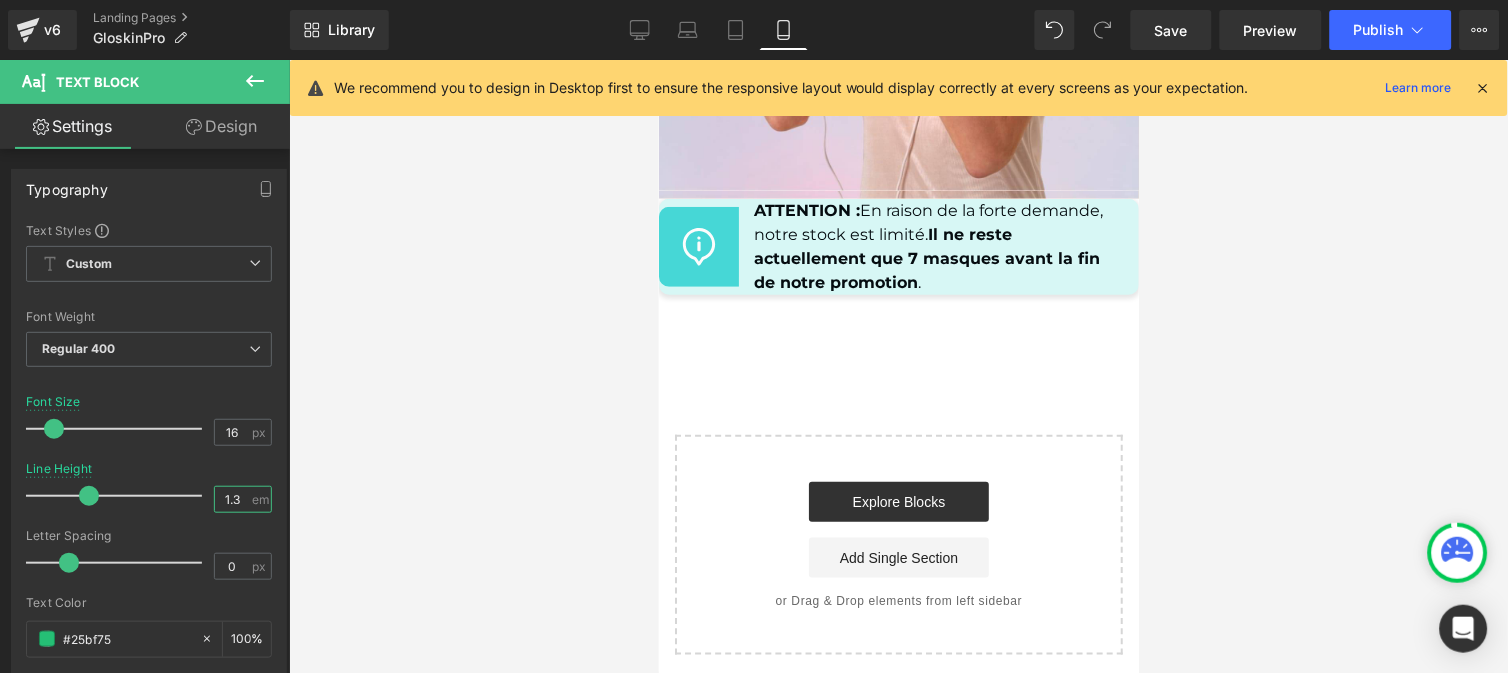 scroll, scrollTop: 12044, scrollLeft: 0, axis: vertical 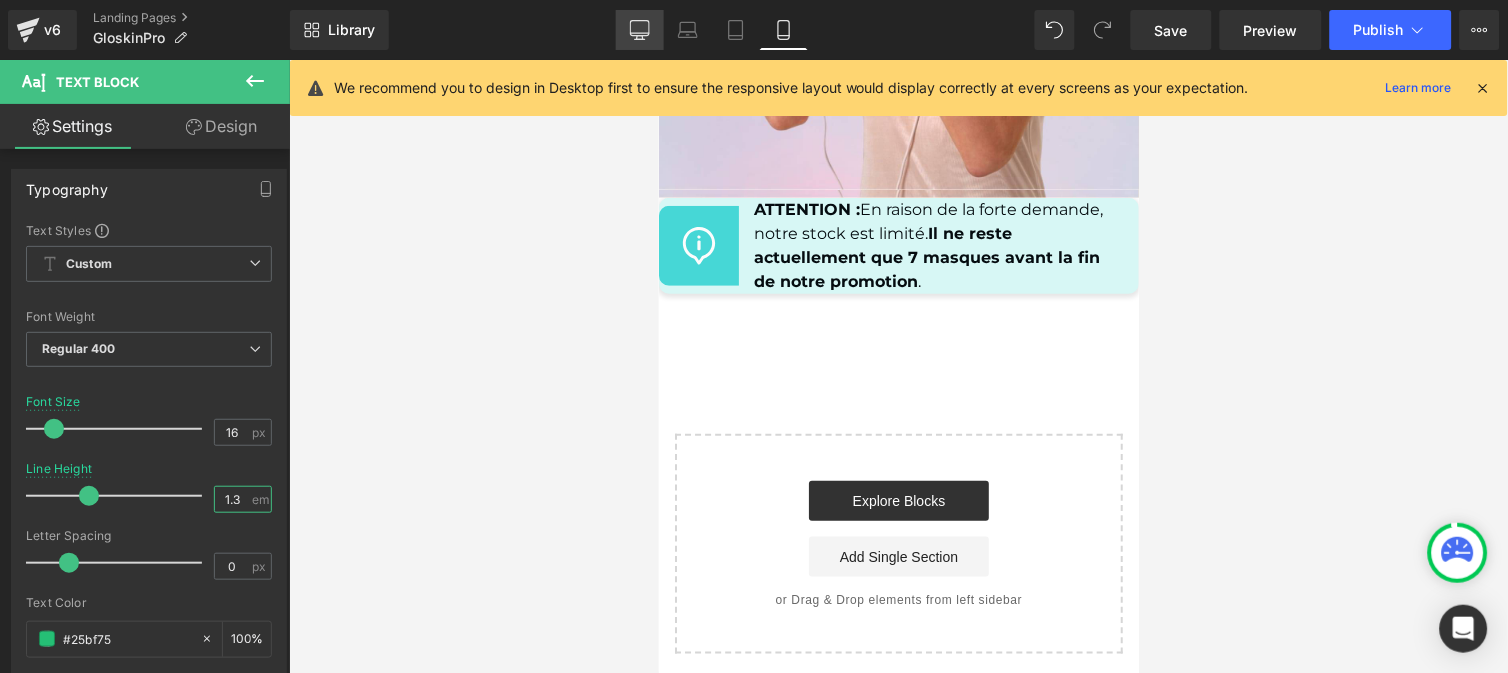 type on "1.3" 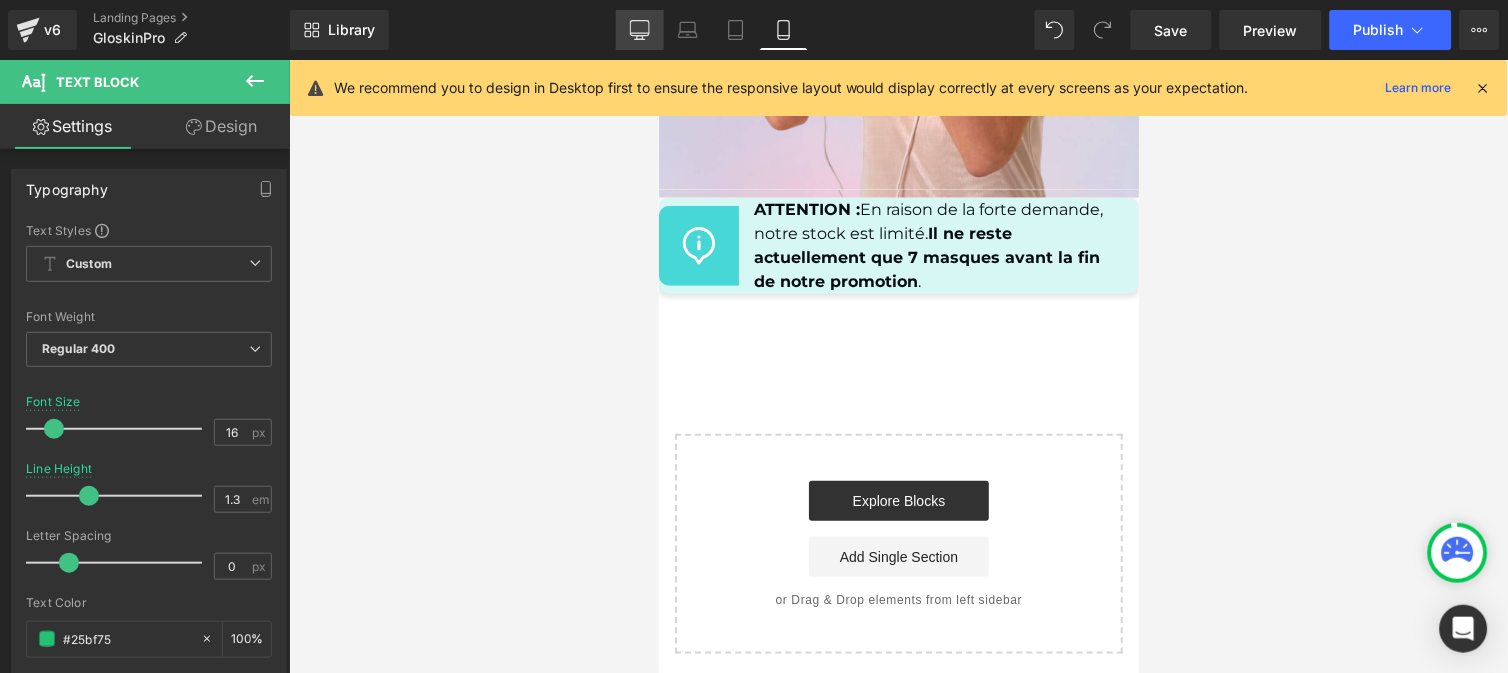 click 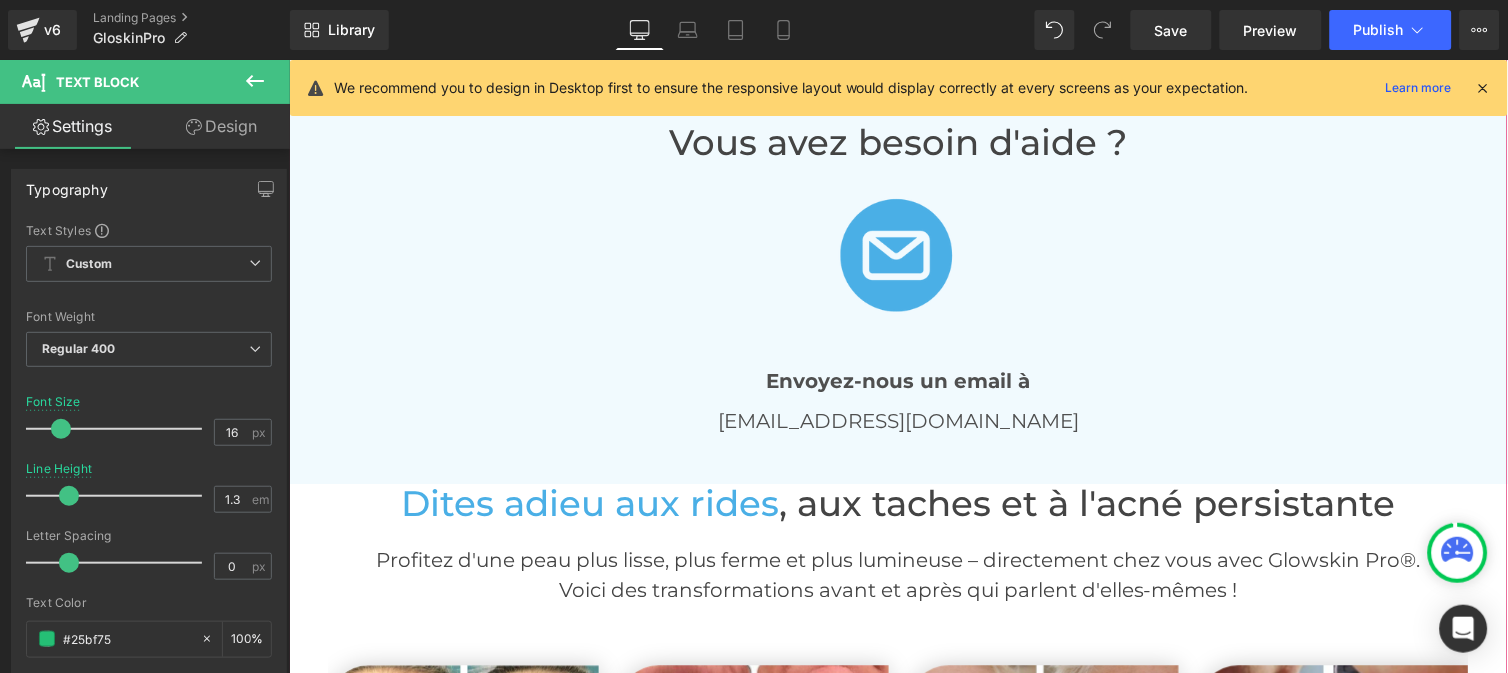 scroll, scrollTop: 4195, scrollLeft: 0, axis: vertical 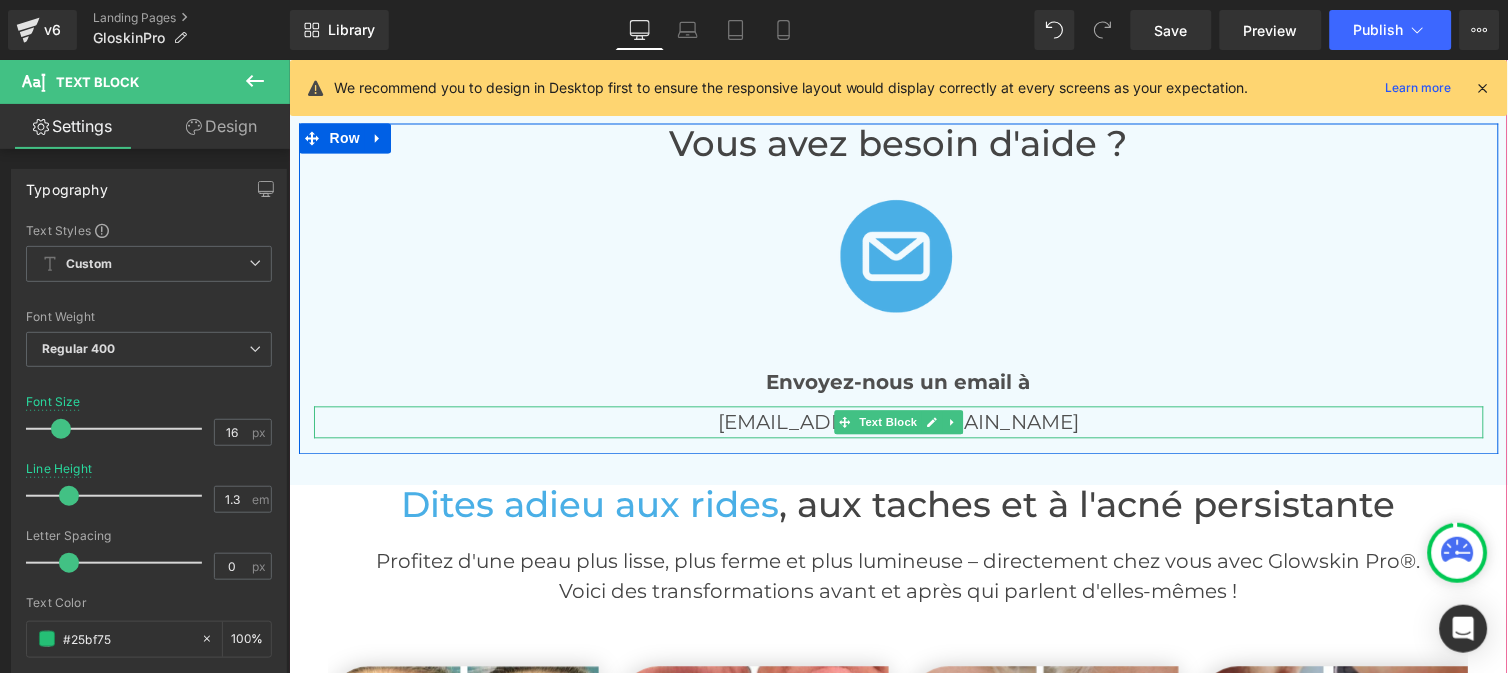 click on "[EMAIL_ADDRESS][DOMAIN_NAME]" at bounding box center (898, 422) 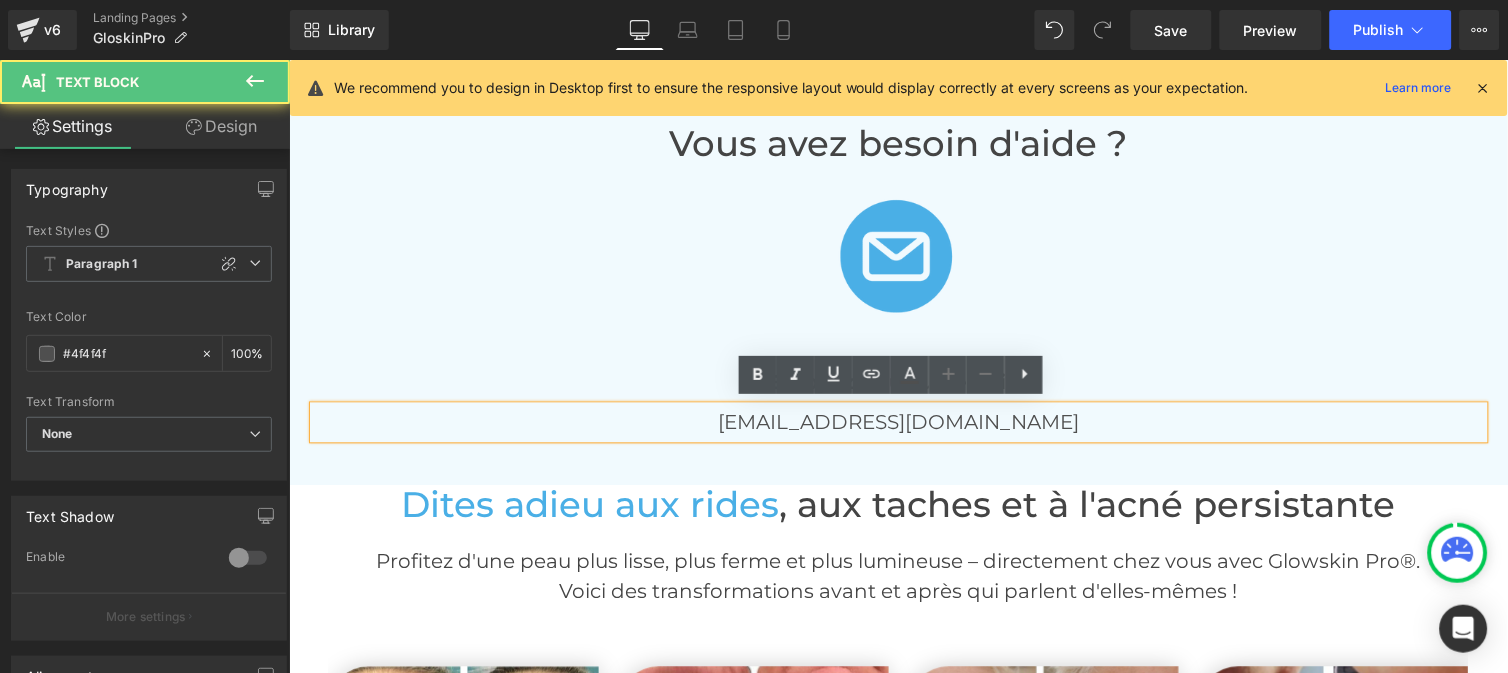 click on "[EMAIL_ADDRESS][DOMAIN_NAME]" at bounding box center [898, 422] 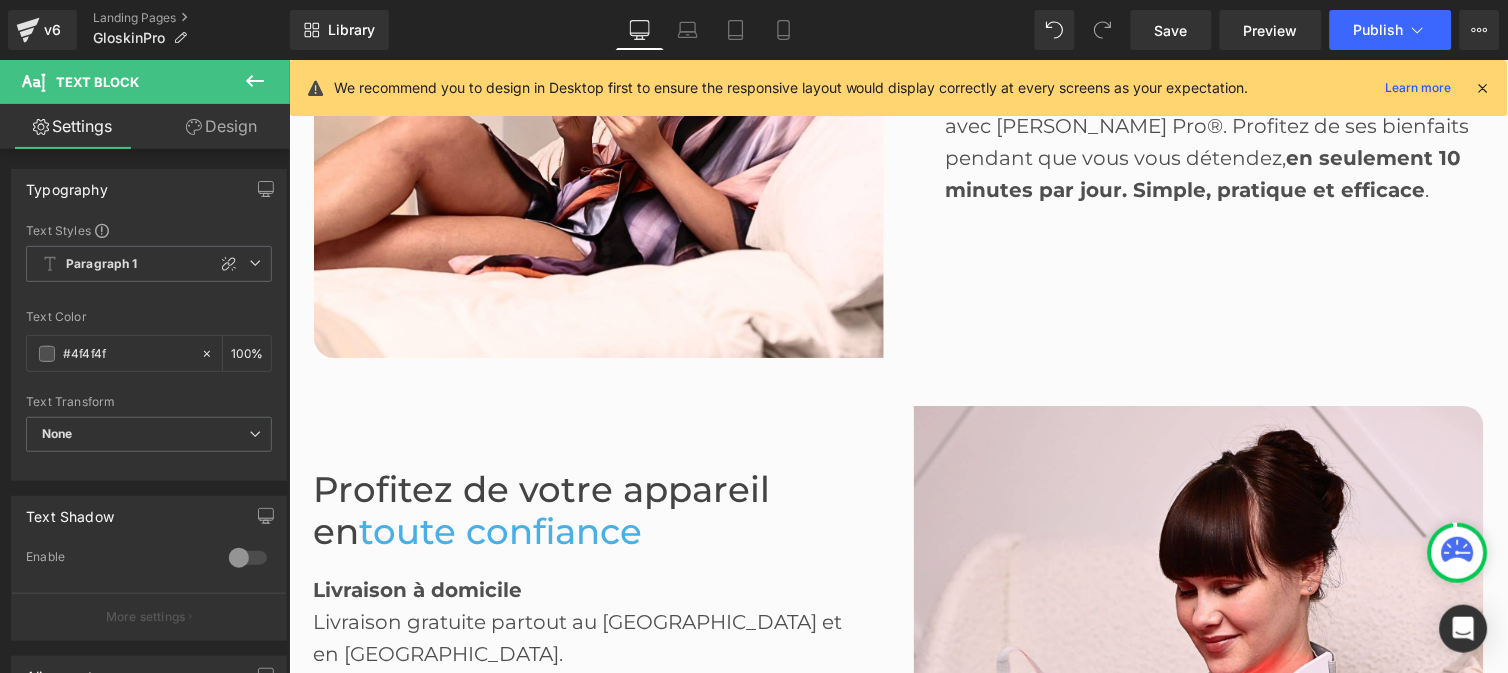 scroll, scrollTop: 3228, scrollLeft: 0, axis: vertical 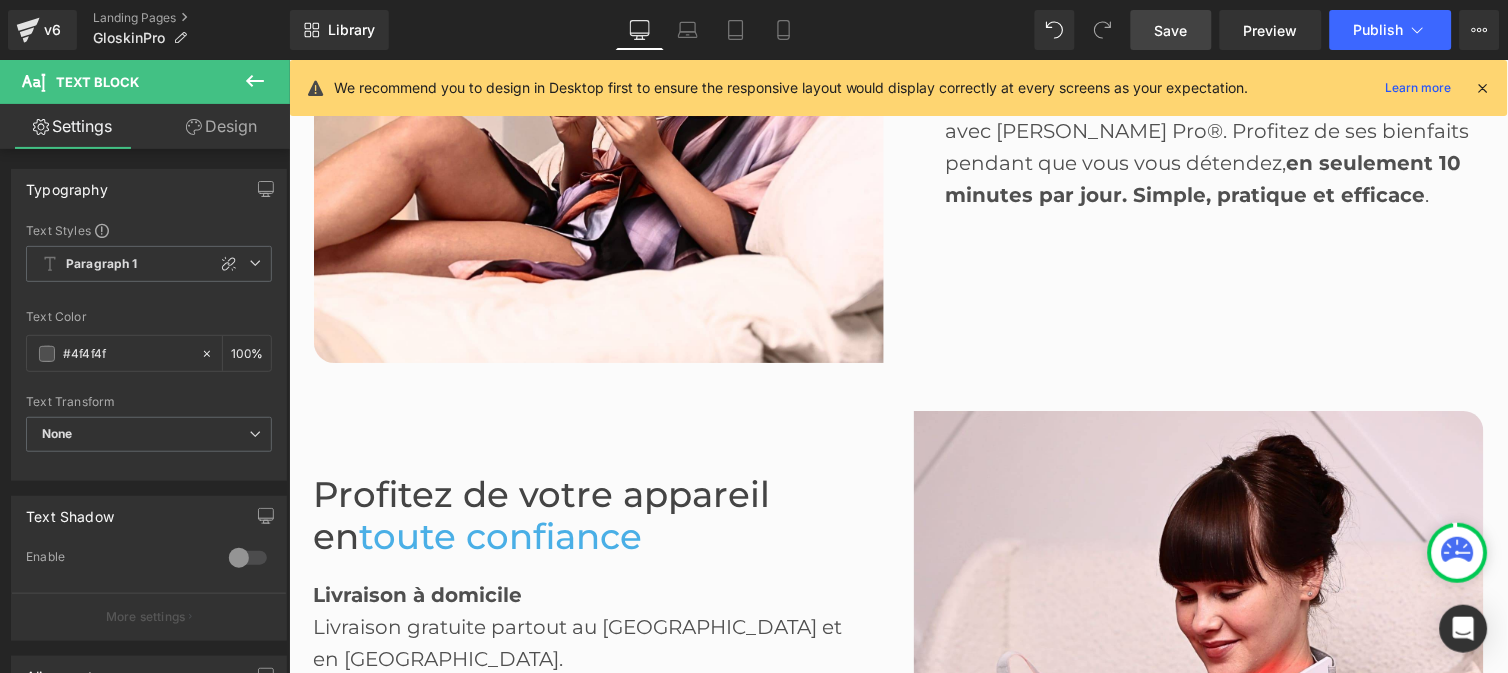 click on "Save" at bounding box center [1171, 30] 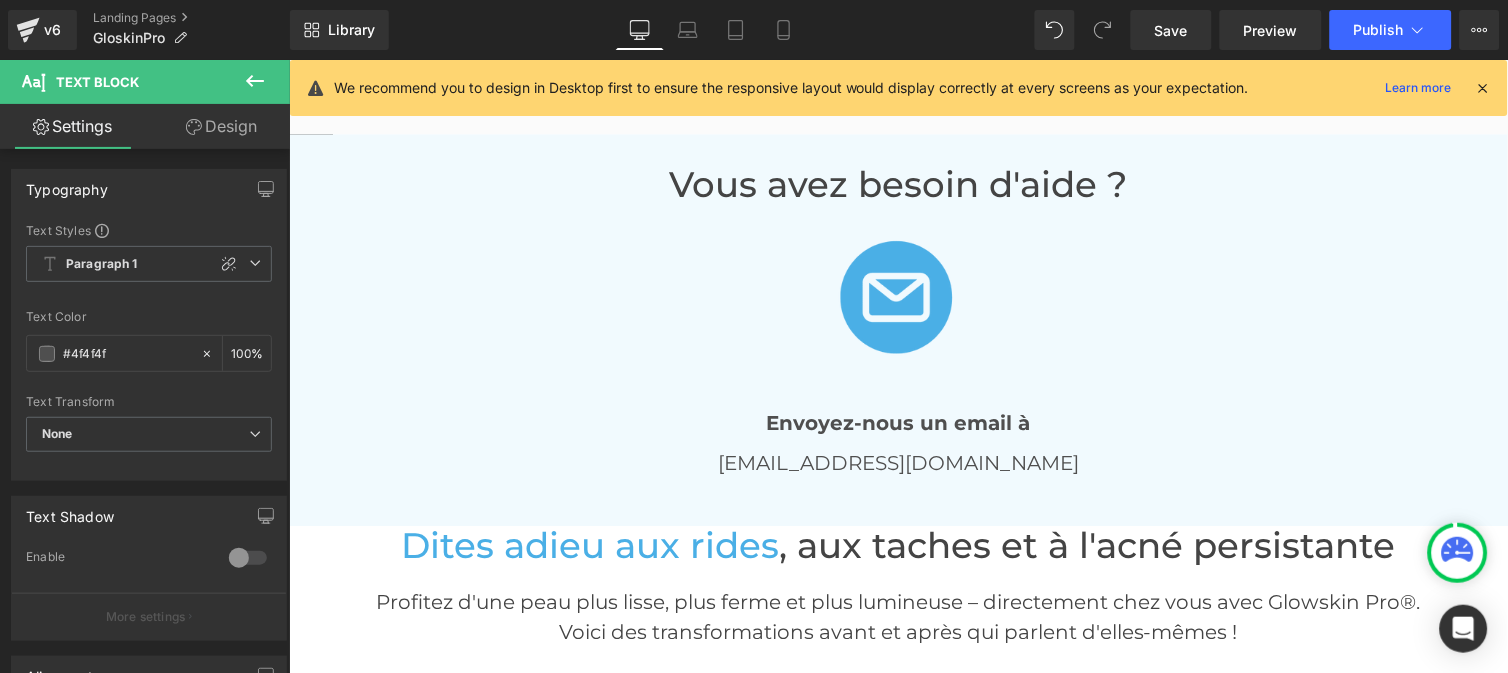 scroll, scrollTop: 4153, scrollLeft: 0, axis: vertical 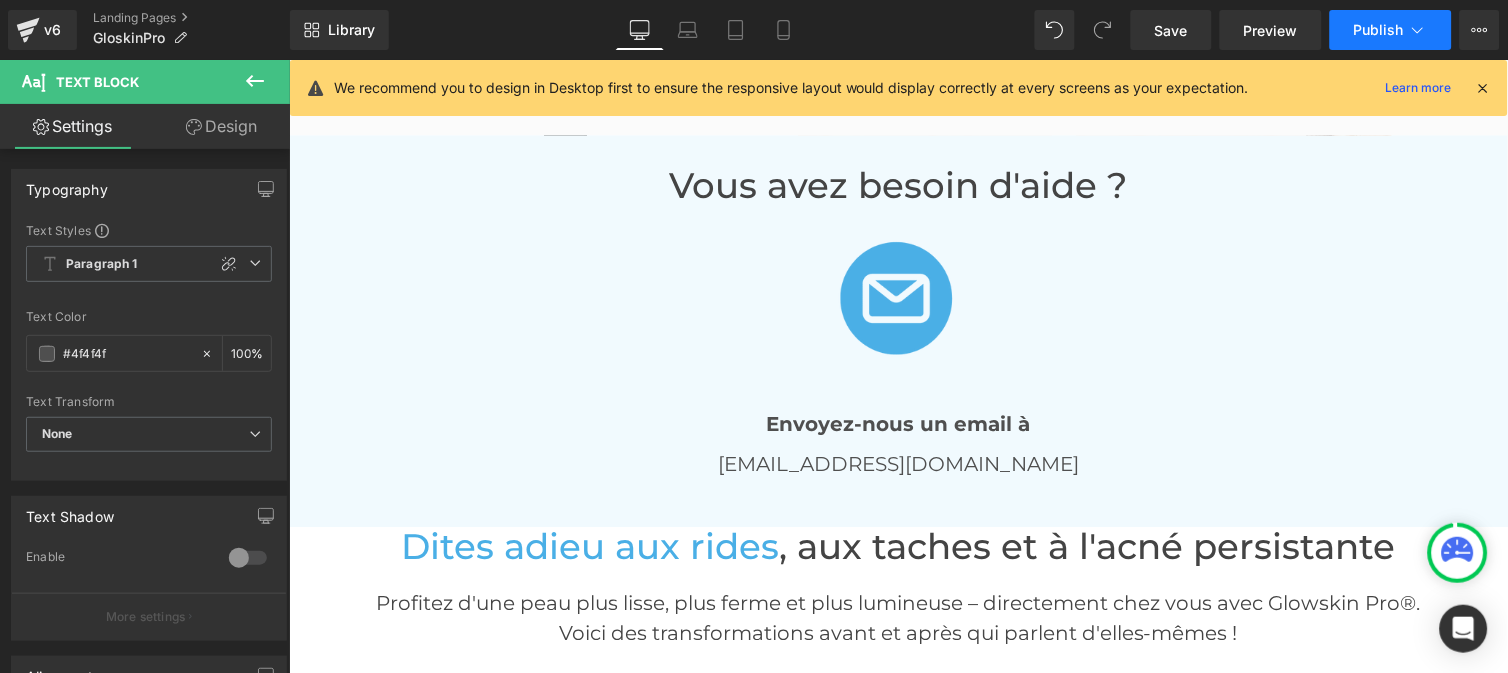 click on "Publish" at bounding box center (1379, 30) 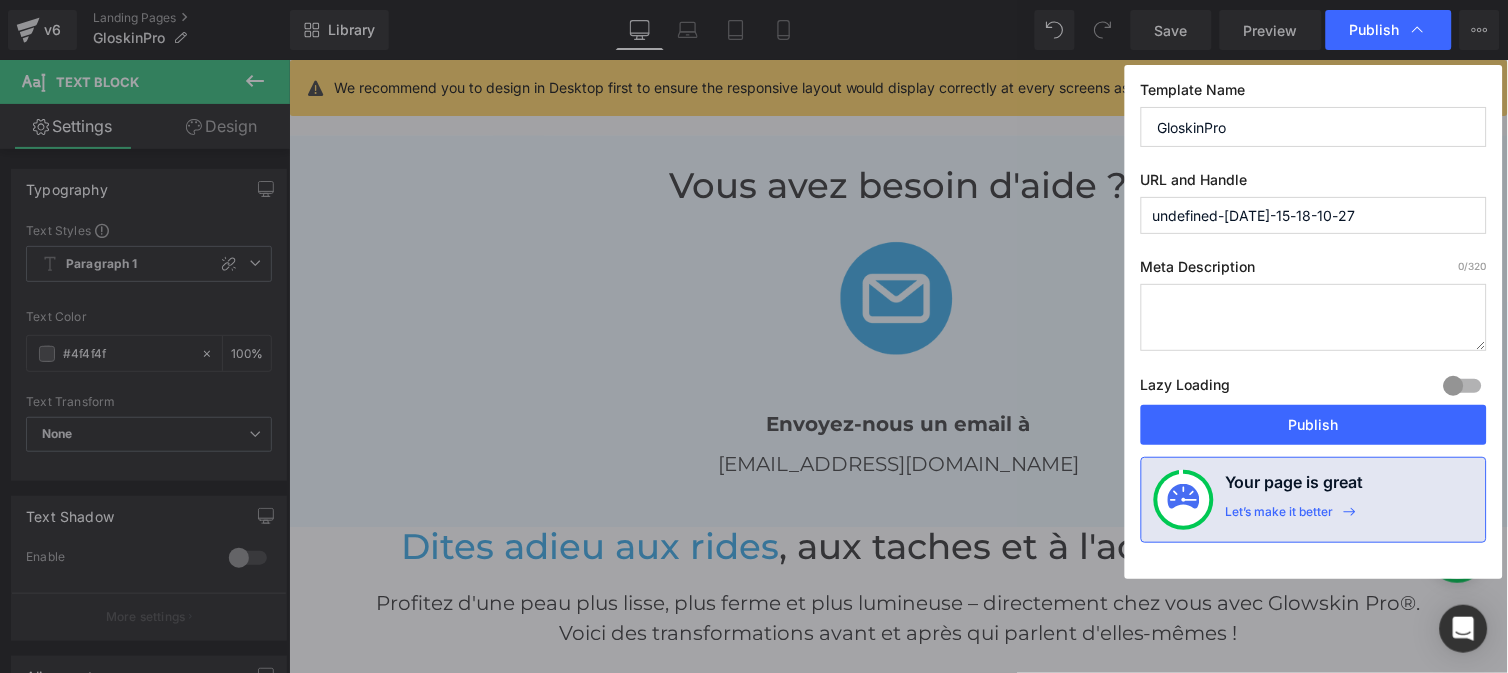 click on "undefined-[DATE]-15-18-10-27" at bounding box center [1314, 215] 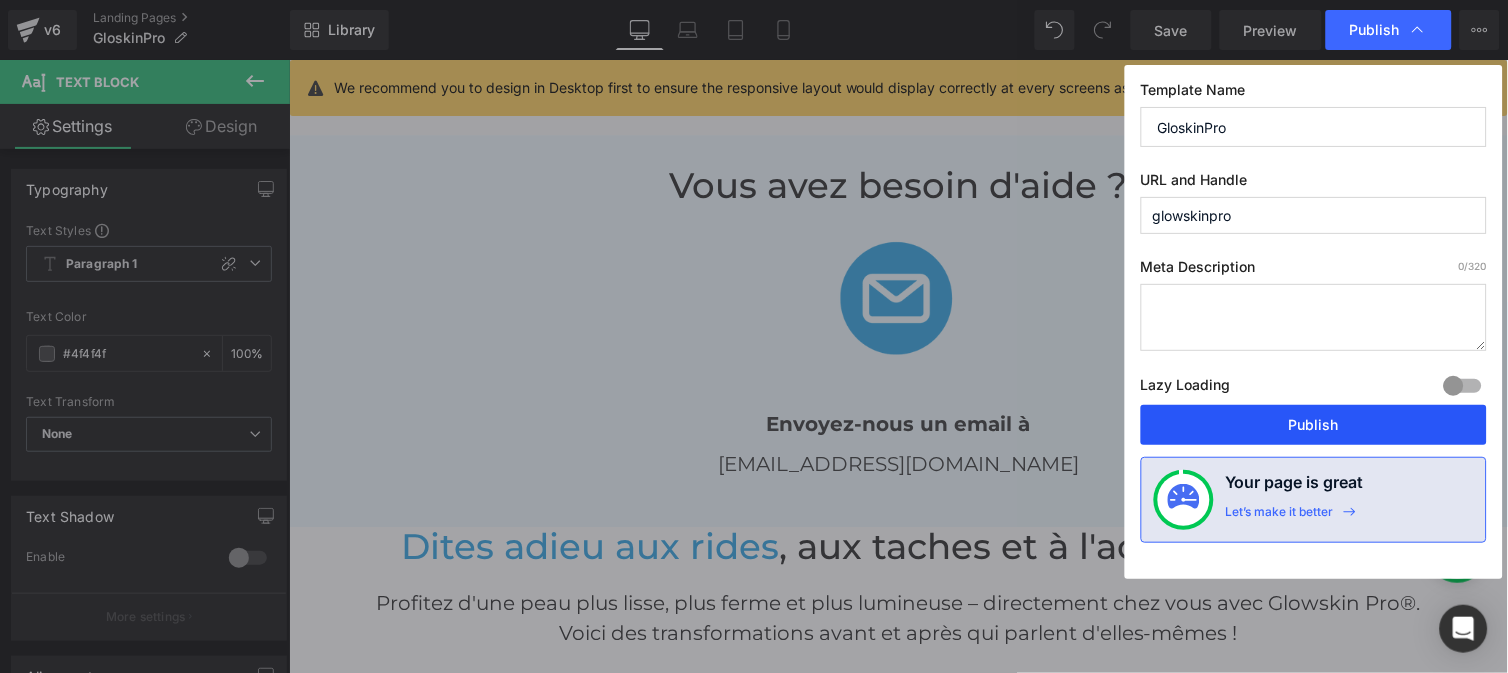 type on "glowskinpro" 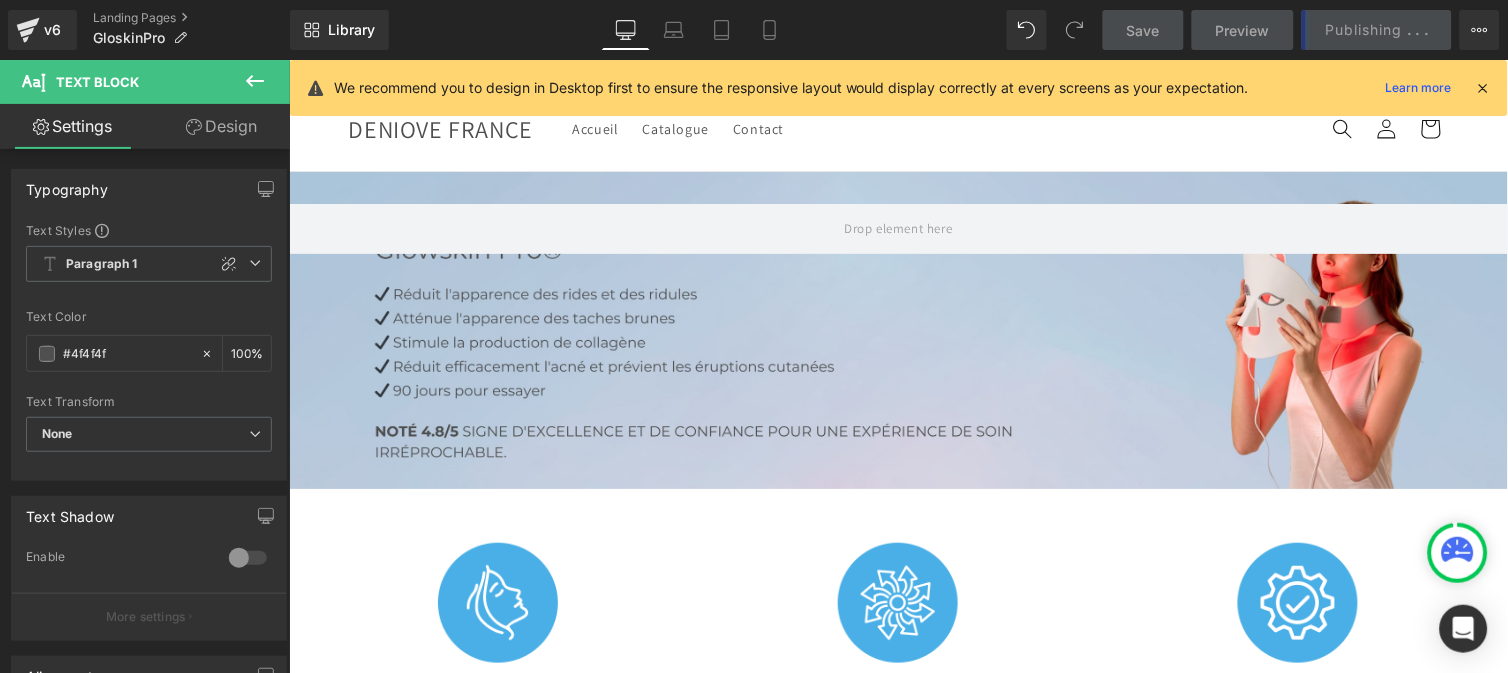 scroll, scrollTop: 0, scrollLeft: 0, axis: both 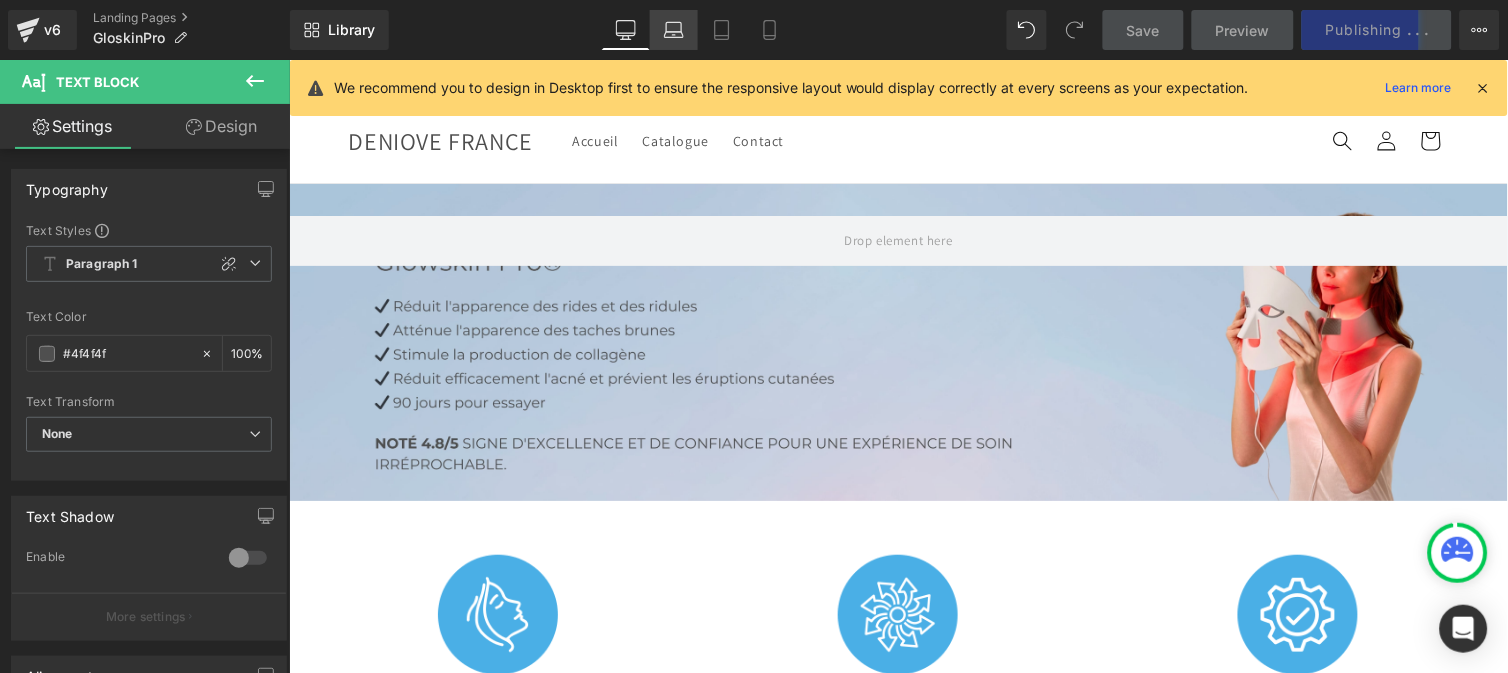 click 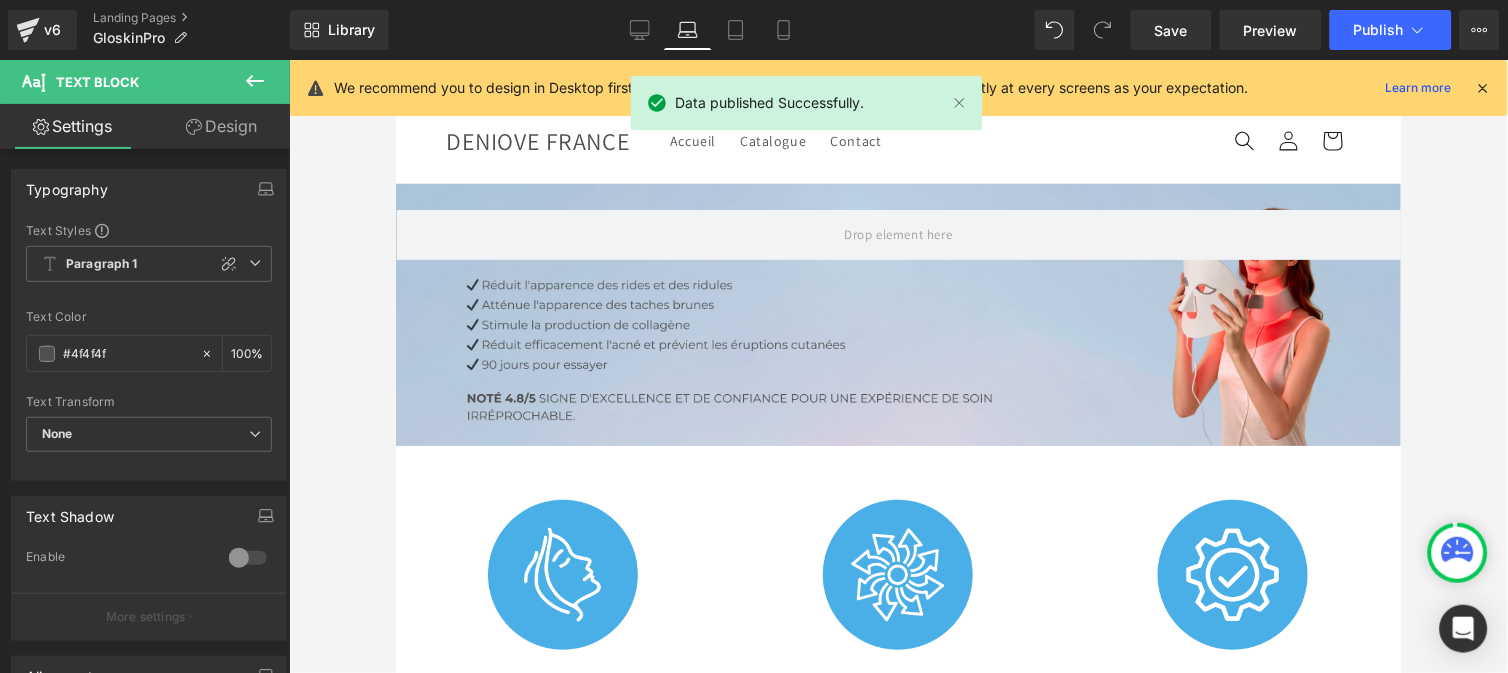 scroll, scrollTop: 202, scrollLeft: 0, axis: vertical 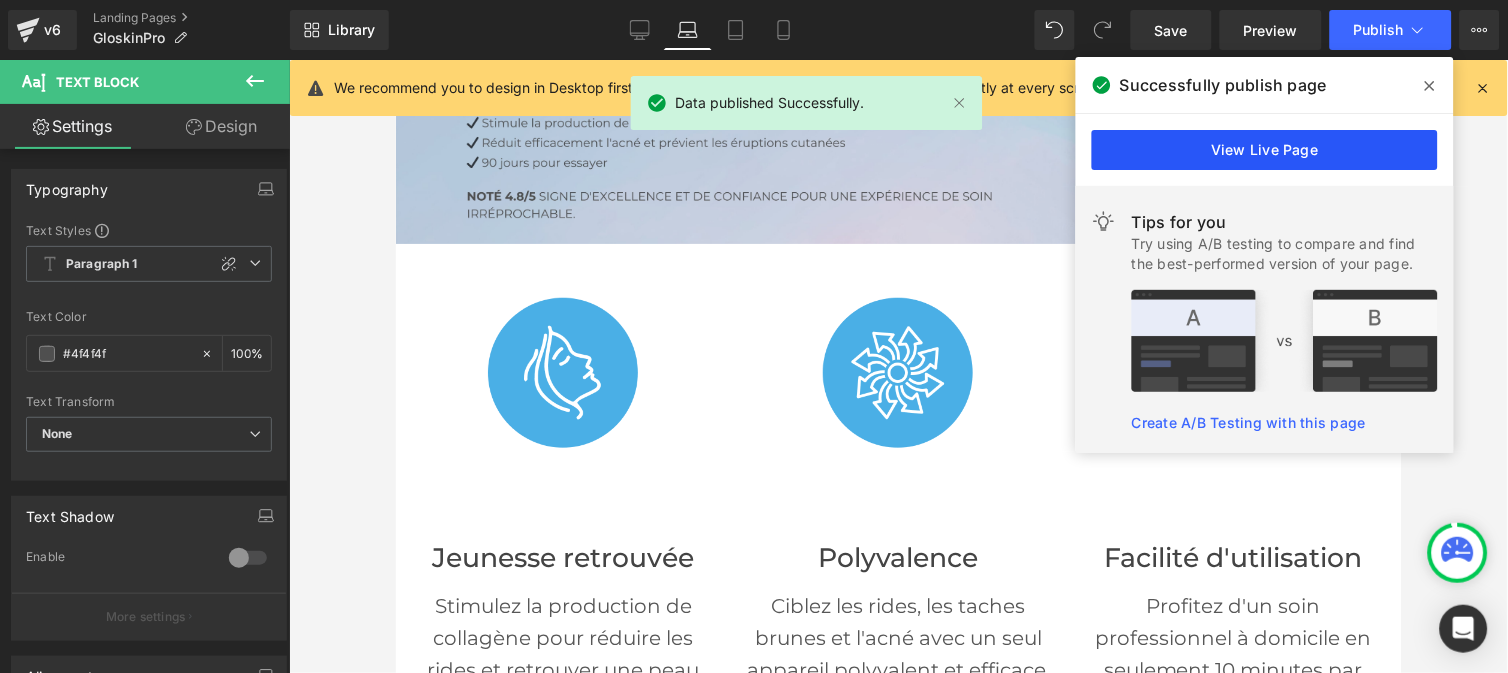 click on "View Live Page" at bounding box center (1265, 150) 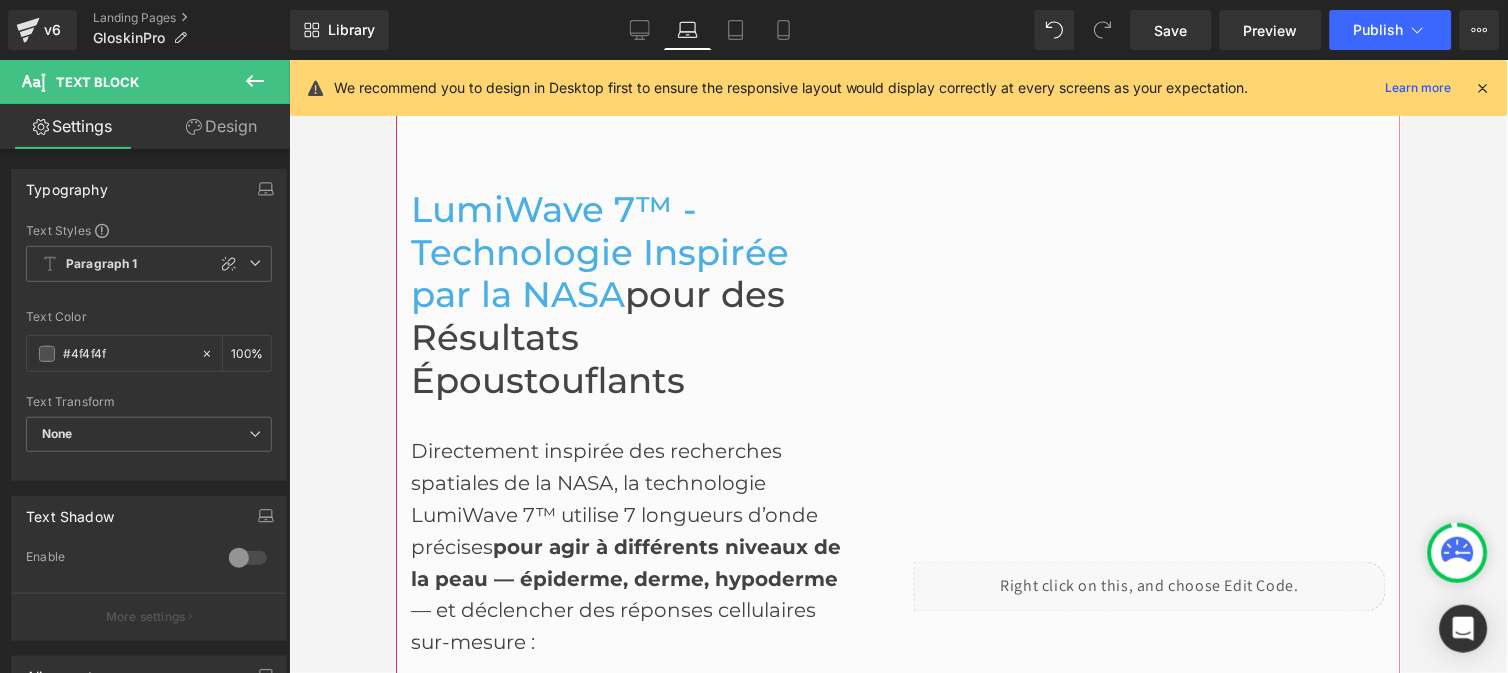 scroll, scrollTop: 2201, scrollLeft: 0, axis: vertical 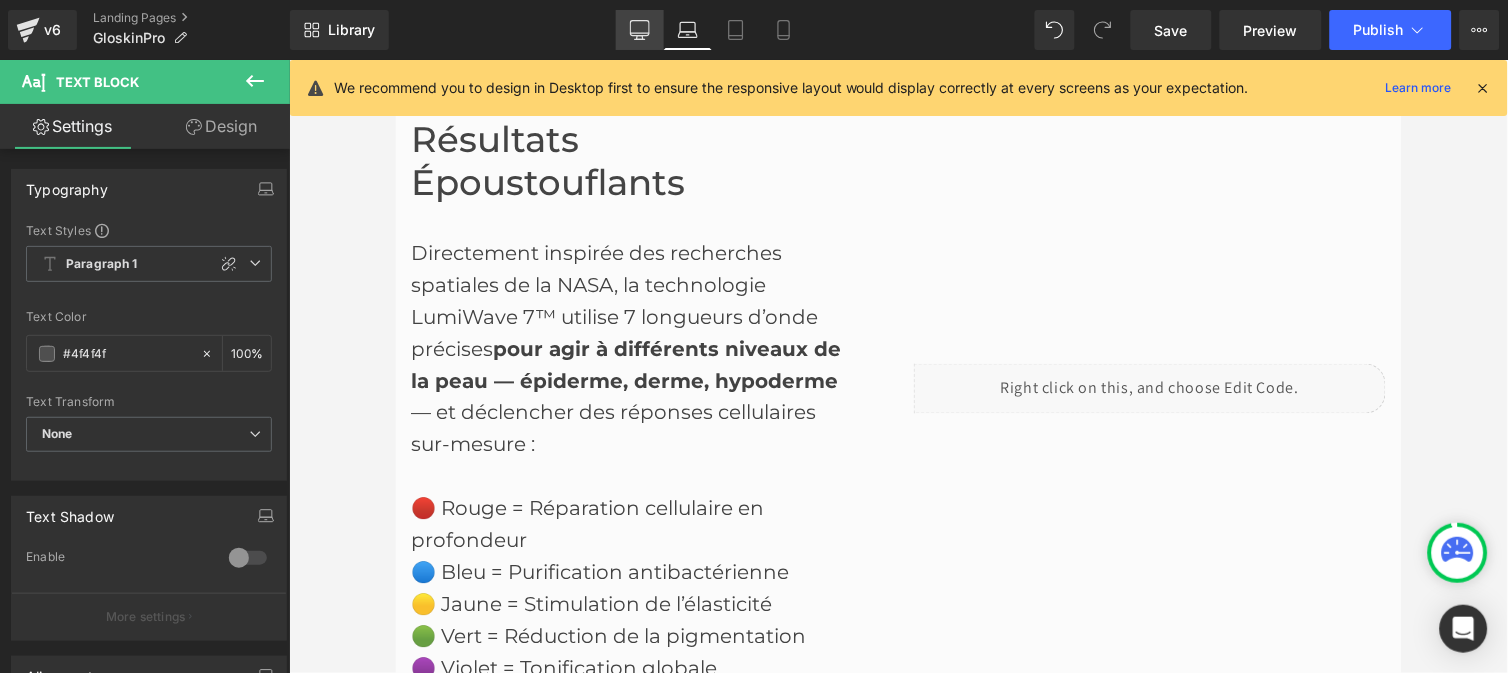 drag, startPoint x: 643, startPoint y: 30, endPoint x: 747, endPoint y: 392, distance: 376.64307 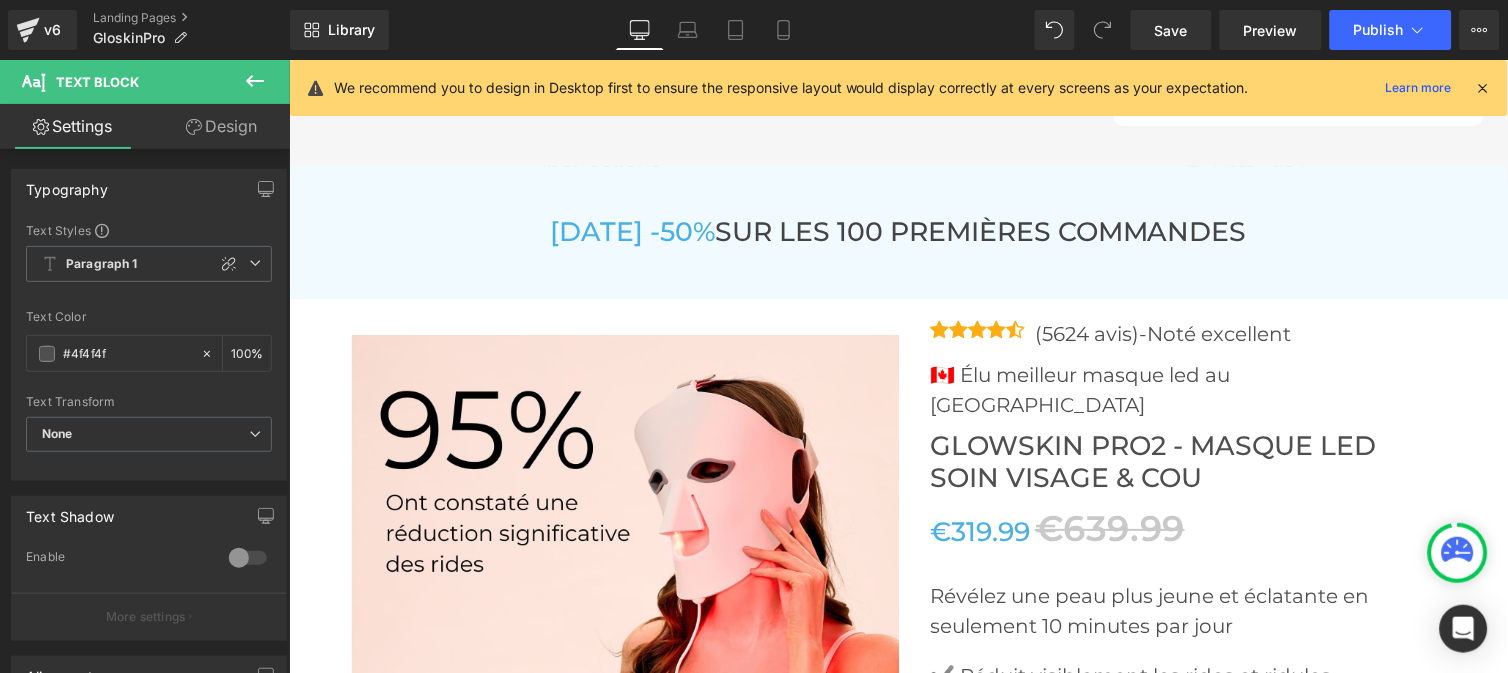 scroll, scrollTop: 6564, scrollLeft: 0, axis: vertical 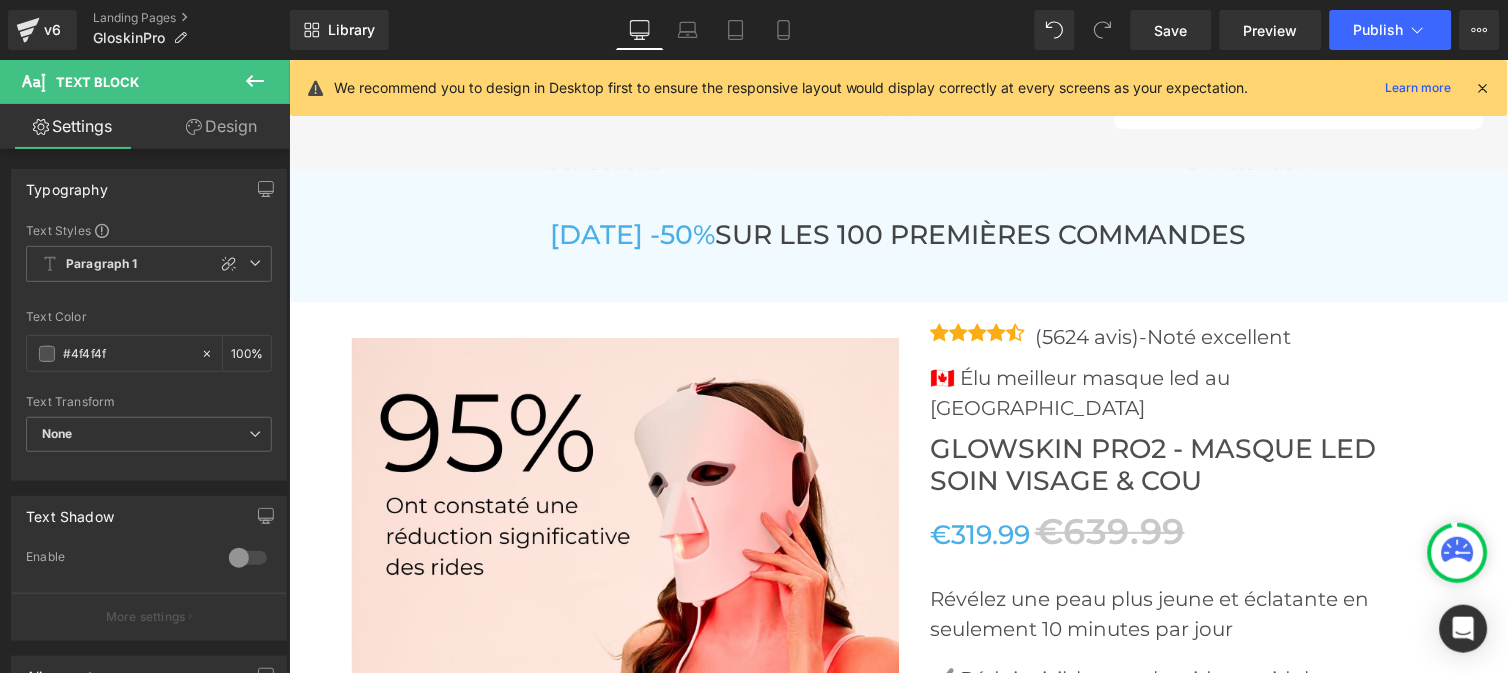 click on "Glowskin Pro2 - Masque LED Soin Visage & Cou" at bounding box center (1189, 464) 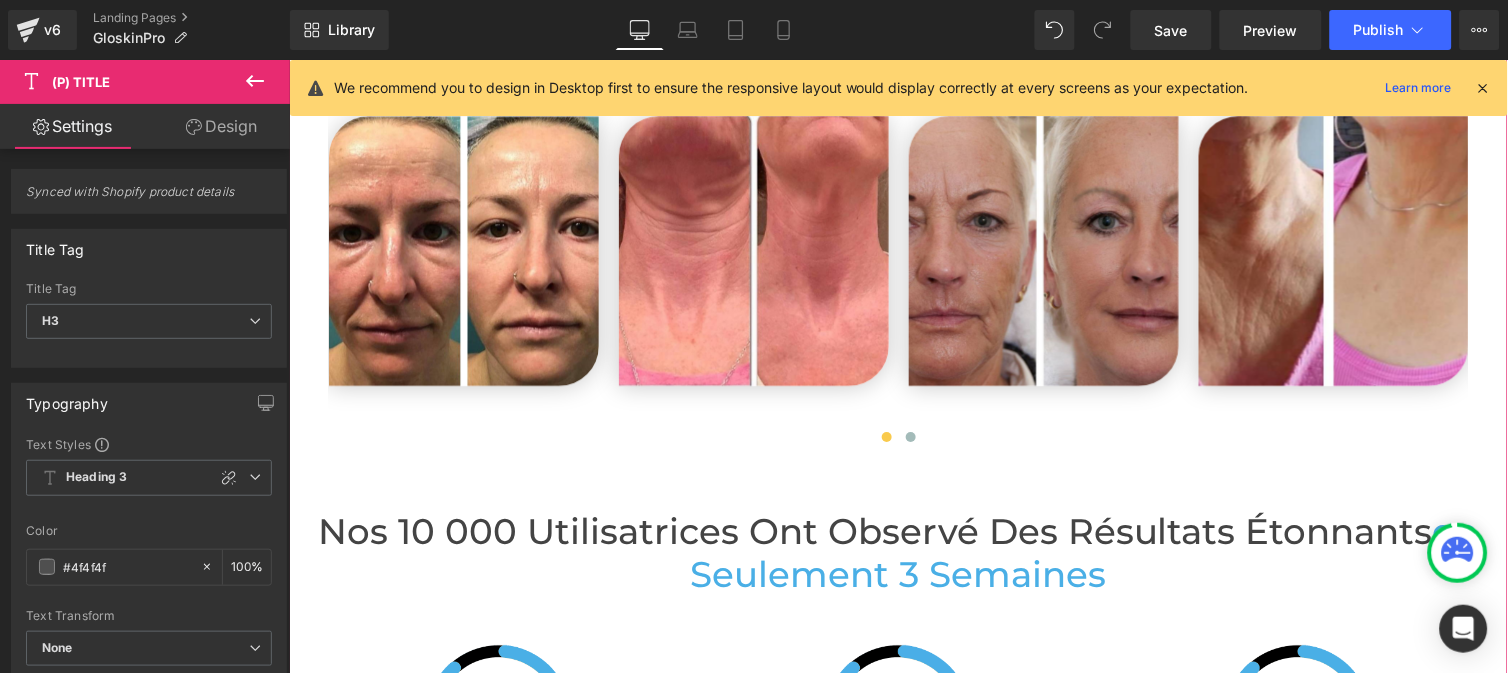 scroll, scrollTop: 4285, scrollLeft: 0, axis: vertical 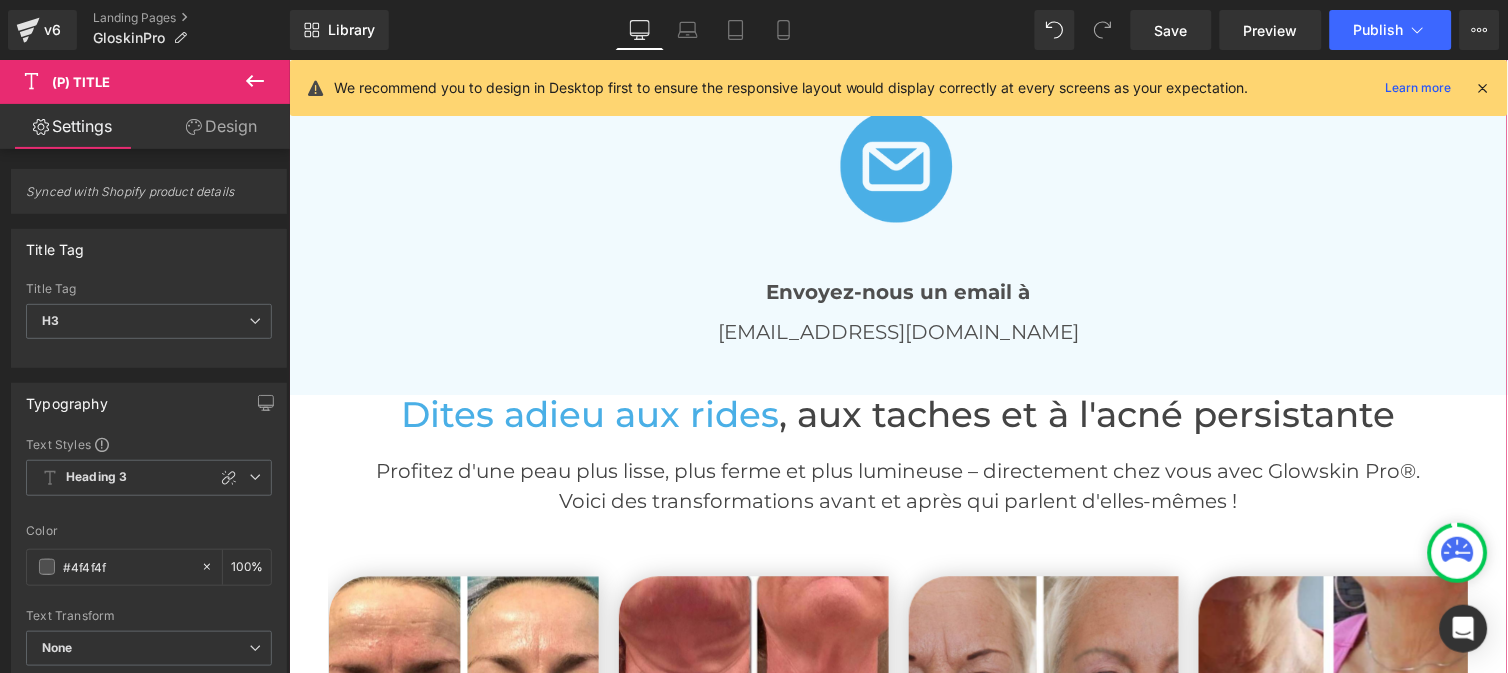 click on "Dites adieu aux rides" at bounding box center (590, 414) 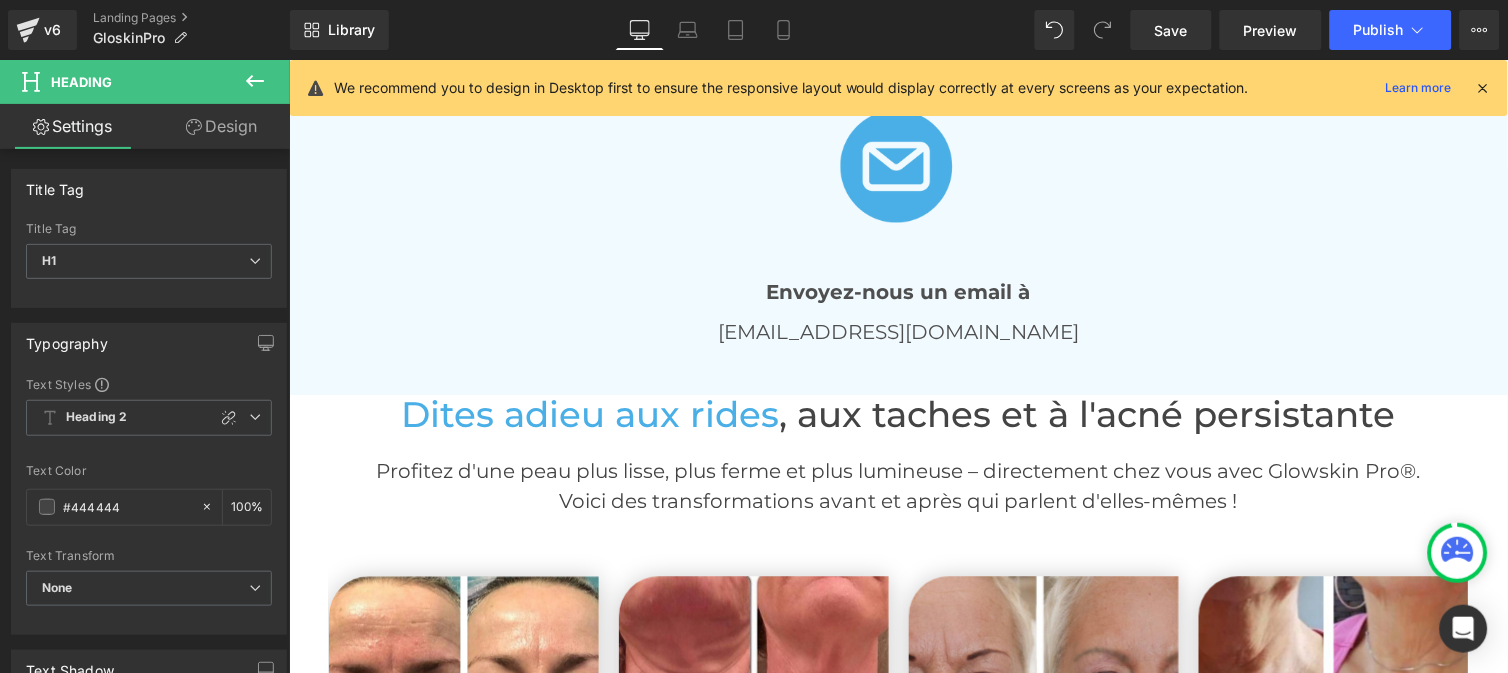 click on "Design" at bounding box center (221, 126) 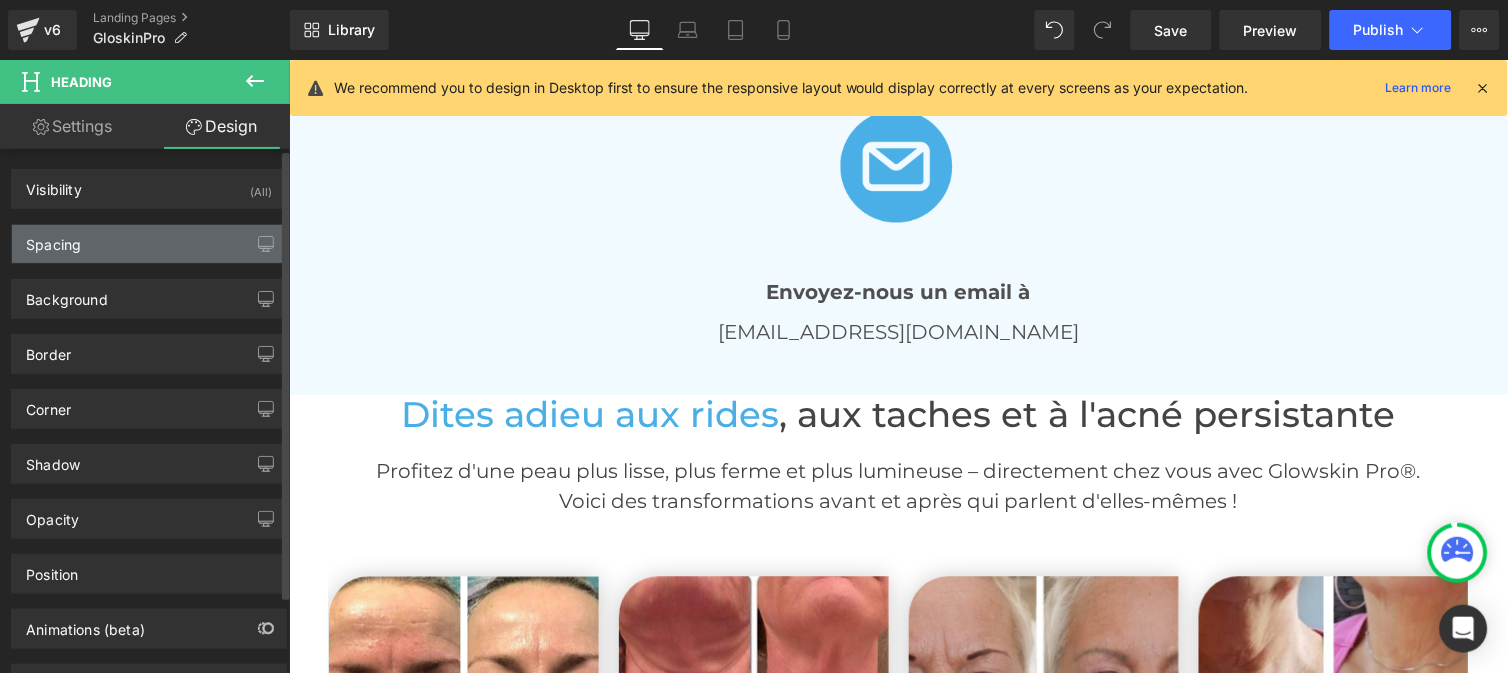 click on "Spacing" at bounding box center [149, 244] 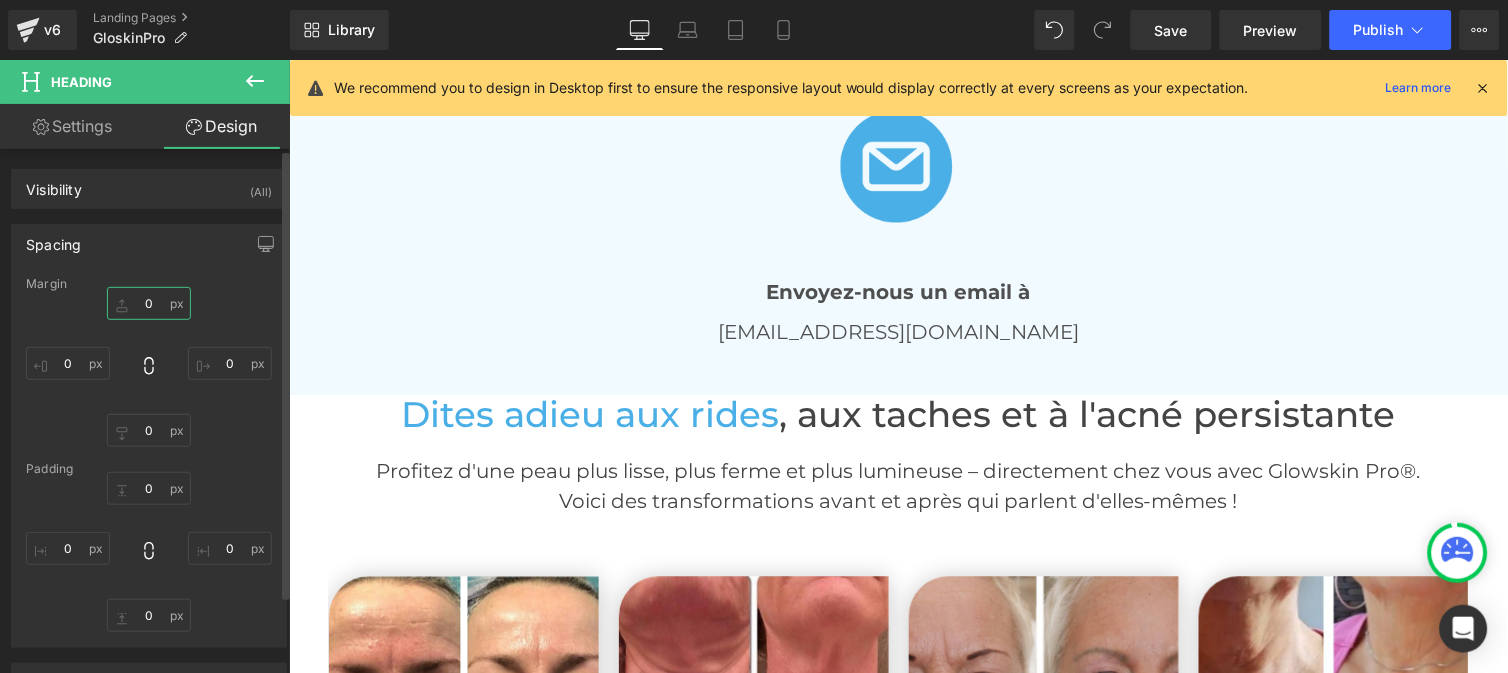 type on "0" 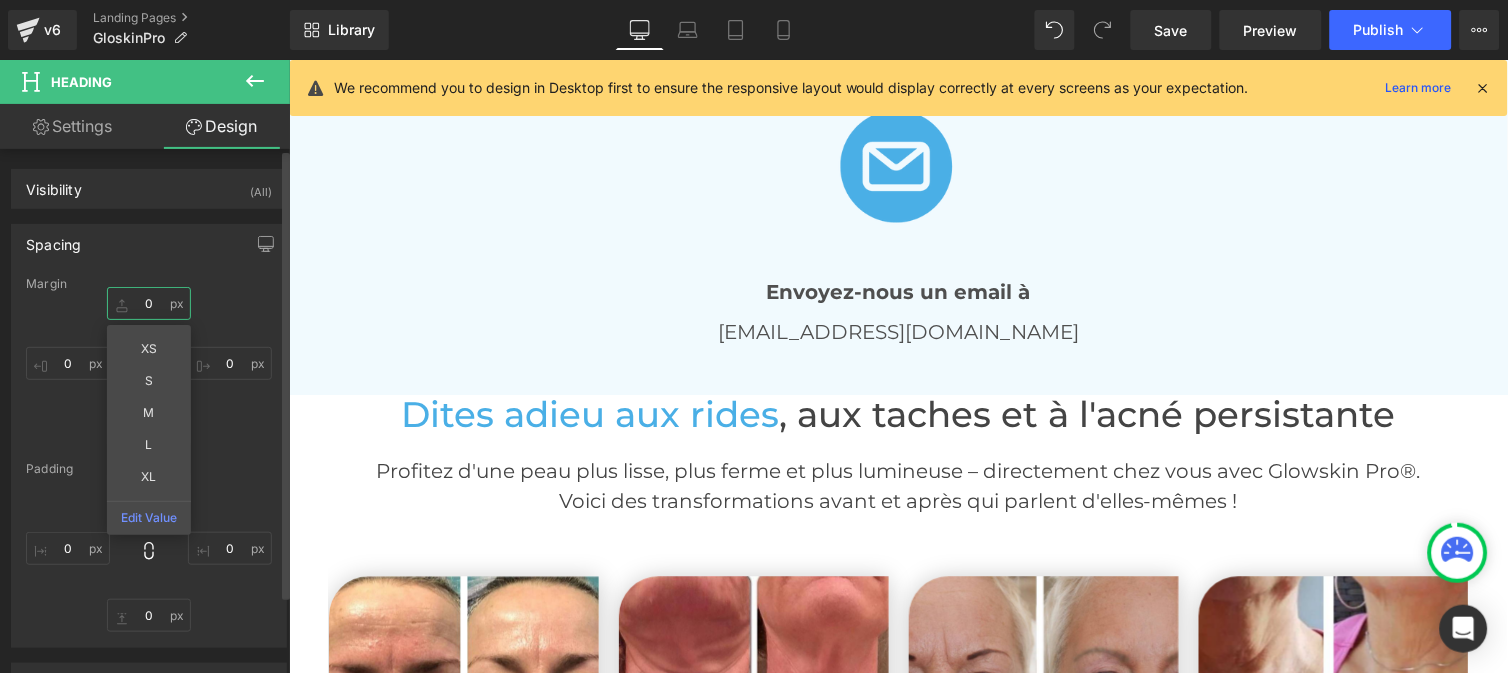 click at bounding box center (149, 303) 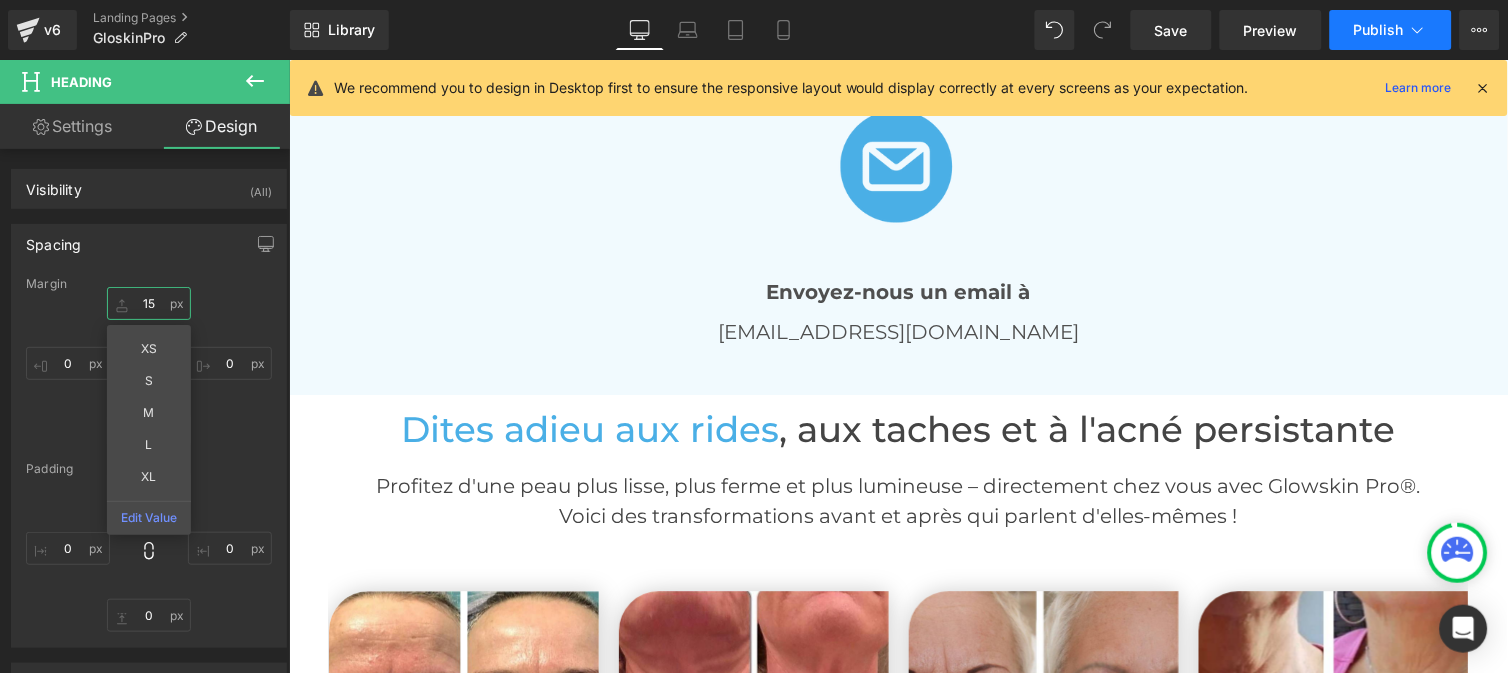 type on "15" 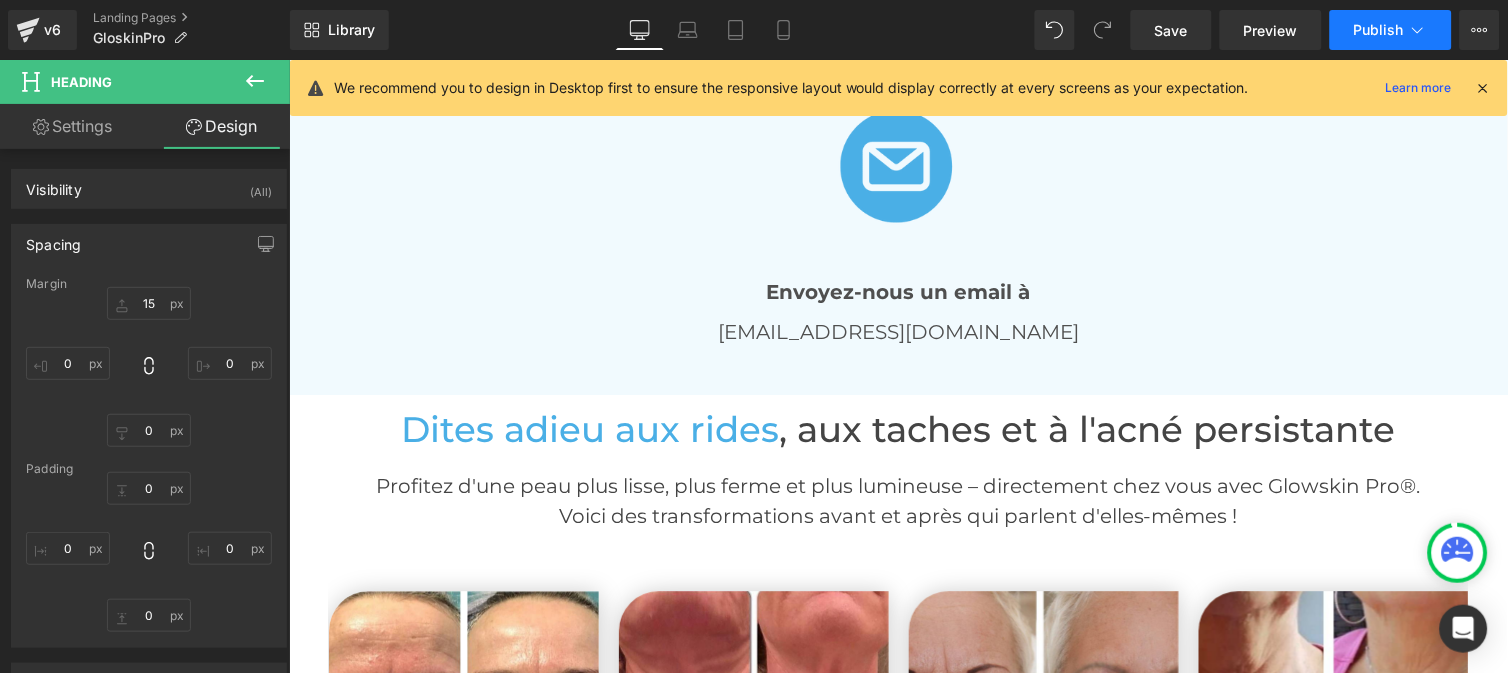 click on "Publish" at bounding box center (1391, 30) 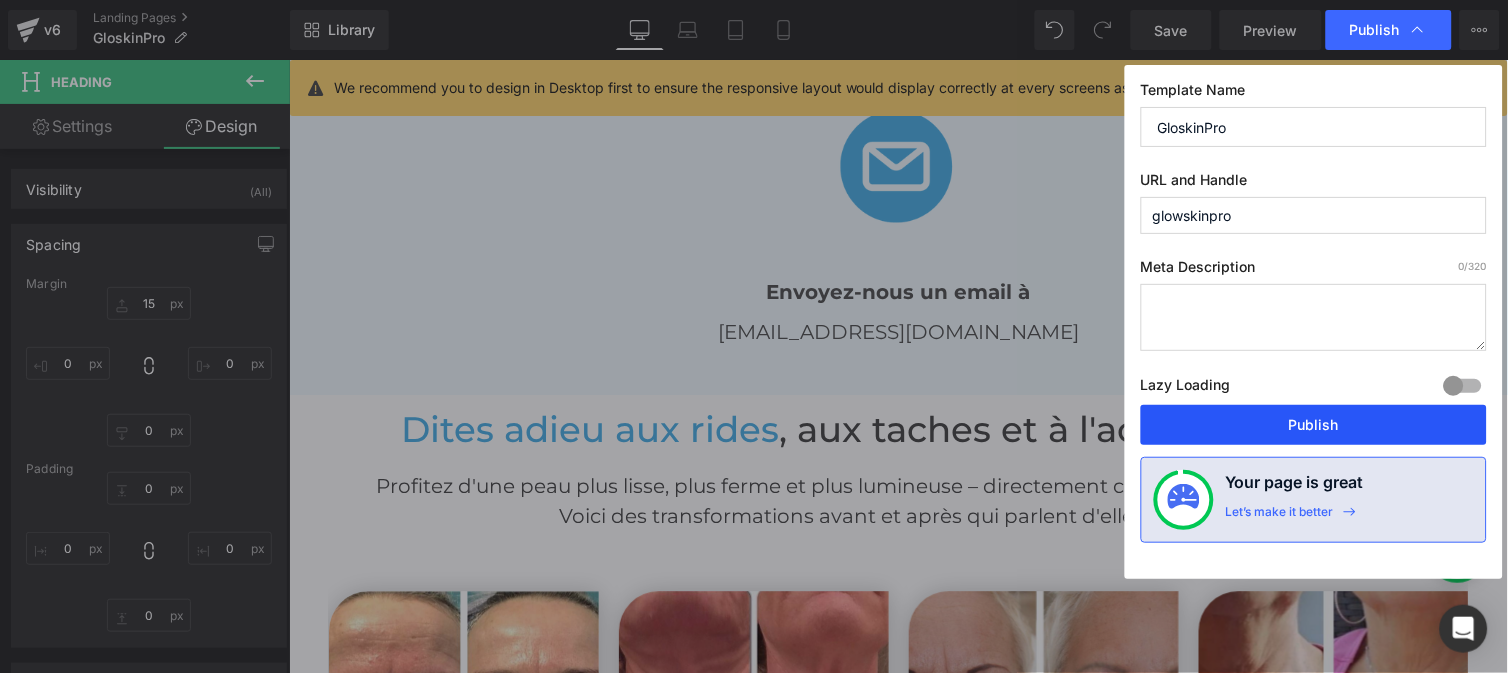 click on "Publish" at bounding box center [1314, 425] 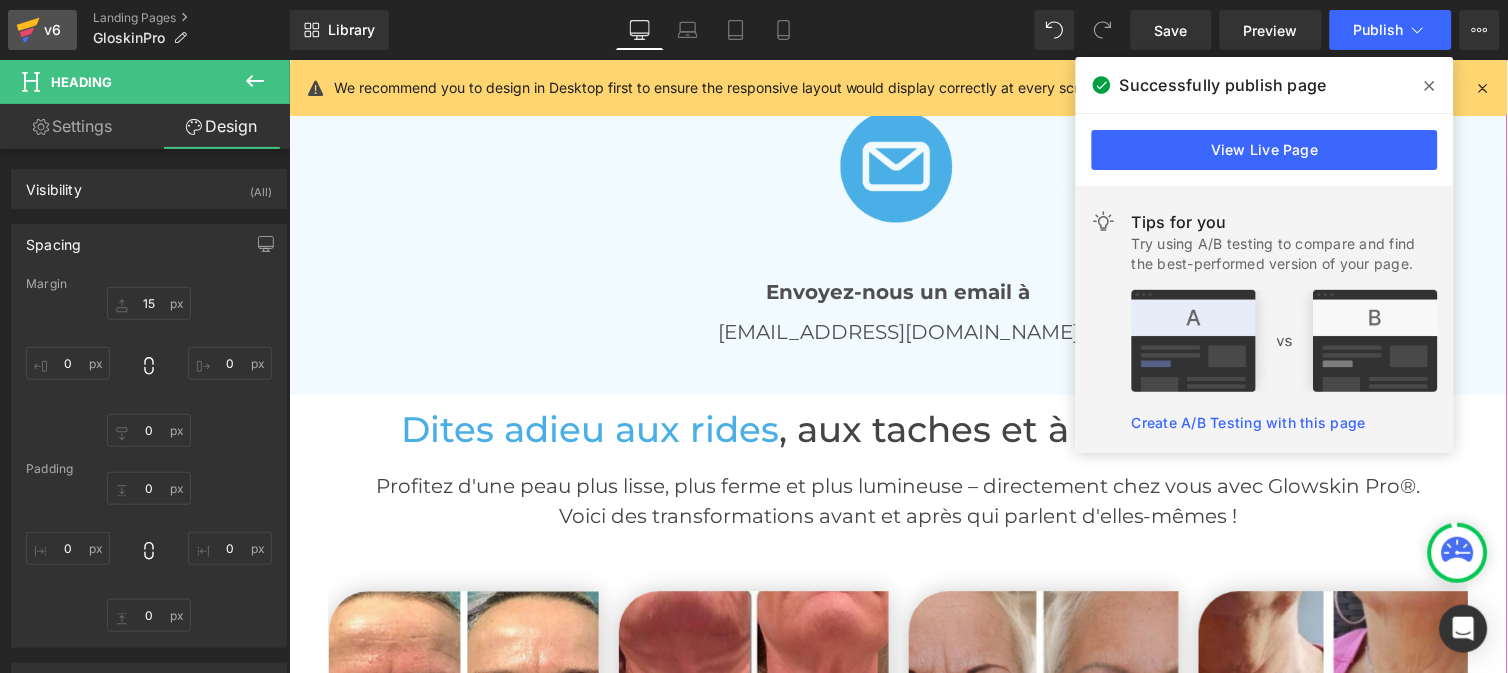 click on "v6" at bounding box center [52, 30] 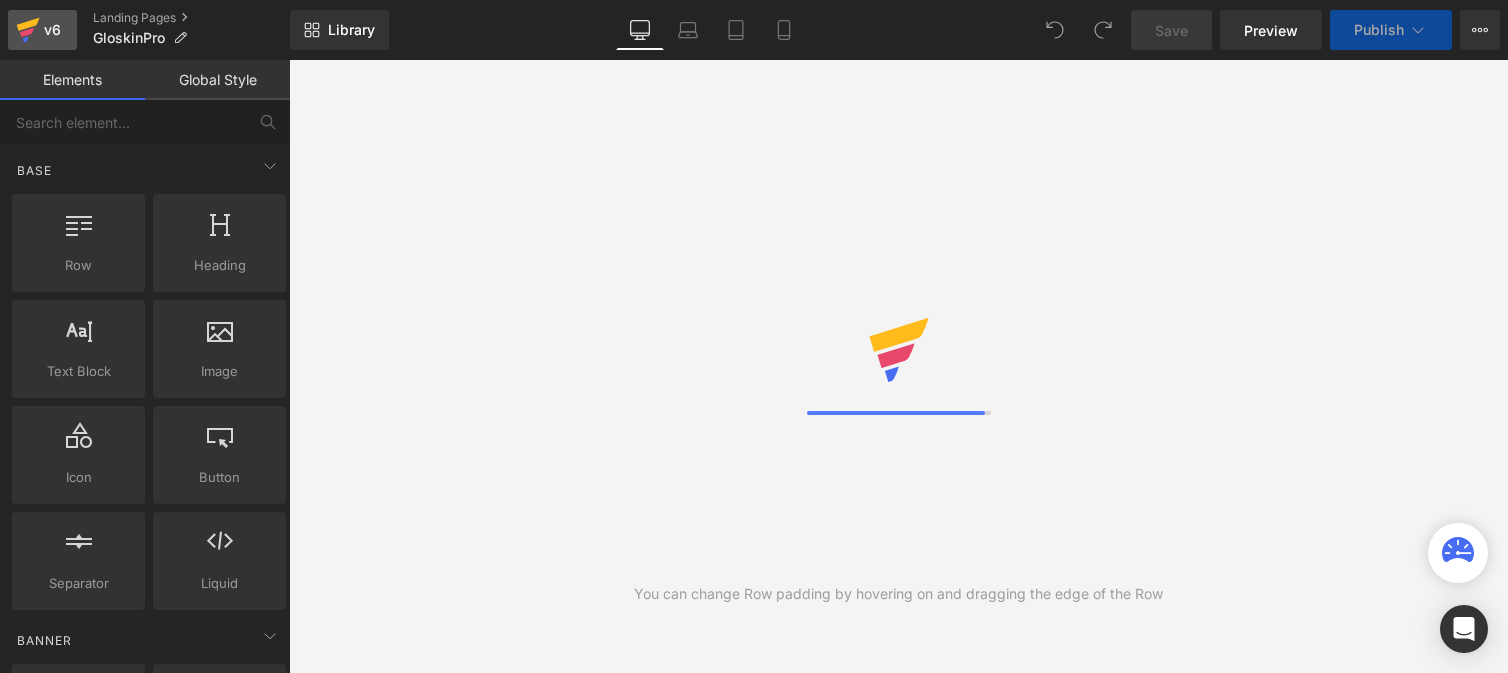 click on "v6" at bounding box center (52, 30) 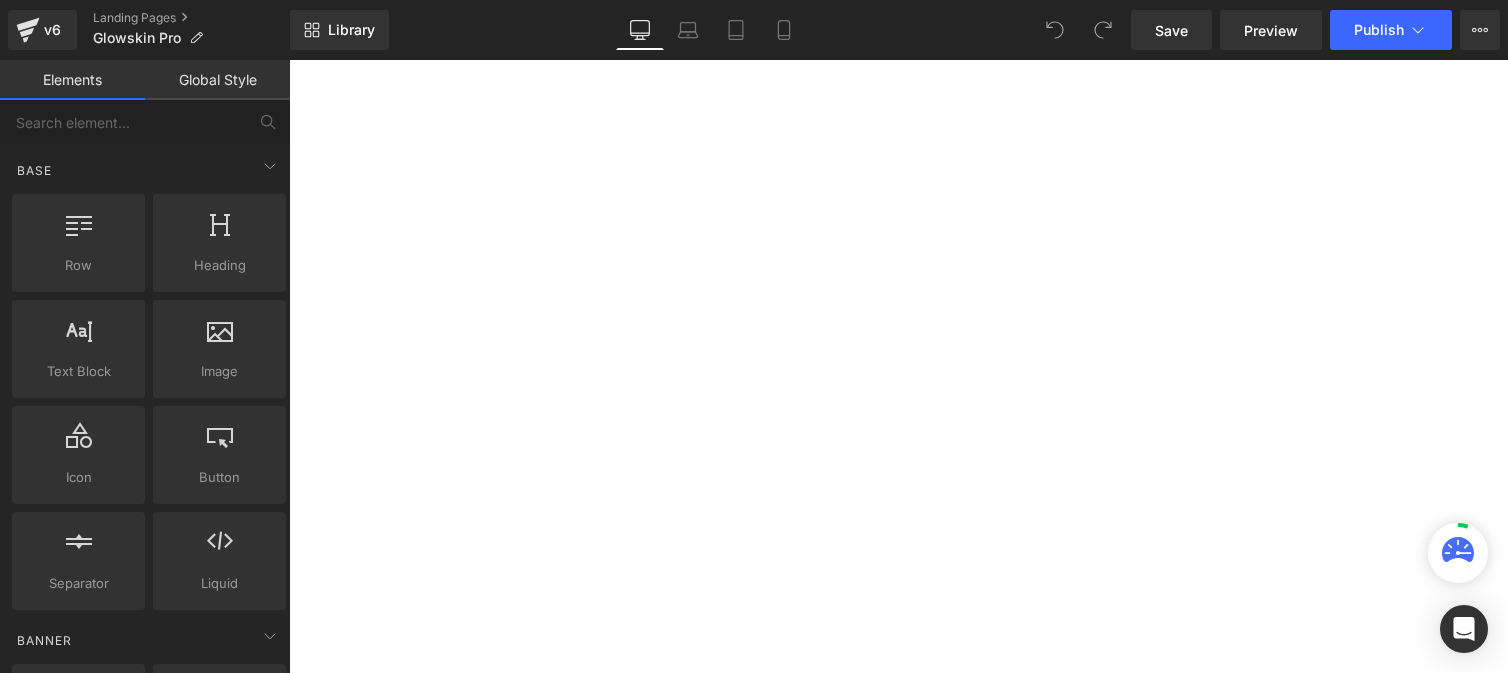 scroll, scrollTop: 0, scrollLeft: 0, axis: both 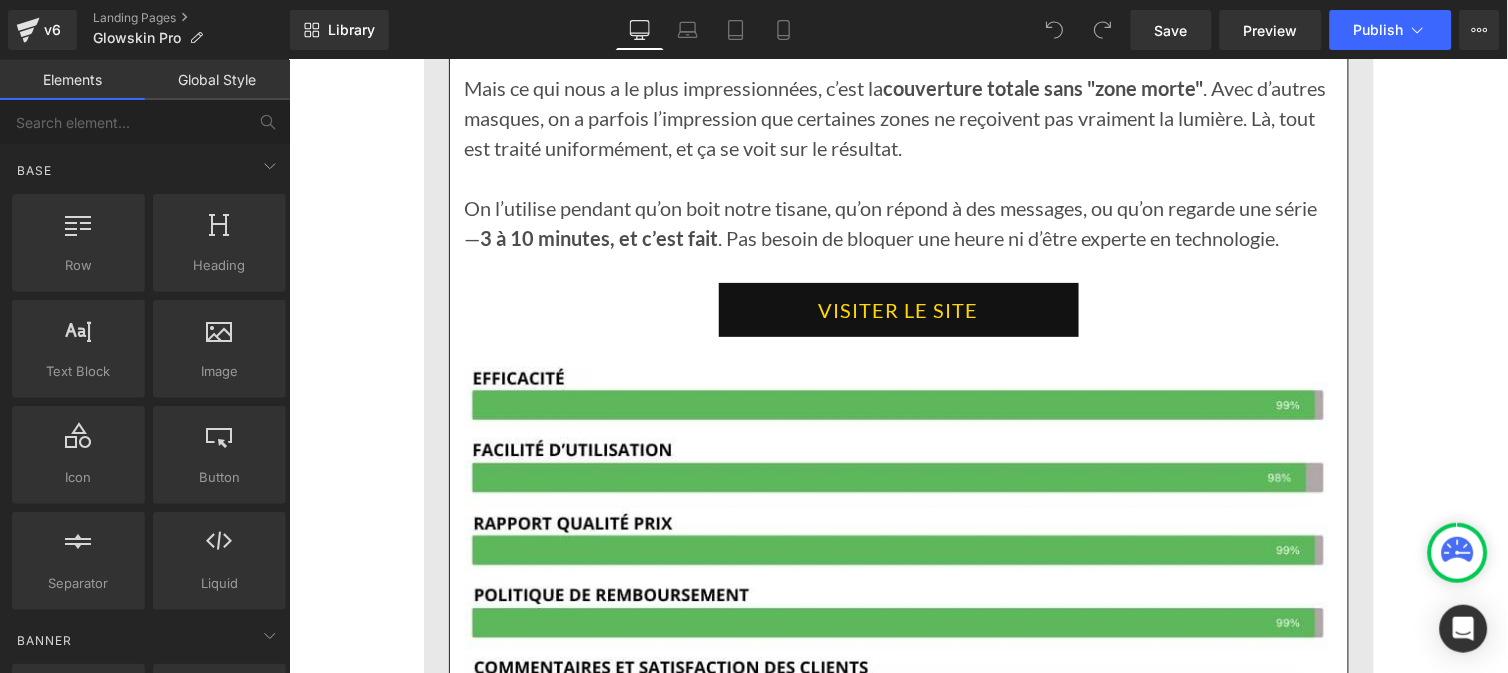 click on "VISITER LE SITE" at bounding box center [898, 309] 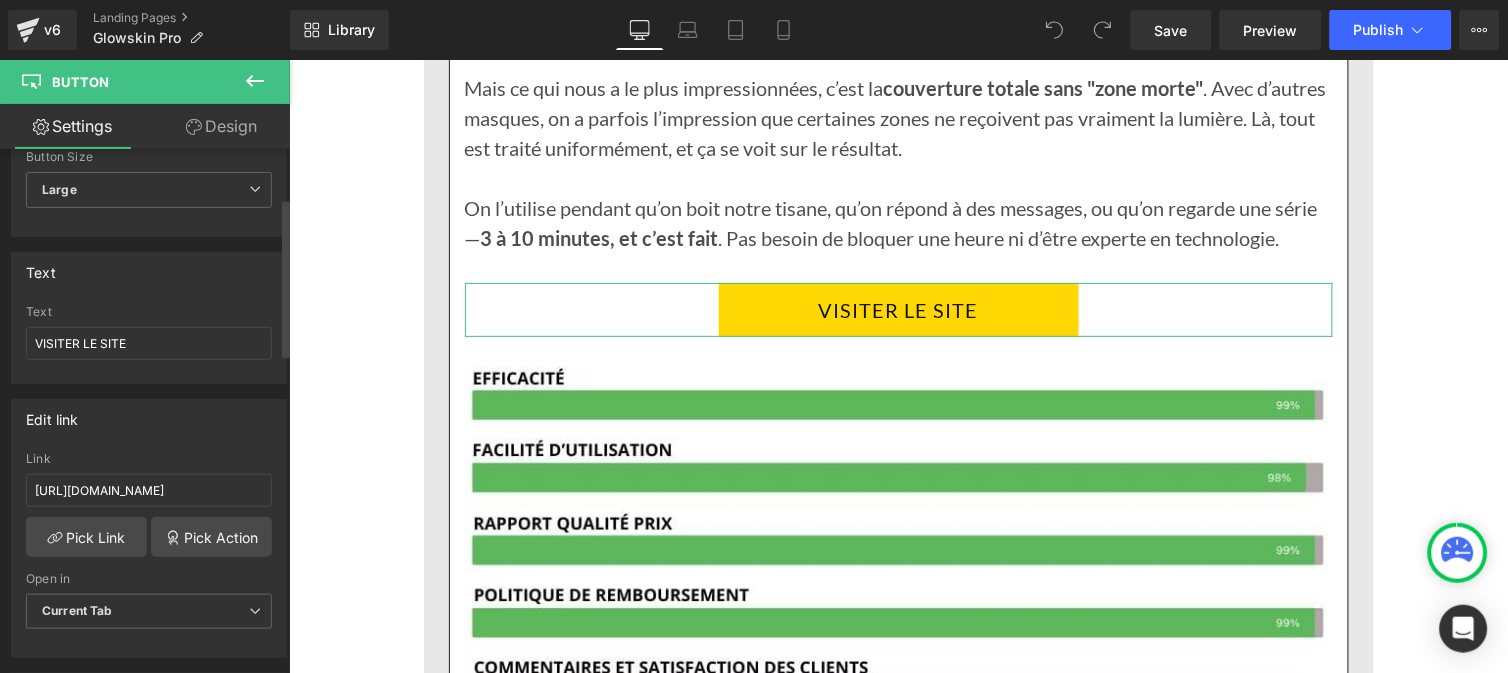 scroll, scrollTop: 161, scrollLeft: 0, axis: vertical 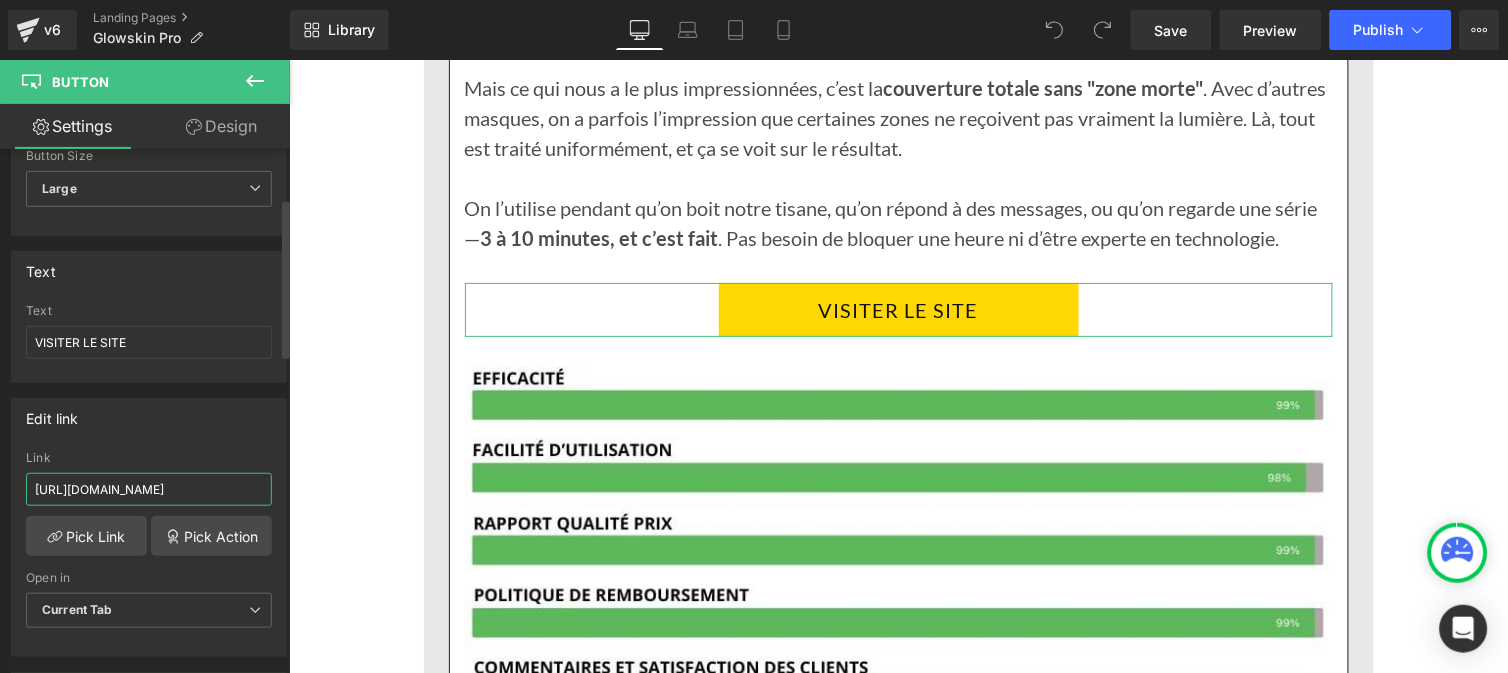 click on "https://deniove.com/pages/glowskinpronew" at bounding box center [149, 489] 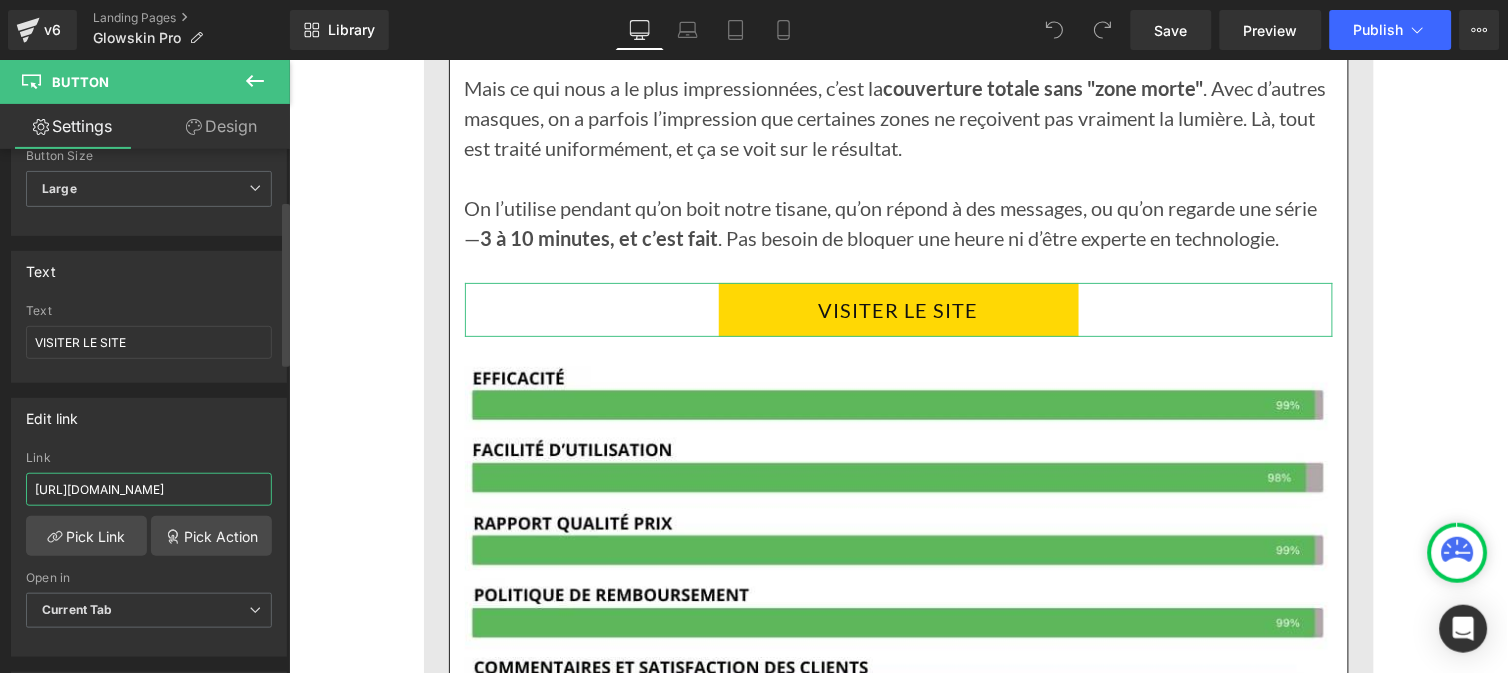 type on "https://deniovefrance.com/pages/glowskinpro" 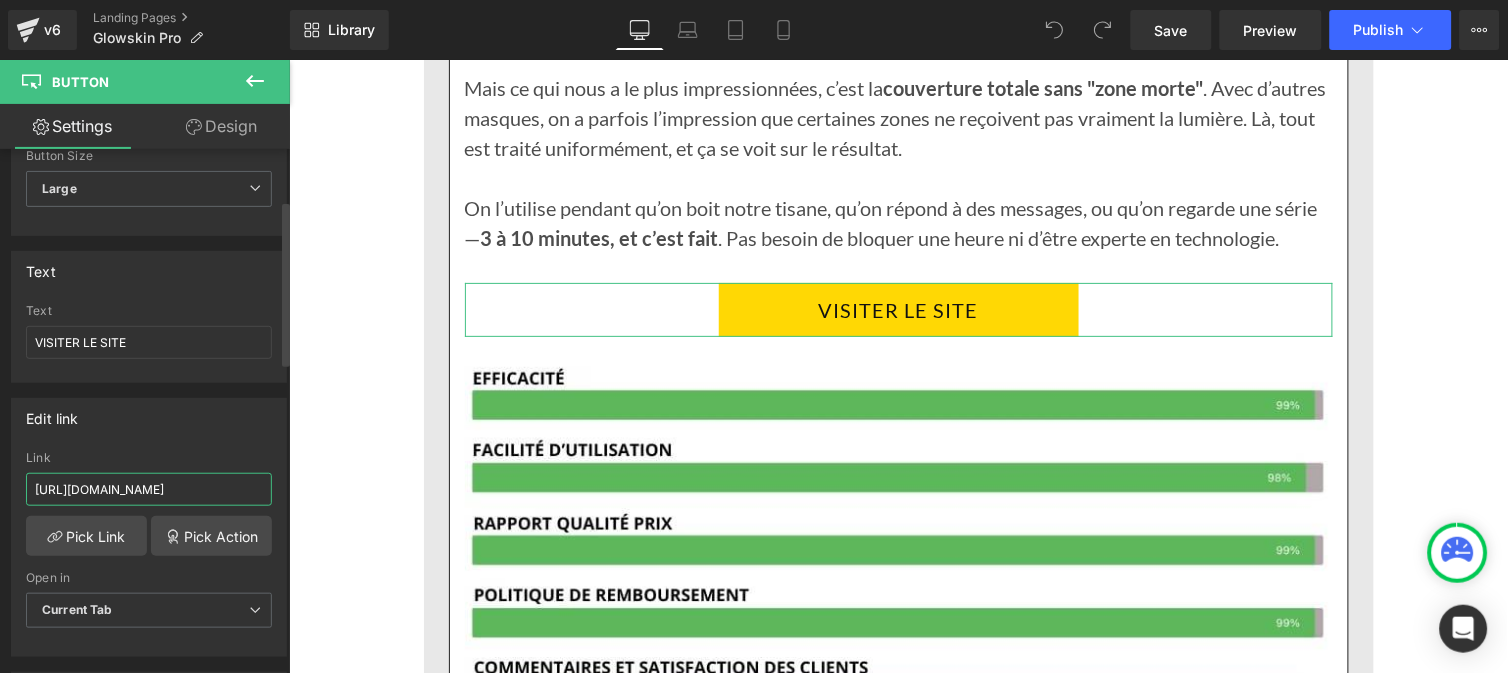 scroll, scrollTop: 0, scrollLeft: 42, axis: horizontal 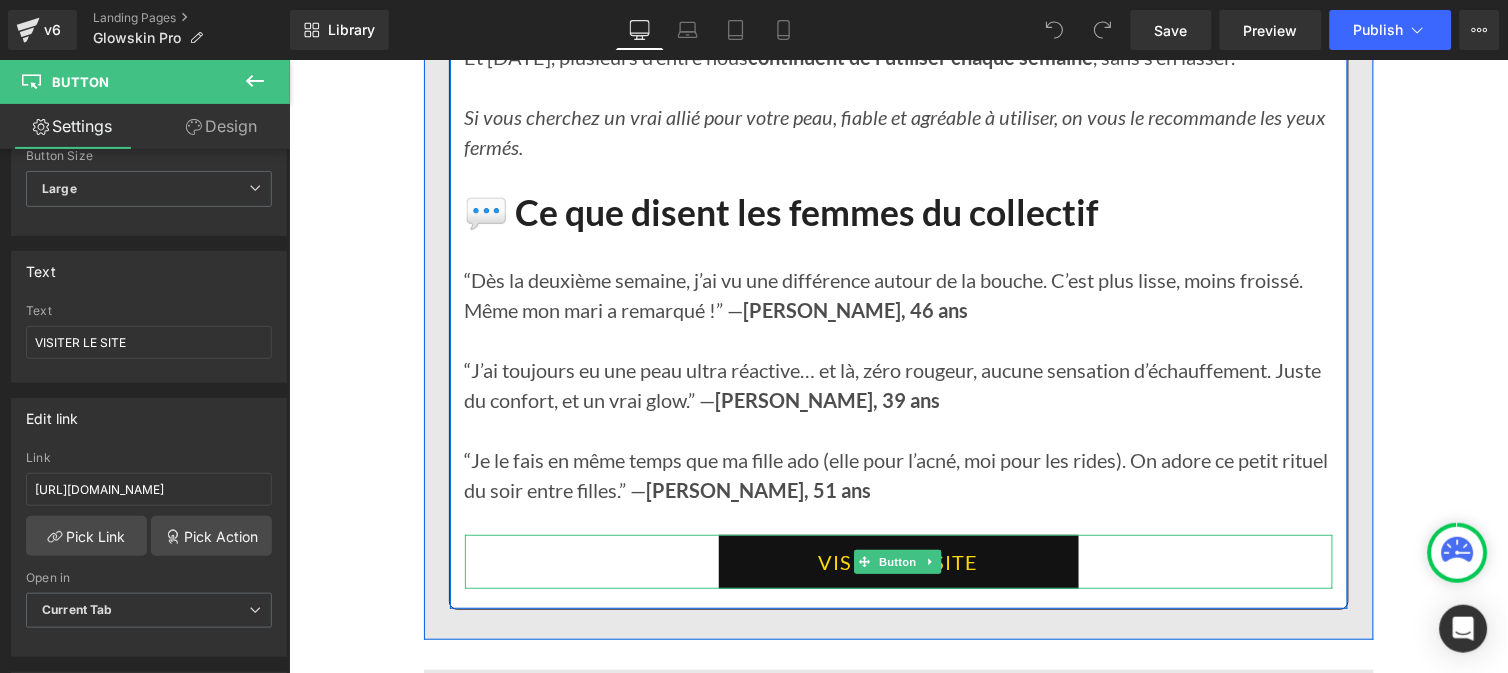click on "VISITER LE SITE" at bounding box center (898, 561) 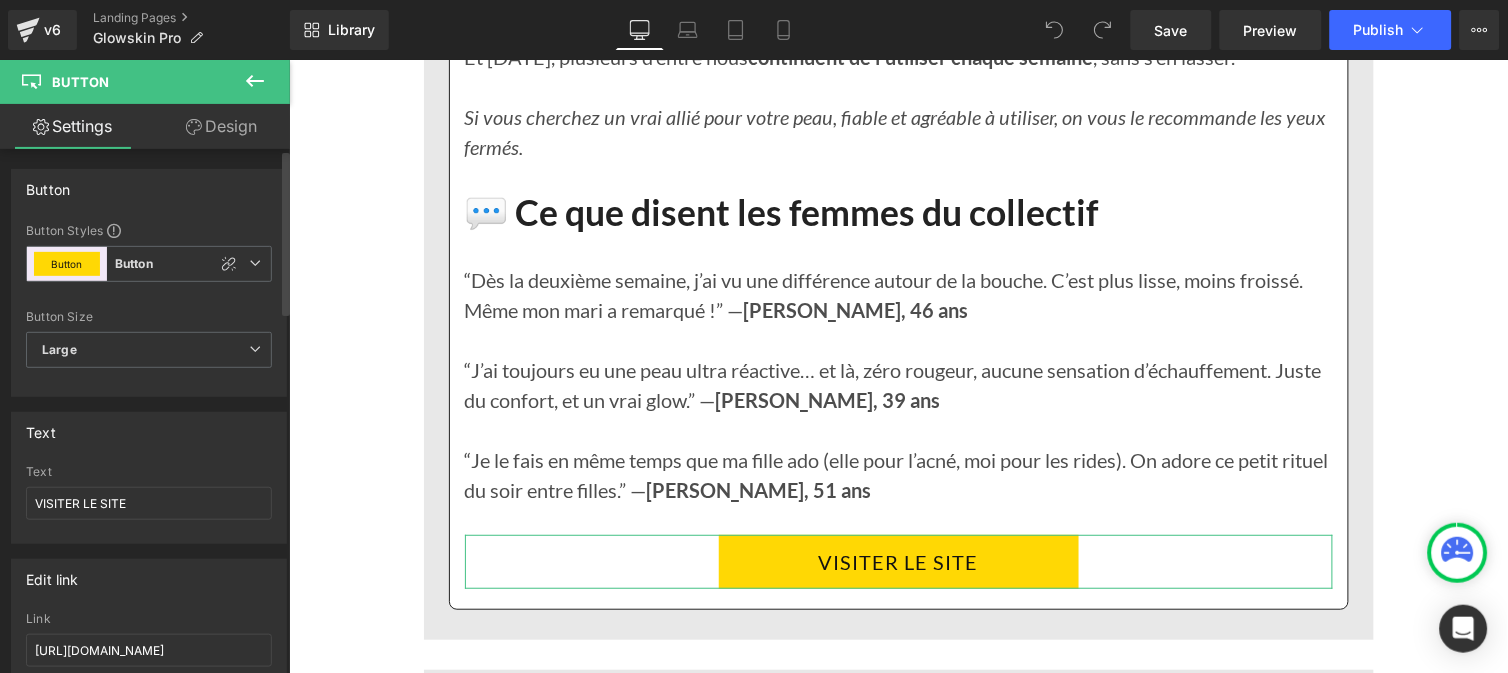 scroll, scrollTop: 87, scrollLeft: 0, axis: vertical 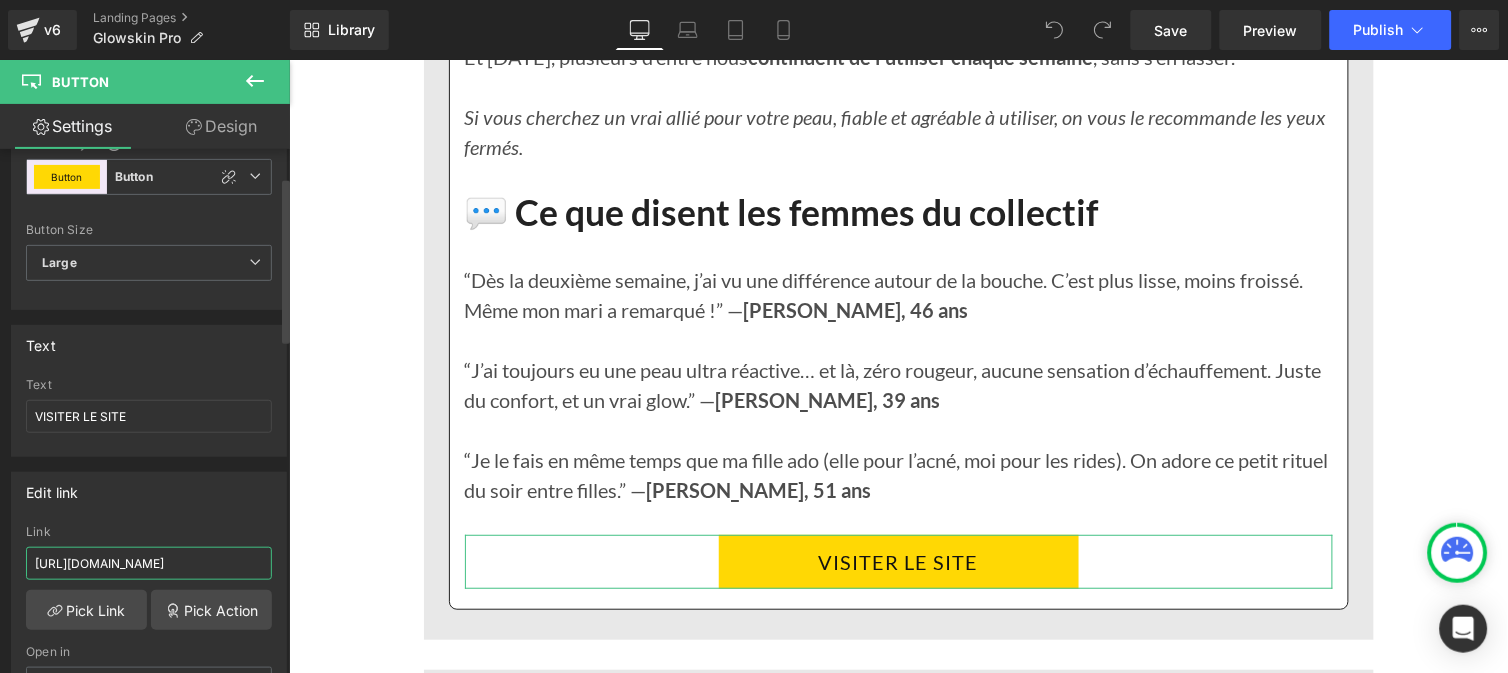 click on "https://deniove.com/pages/glowskinpronew" at bounding box center [149, 563] 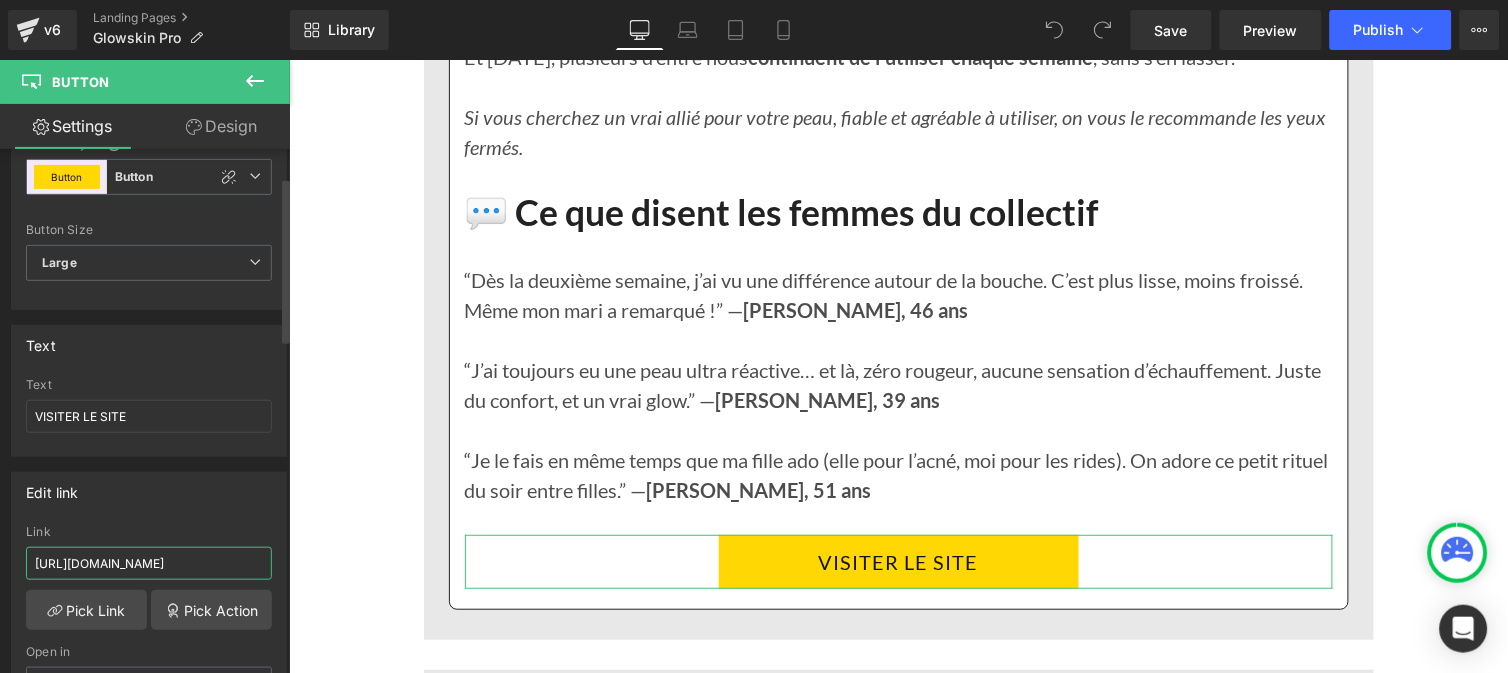type on "https://deniovefrance.com/pages/glowskinpro" 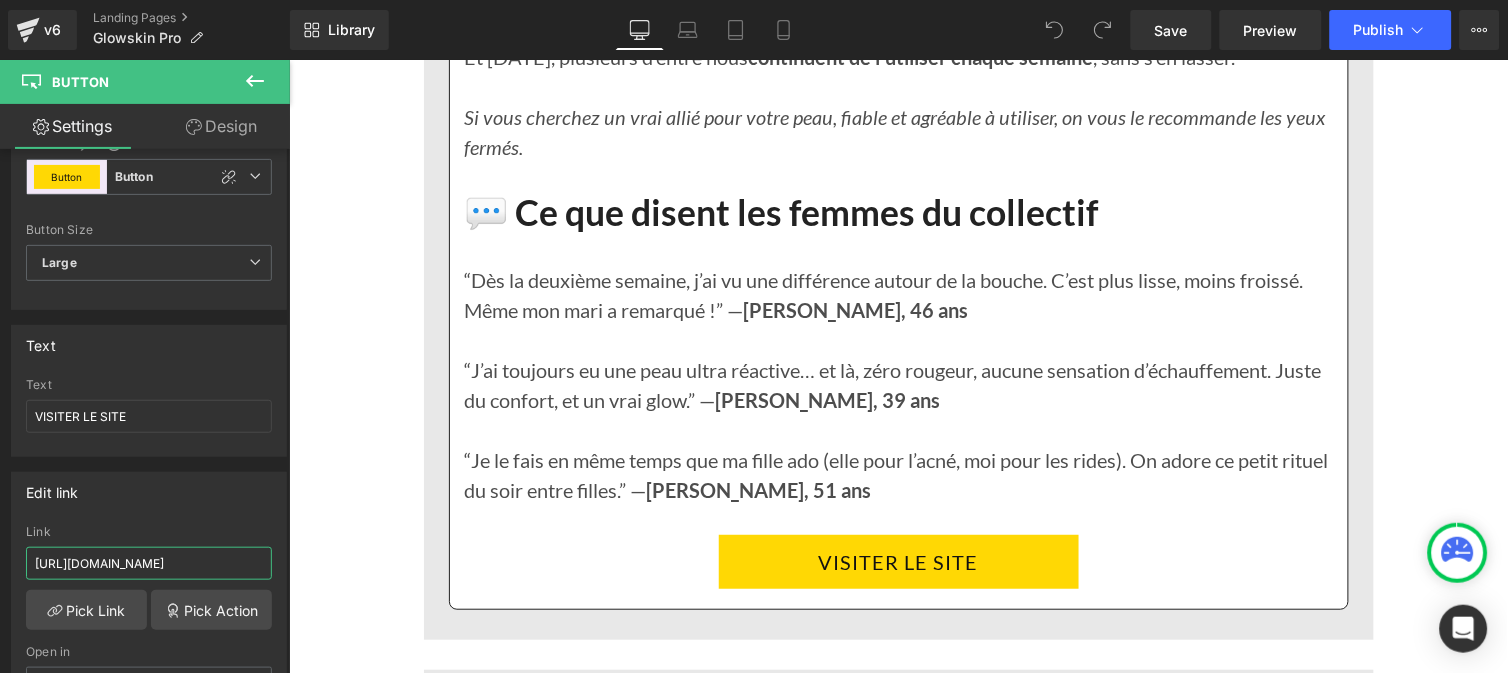 scroll, scrollTop: 0, scrollLeft: 42, axis: horizontal 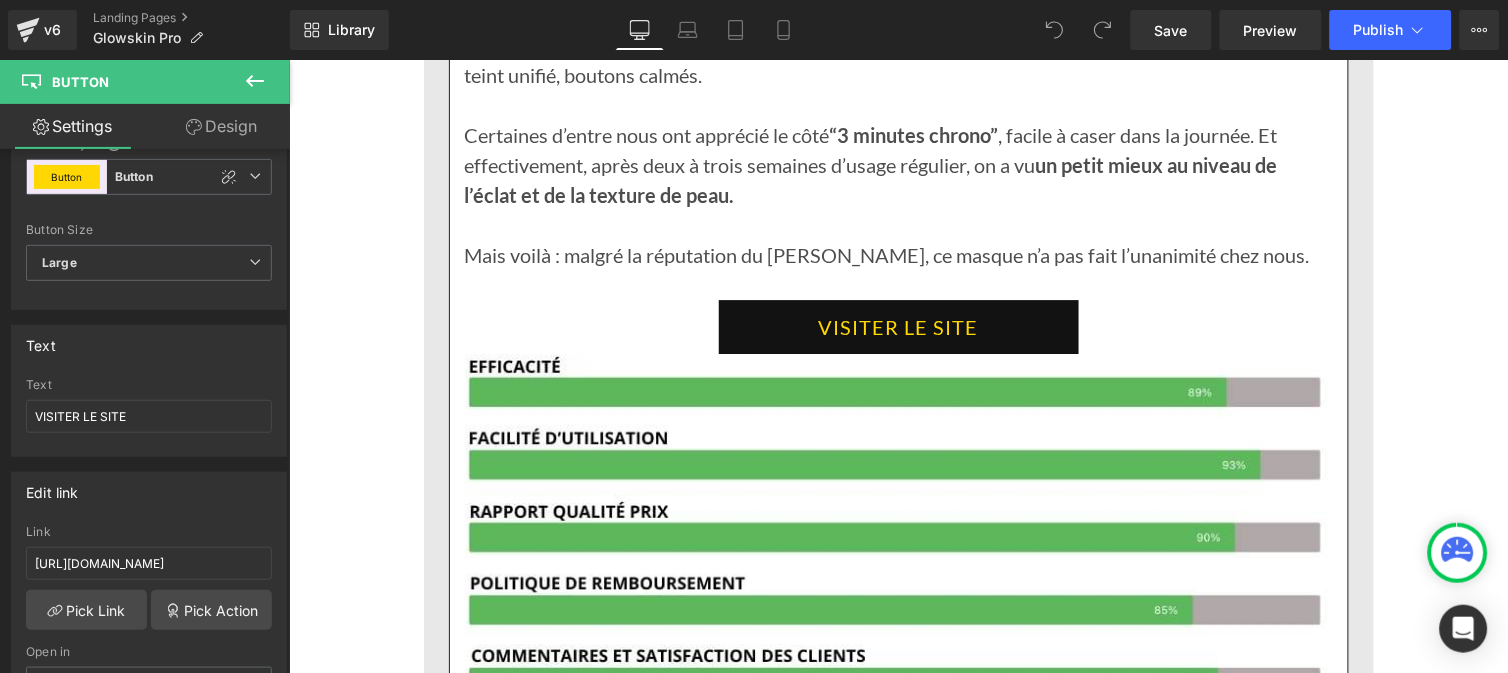 click on "VISITER LE SITE" at bounding box center [898, 326] 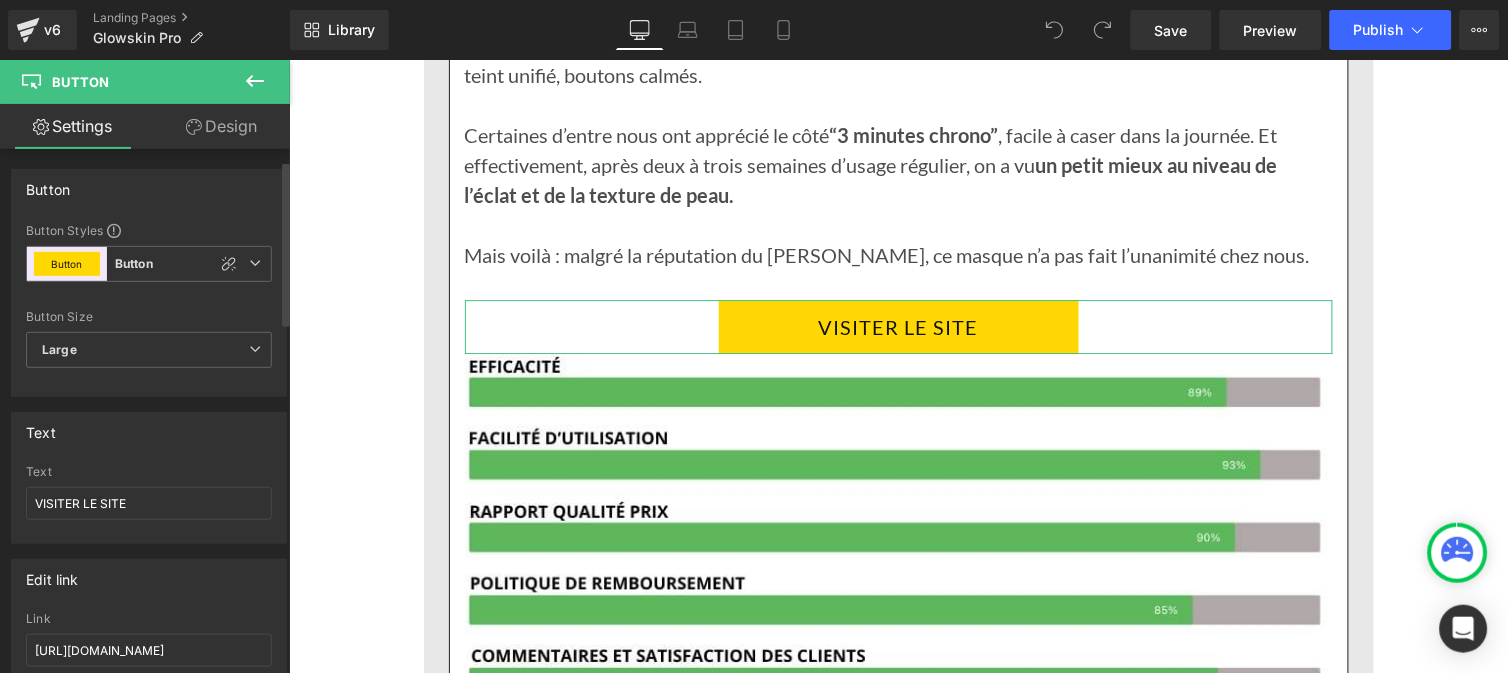scroll, scrollTop: 57, scrollLeft: 0, axis: vertical 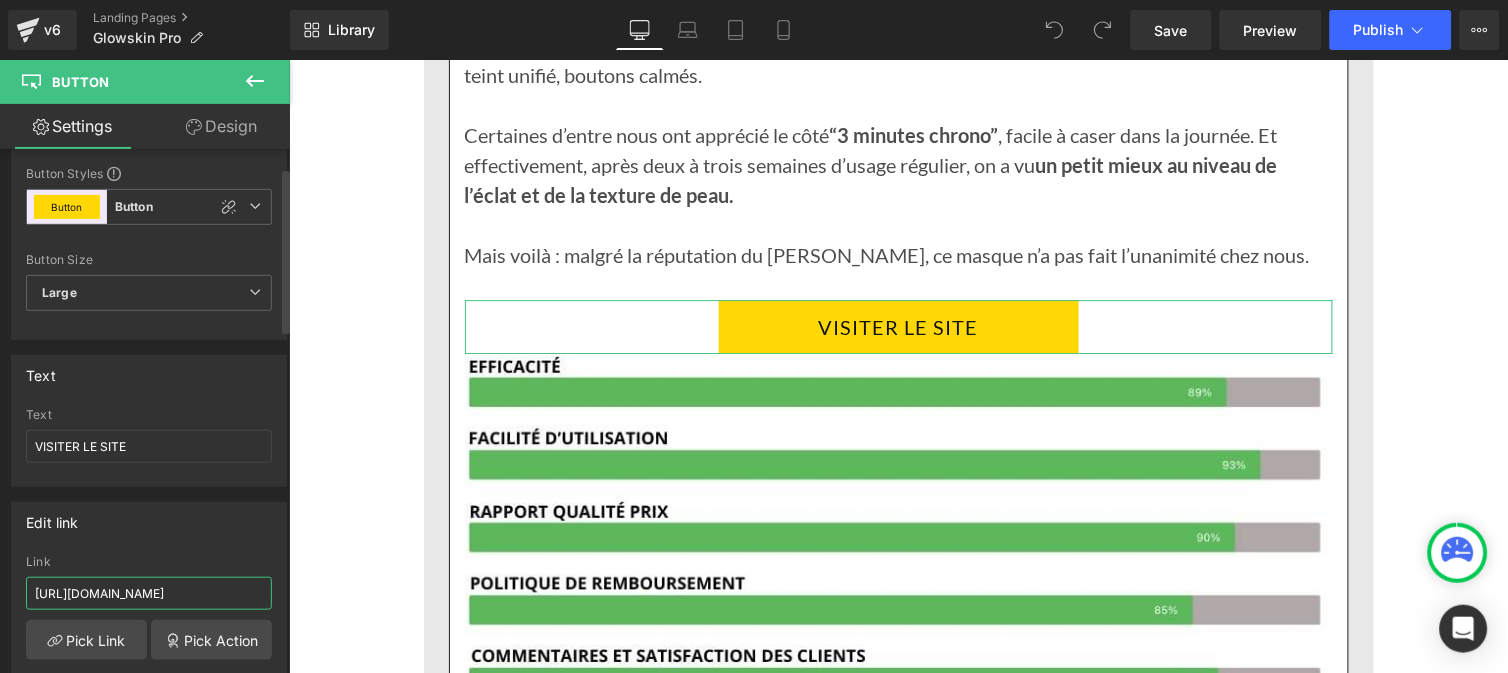 click on "https://deniove.com/pages/glowskinpronew" at bounding box center (149, 593) 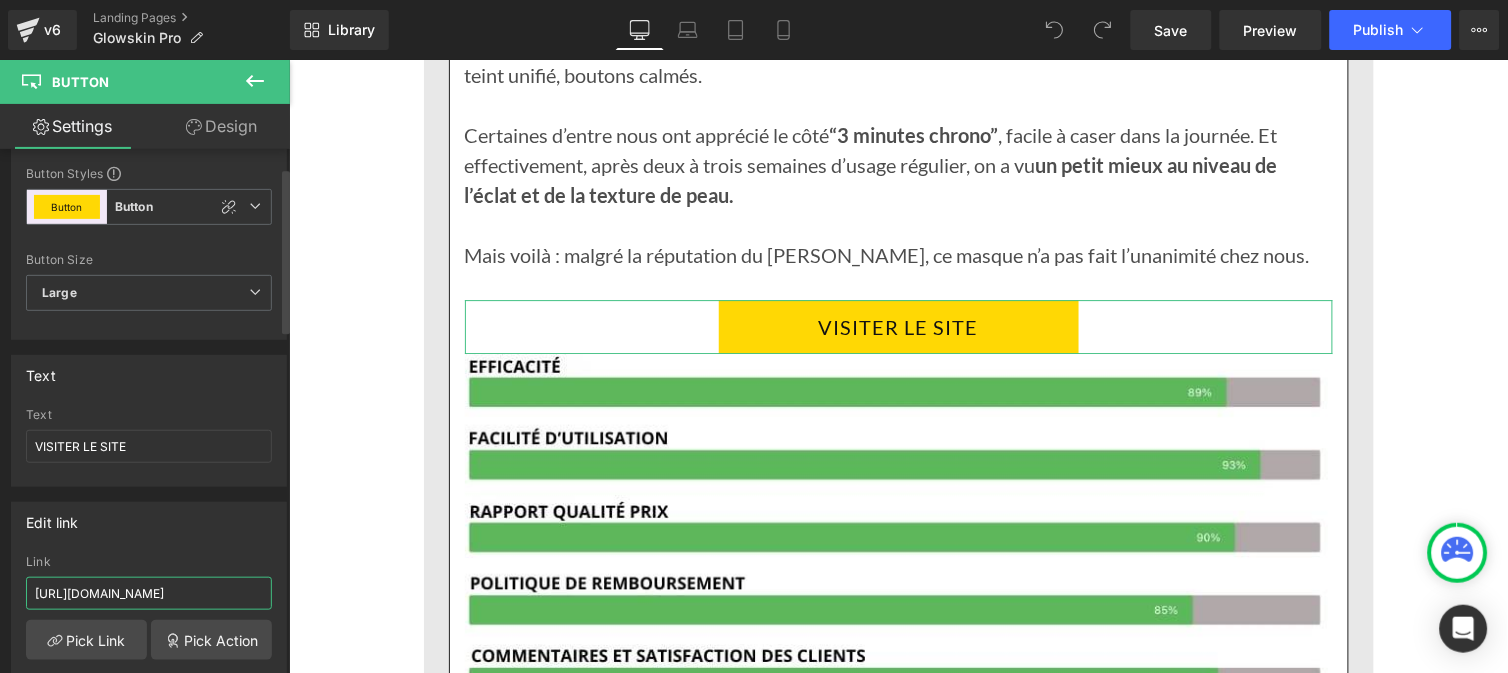 type on "https://deniovefrance.com/pages/glowskinpro" 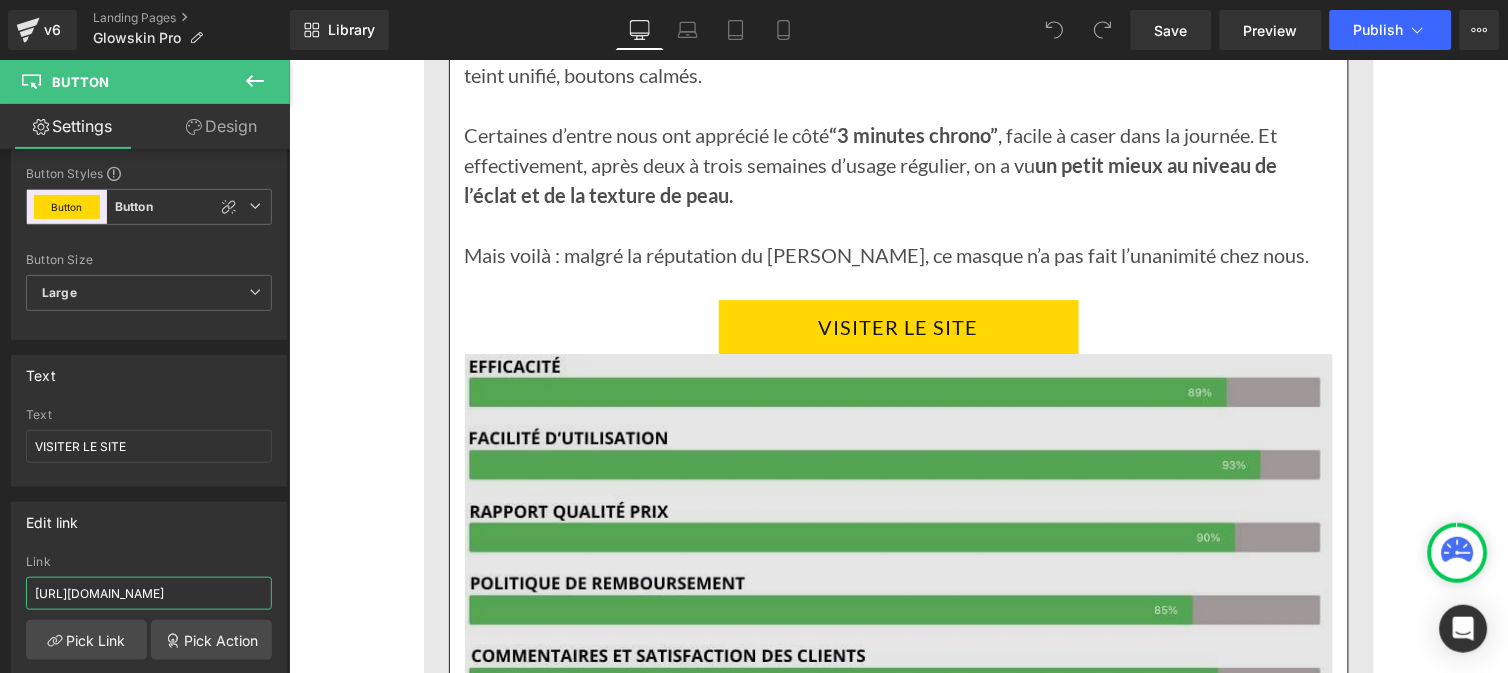 scroll, scrollTop: 0, scrollLeft: 42, axis: horizontal 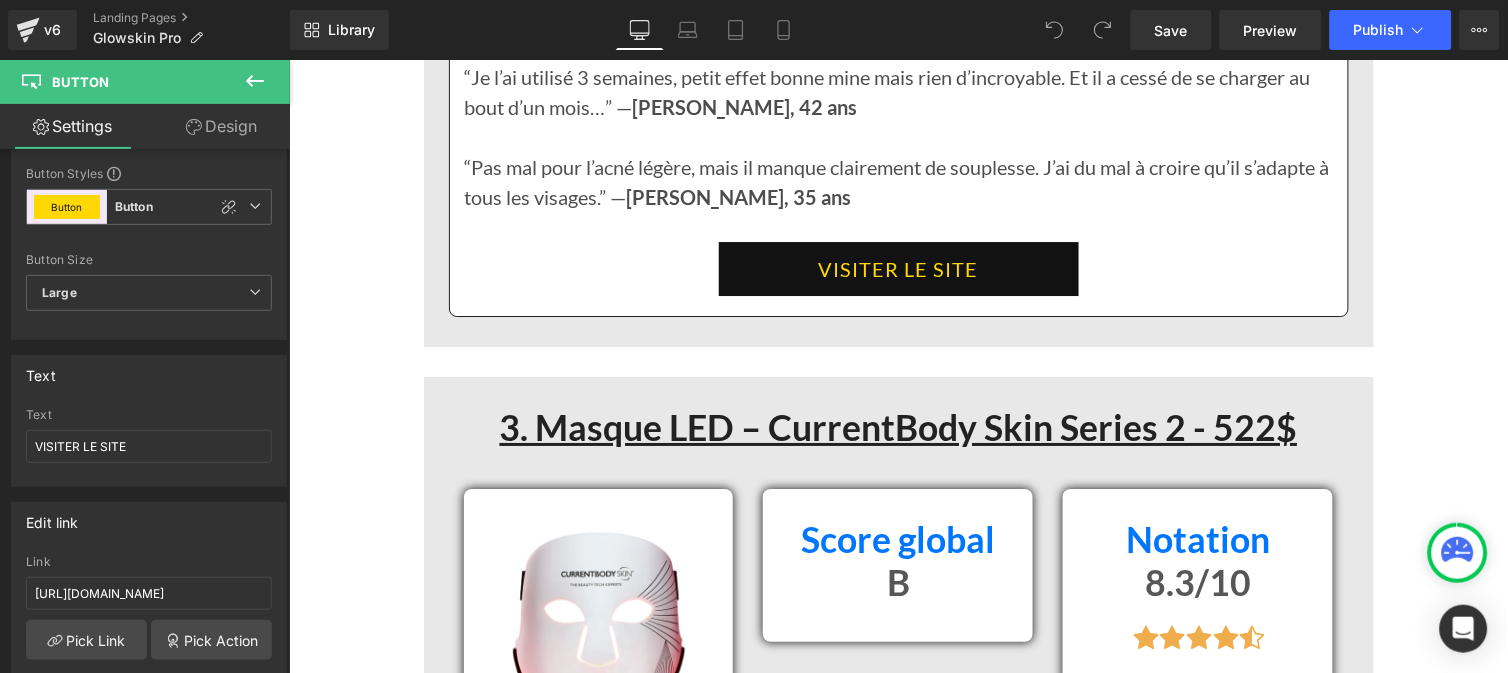 click on "VISITER LE SITE" at bounding box center (898, 268) 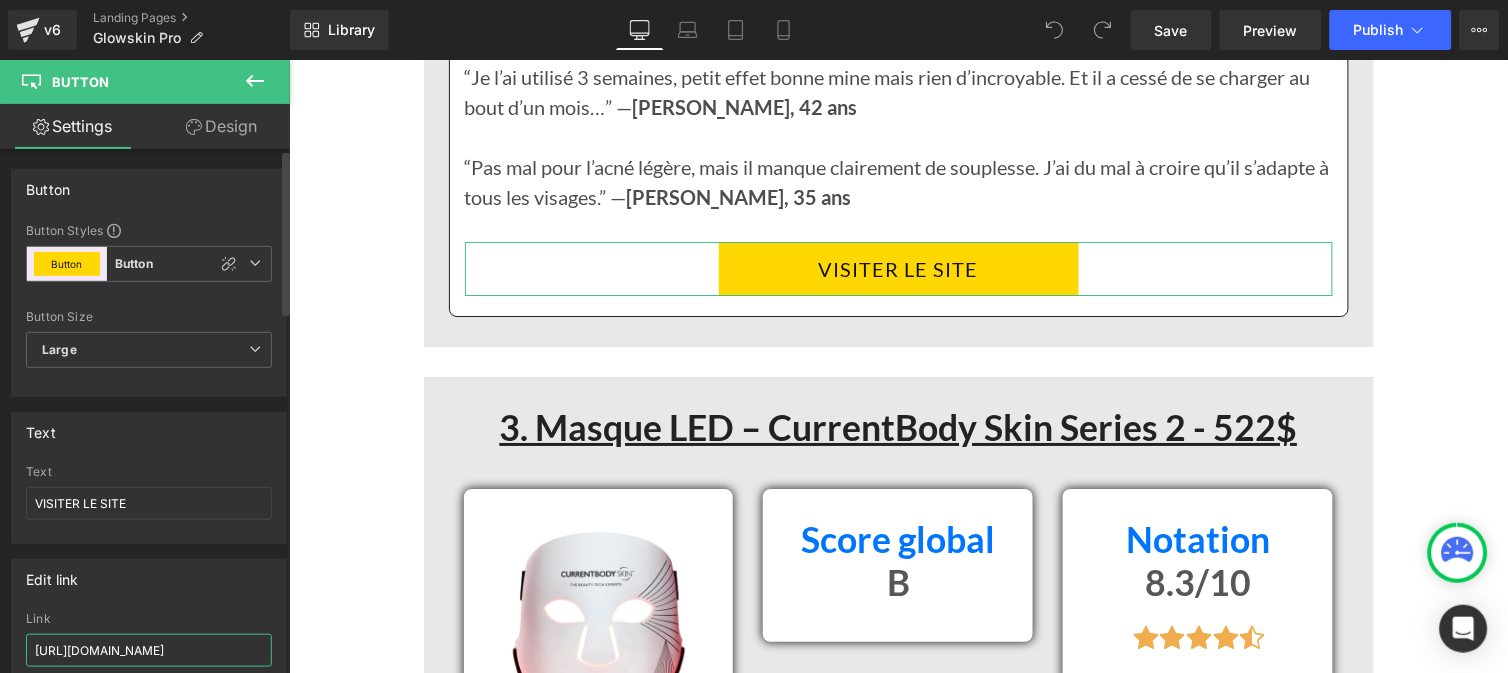 click on "https://deniove.com/pages/glowskinpronew" at bounding box center [149, 650] 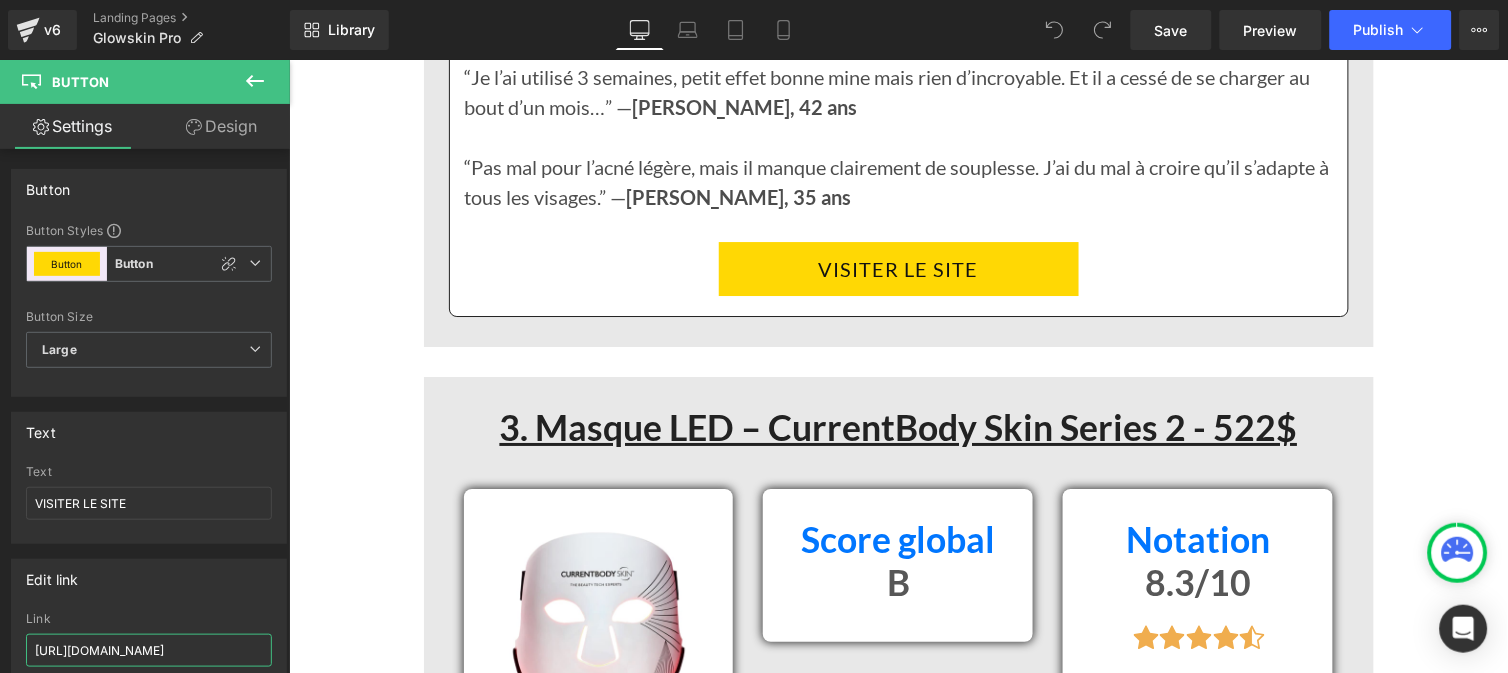 scroll, scrollTop: 0, scrollLeft: 42, axis: horizontal 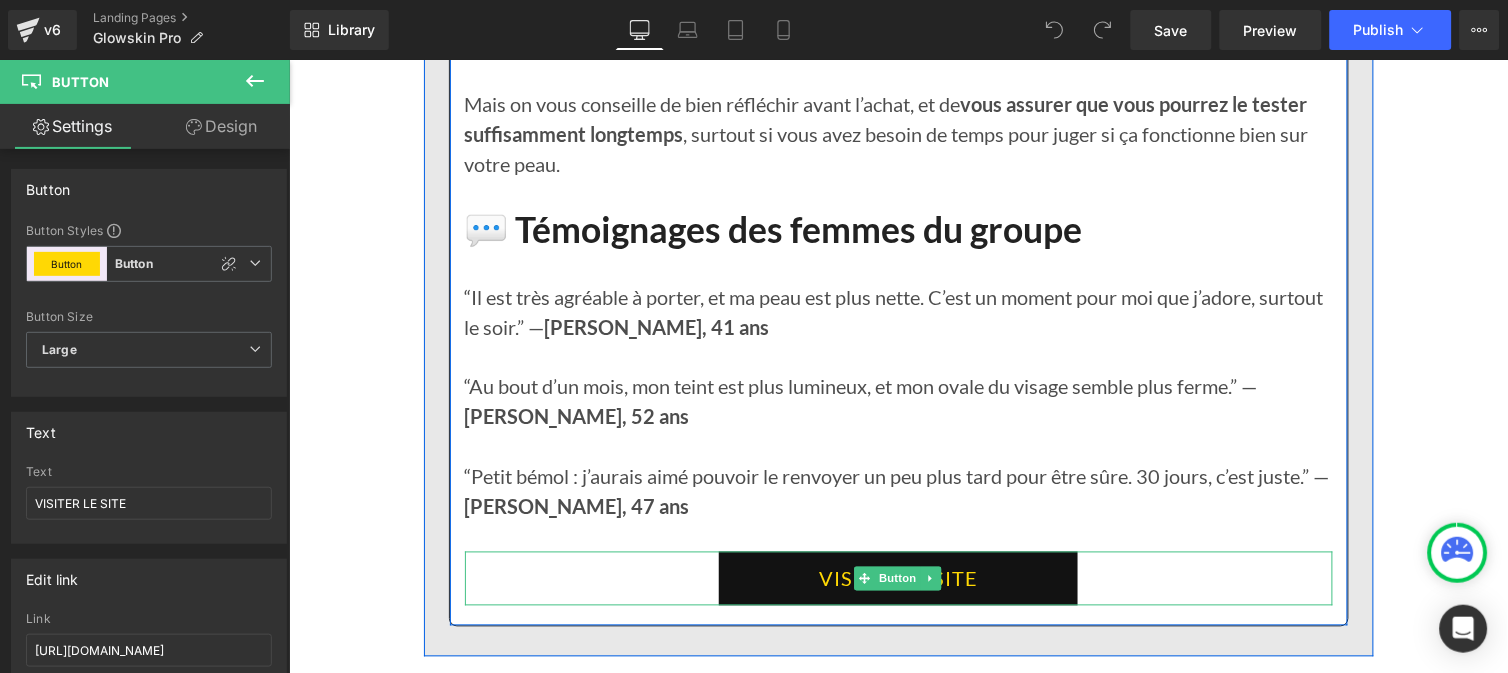 click on "VISITEZ LE SITE" at bounding box center (897, 578) 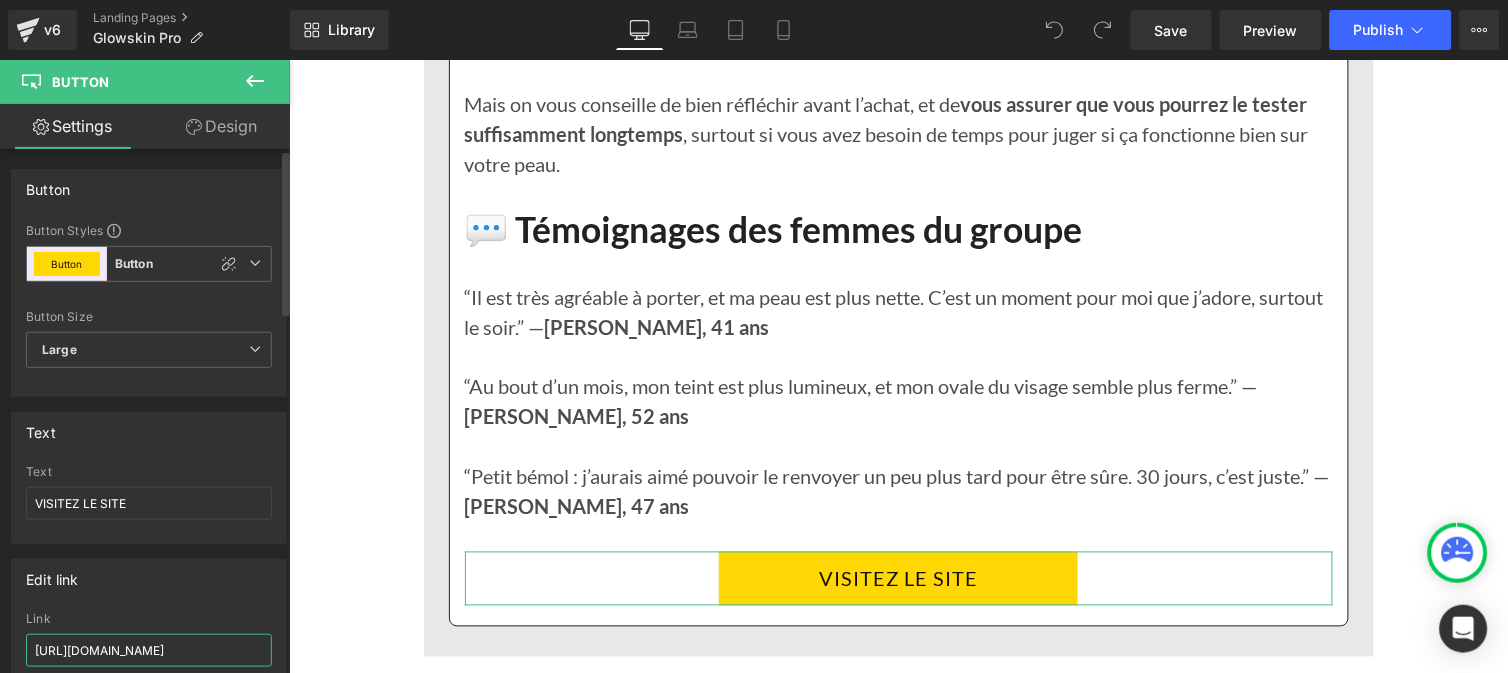 click on "https://deniove.com/pages/glowskinpronew" at bounding box center (149, 650) 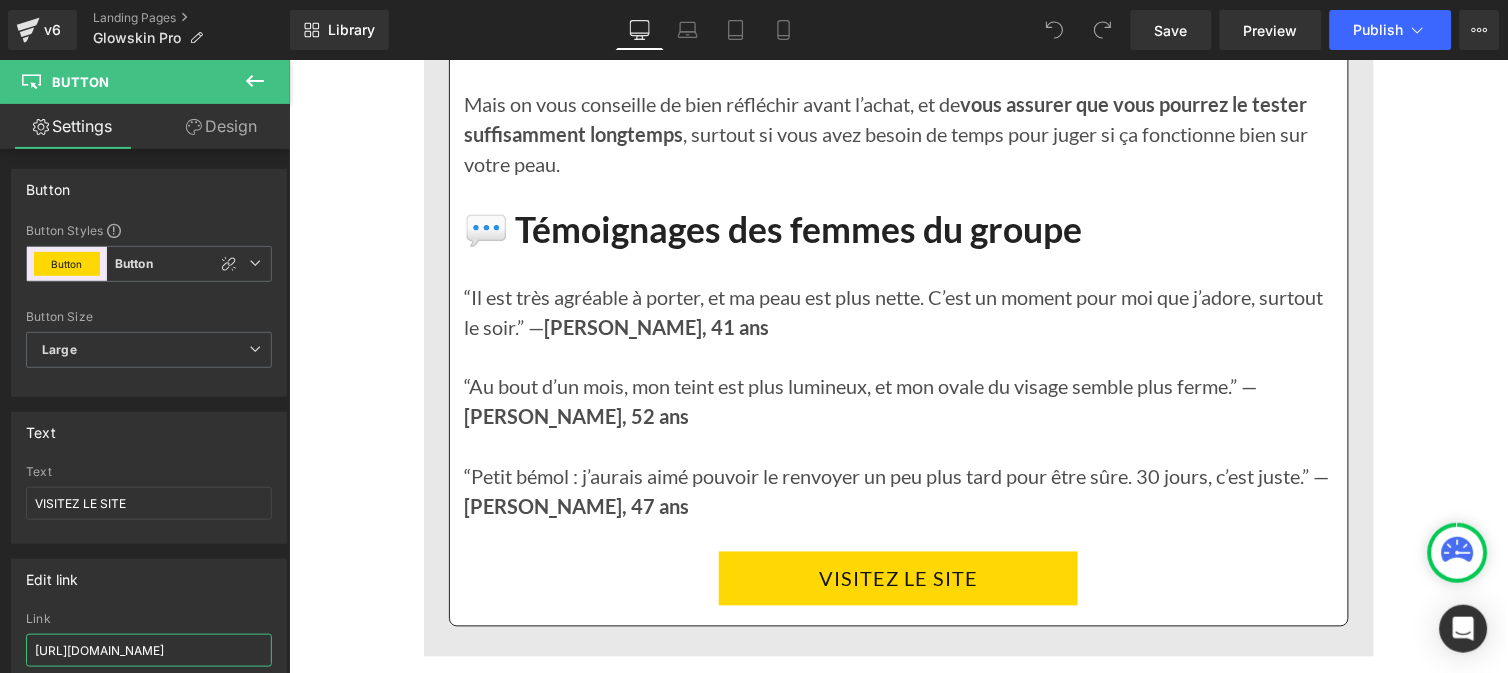 scroll, scrollTop: 0, scrollLeft: 42, axis: horizontal 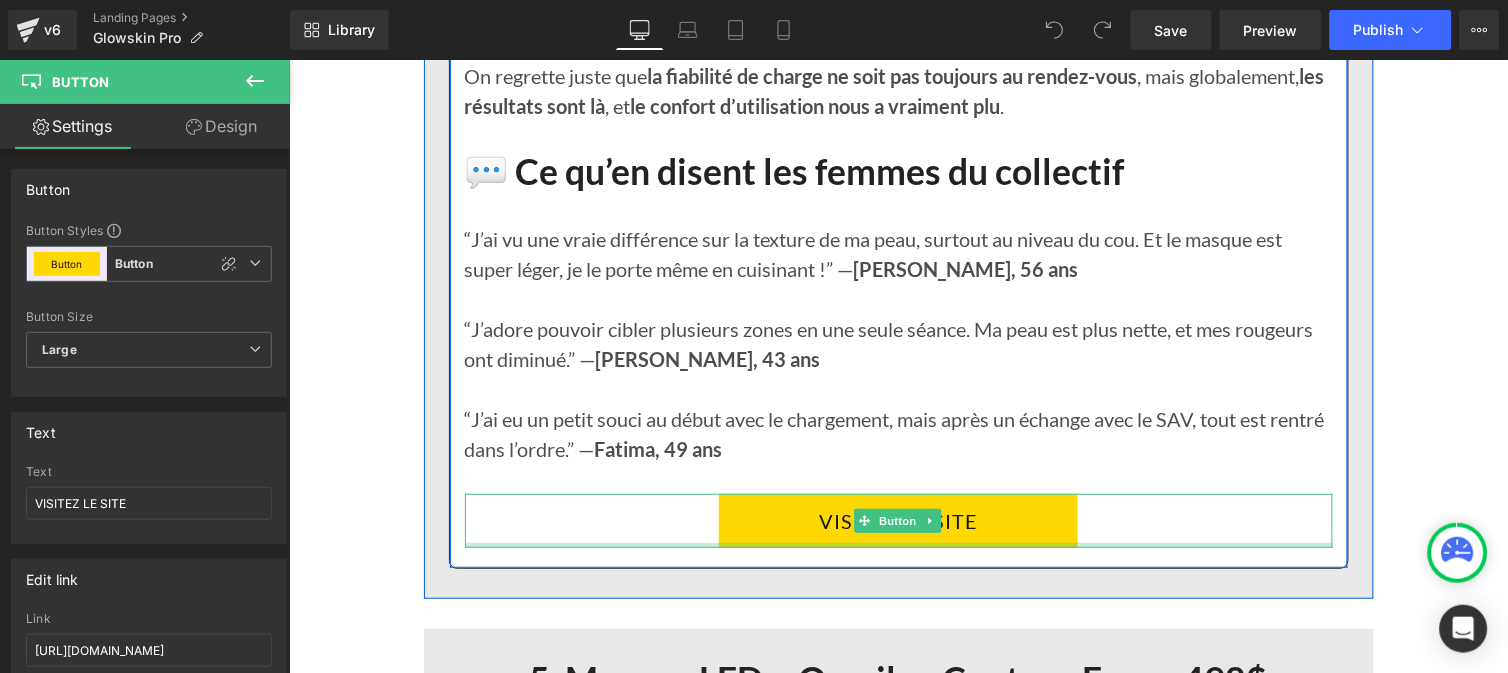 click at bounding box center [898, 544] 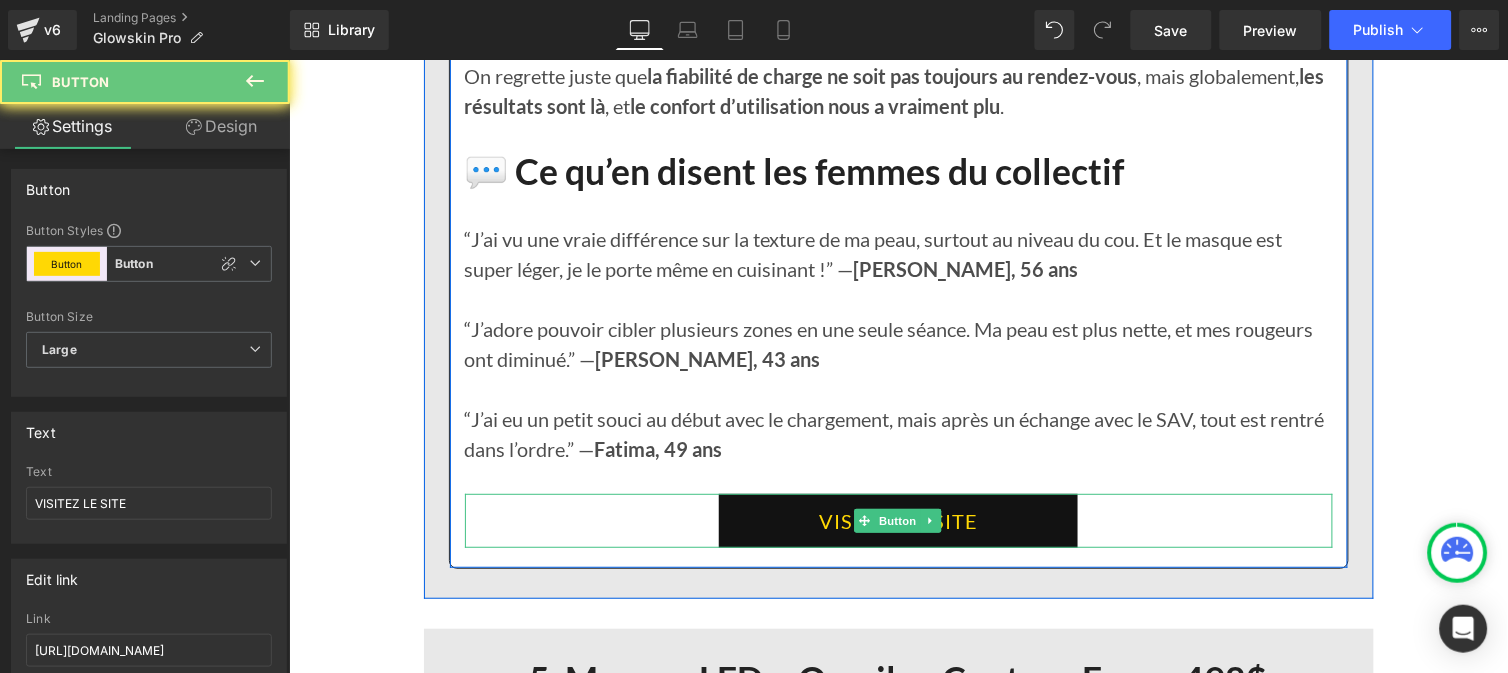 click on "VISITEZ LE SITE" at bounding box center (897, 520) 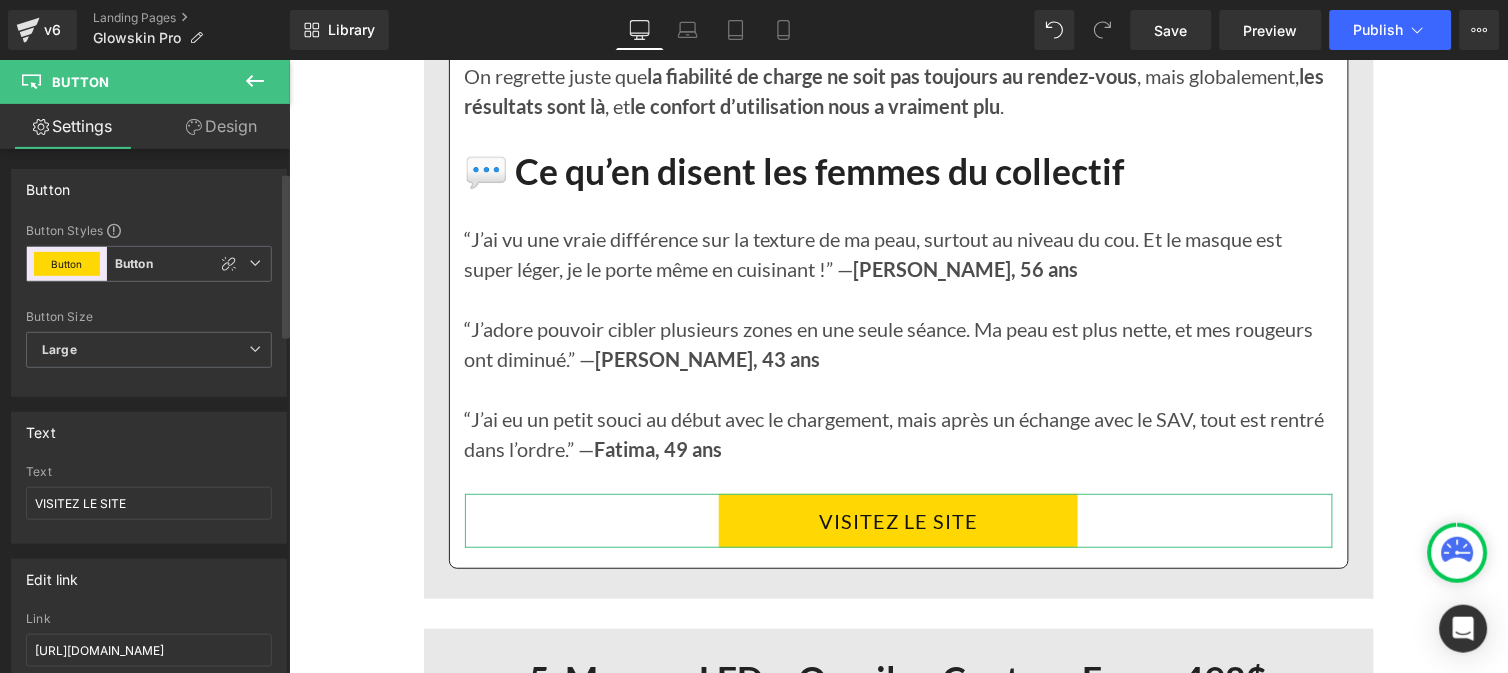 scroll, scrollTop: 113, scrollLeft: 0, axis: vertical 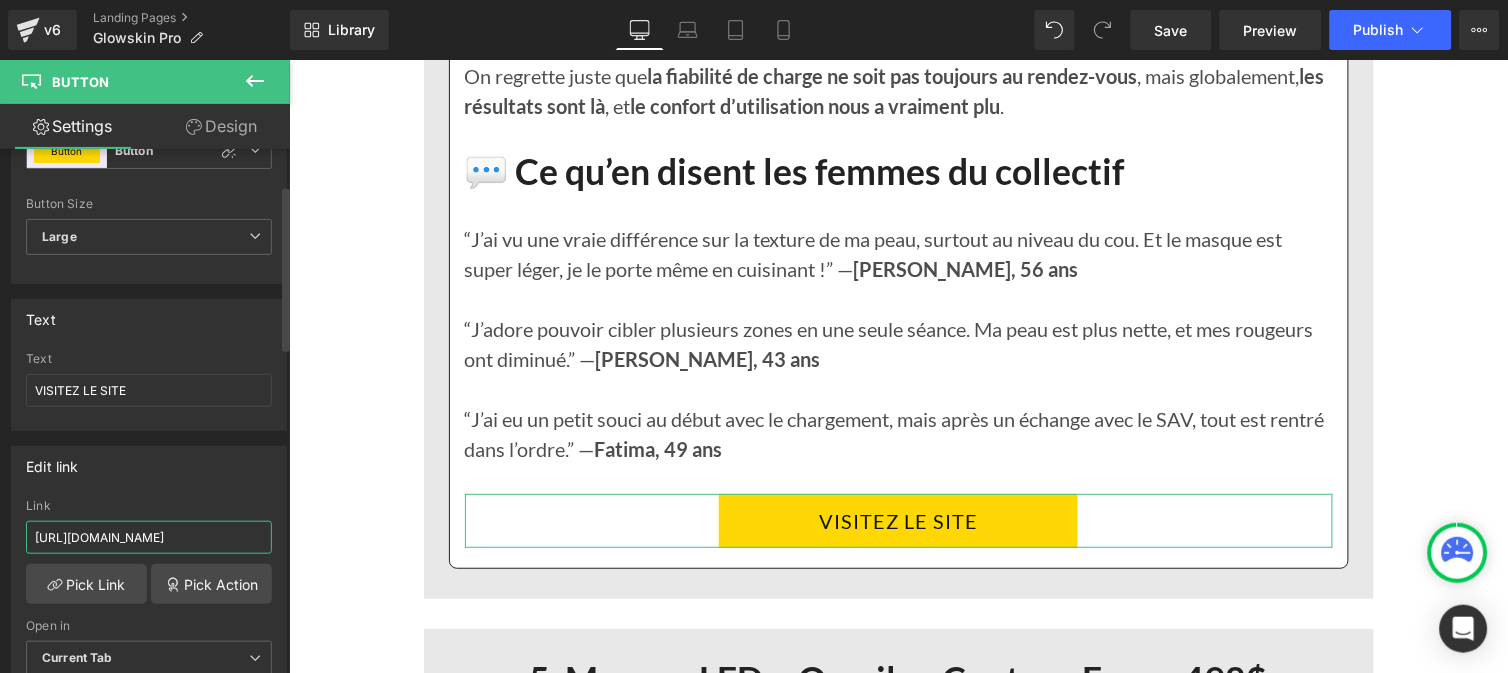 click on "https://deniove.com/pages/glowskinpronew" at bounding box center [149, 537] 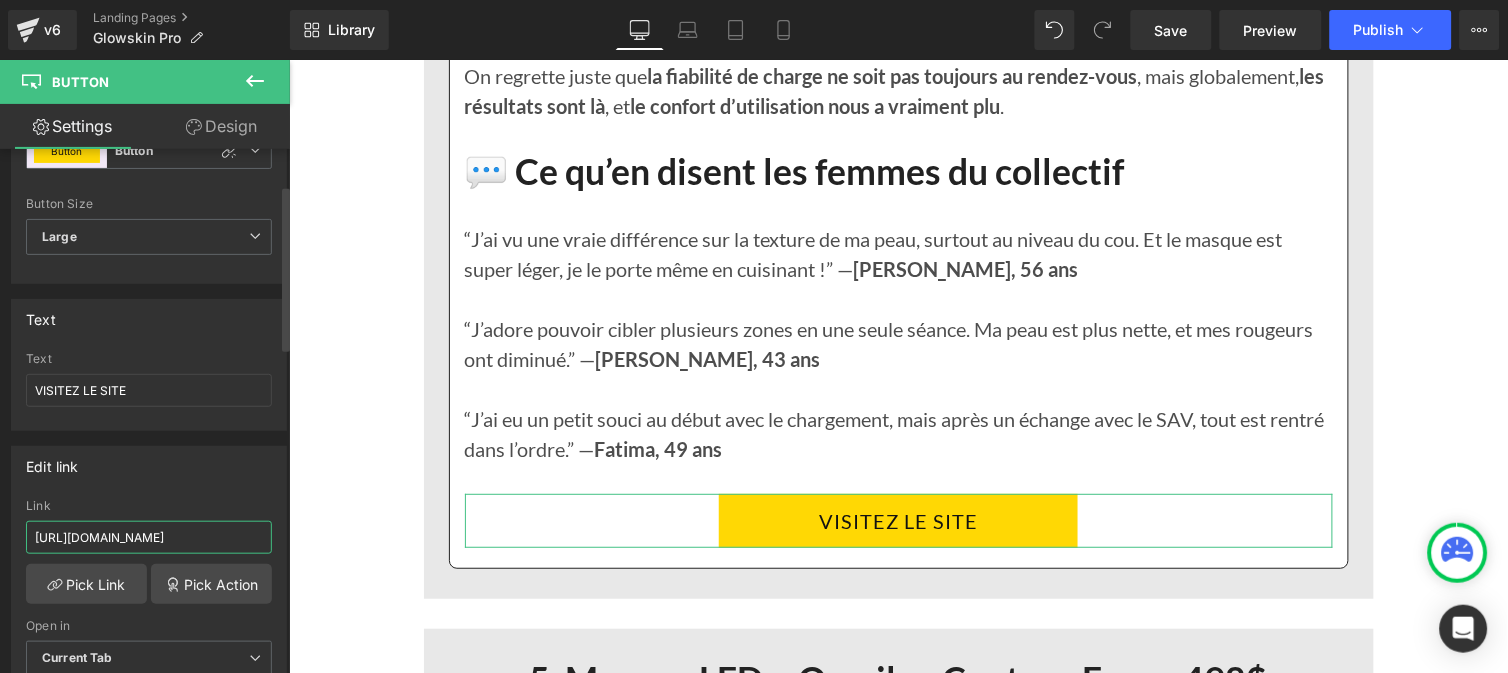 type on "https://deniovefrance.com/pages/glowskinpro" 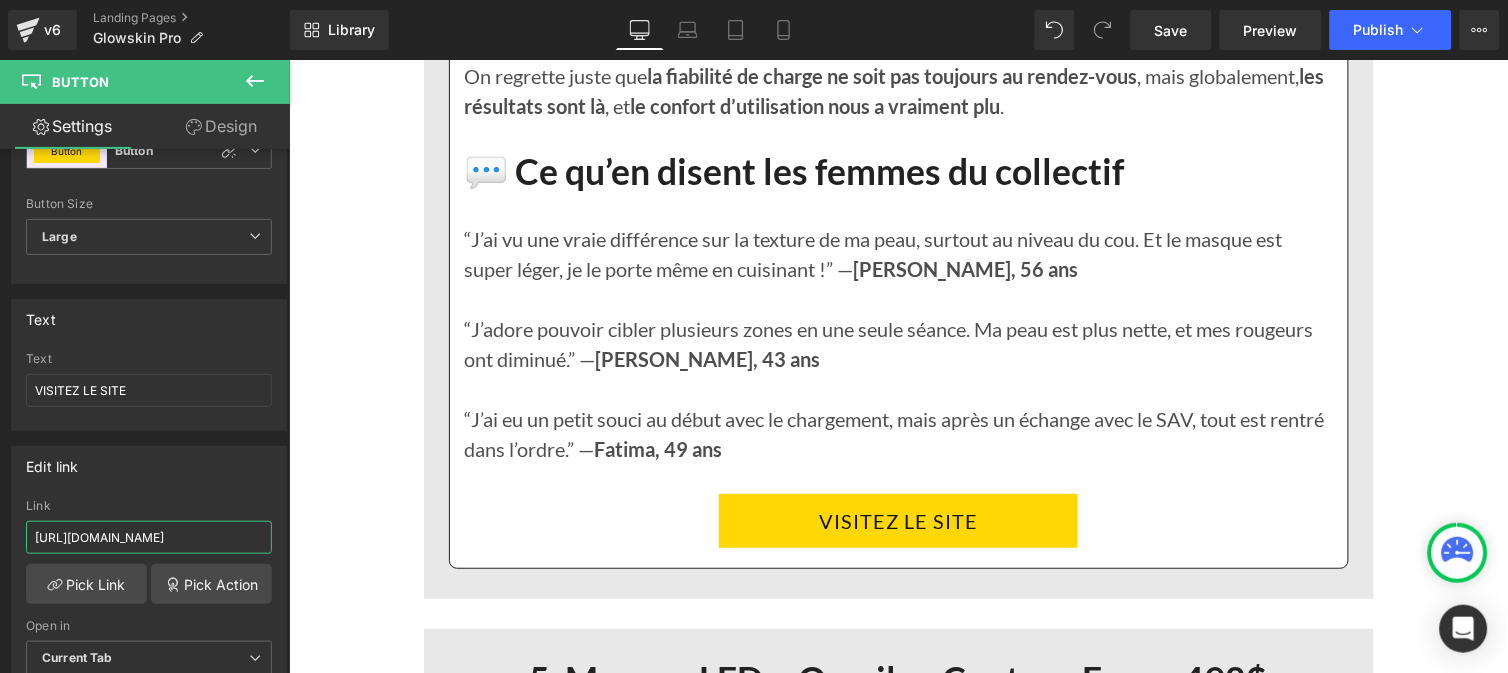 scroll, scrollTop: 0, scrollLeft: 42, axis: horizontal 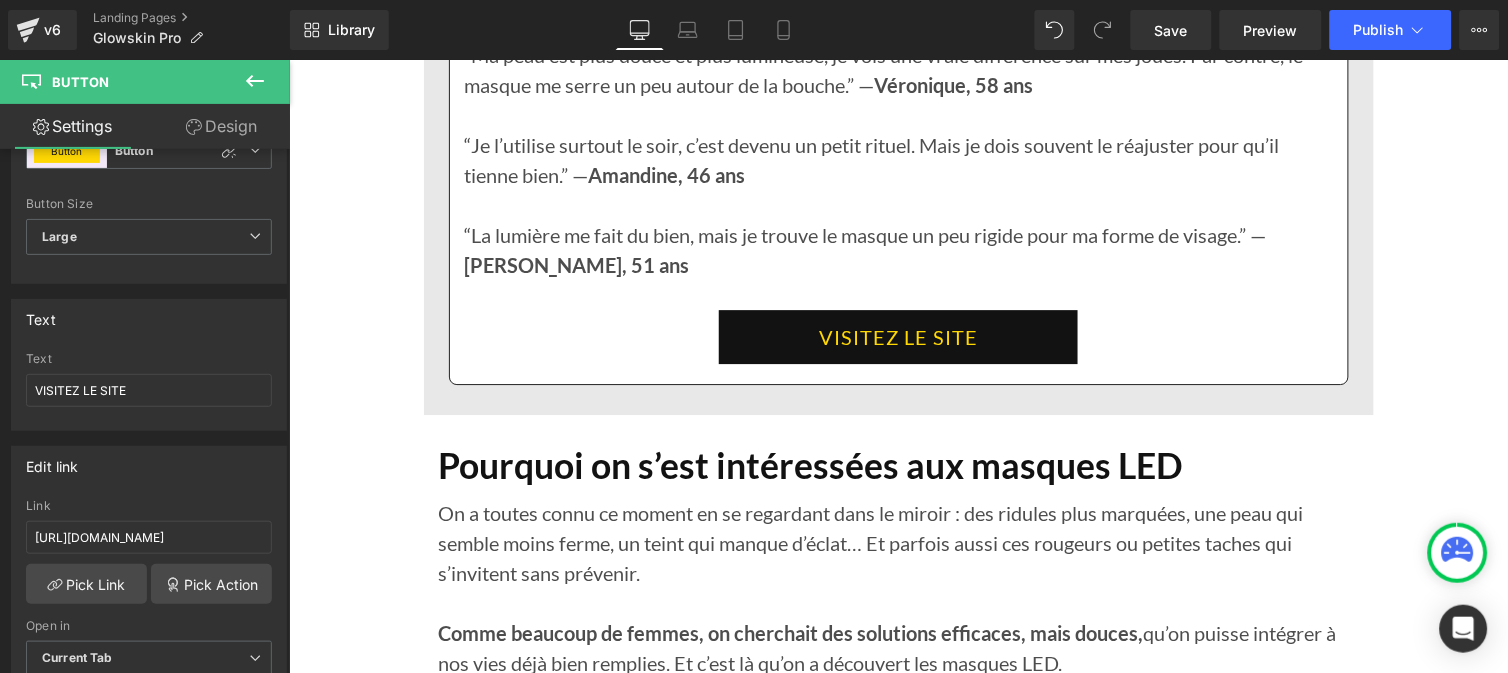 click on "VISITEZ LE SITE" at bounding box center (897, 336) 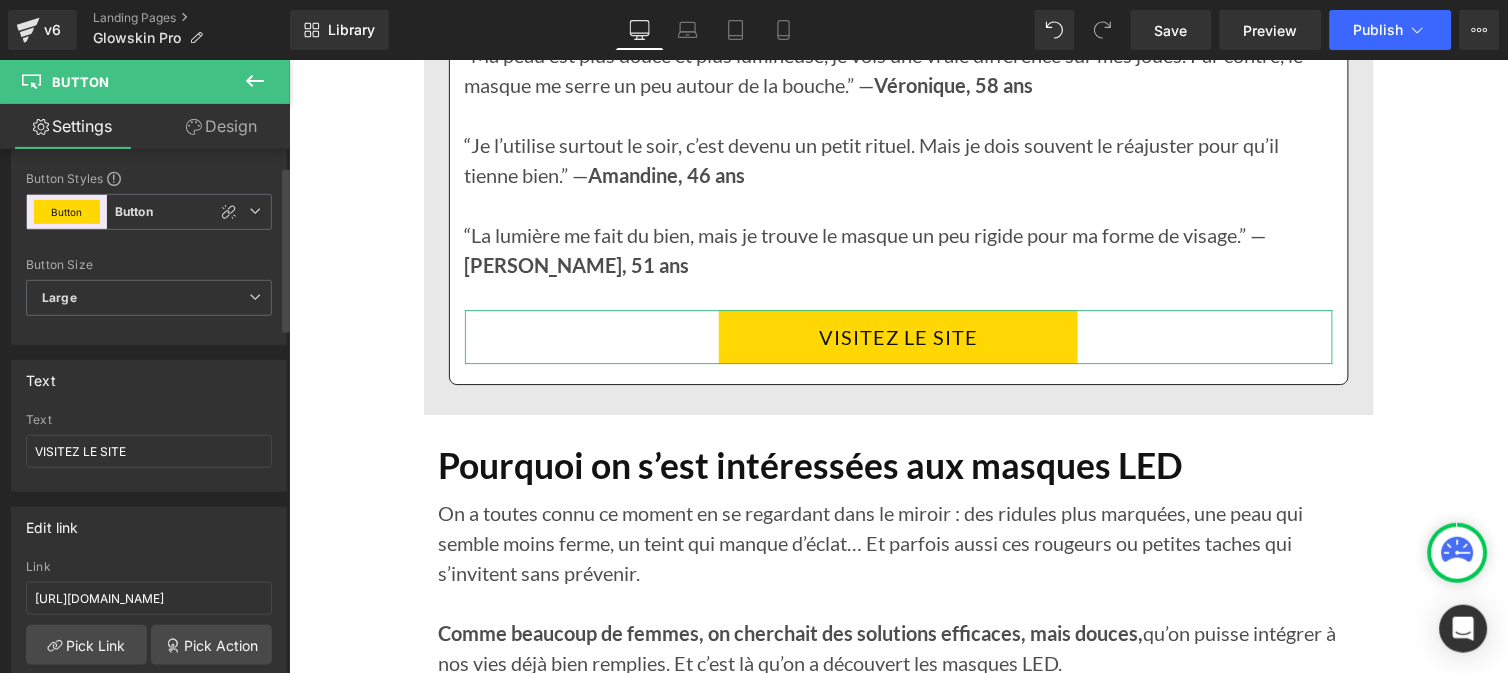 scroll, scrollTop: 53, scrollLeft: 0, axis: vertical 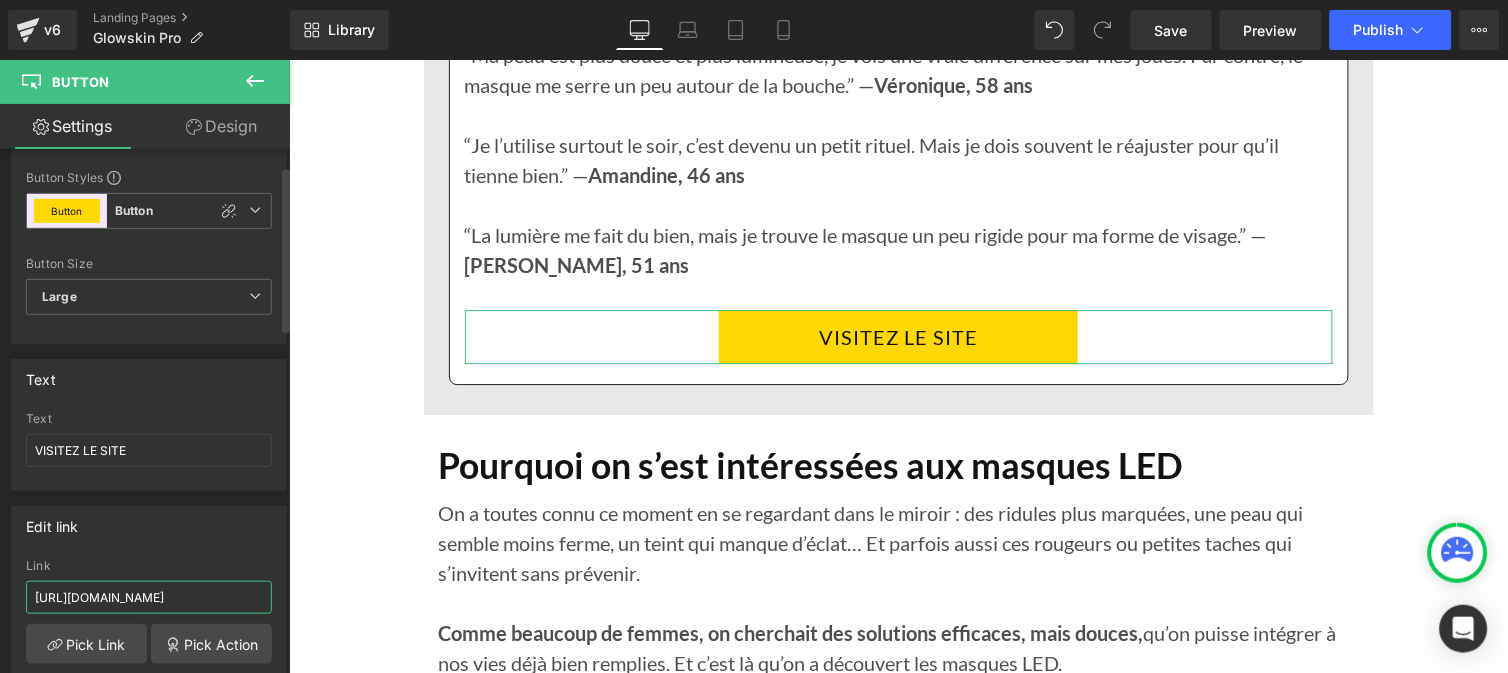 click on "https://deniove.com/pages/glowskinpronew" at bounding box center (149, 597) 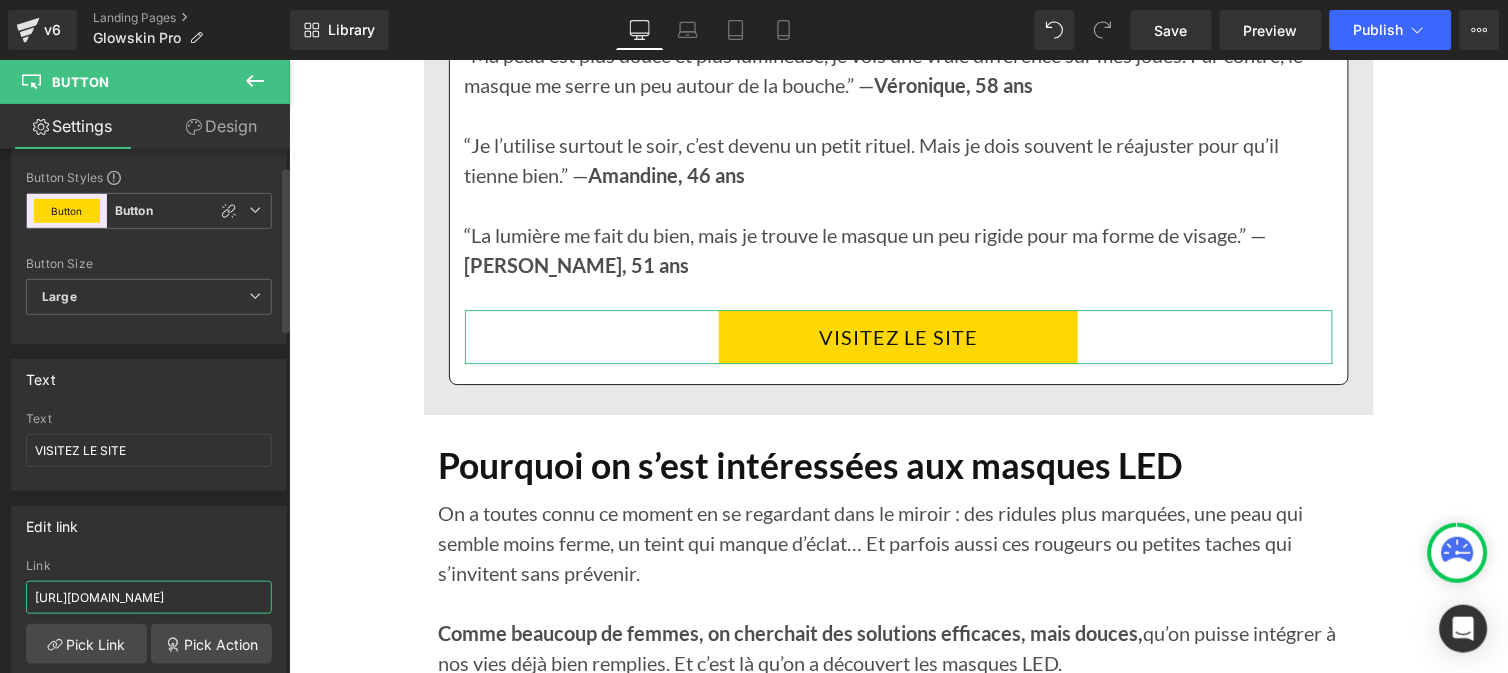 type on "https://deniovefrance.com/pages/glowskinpro" 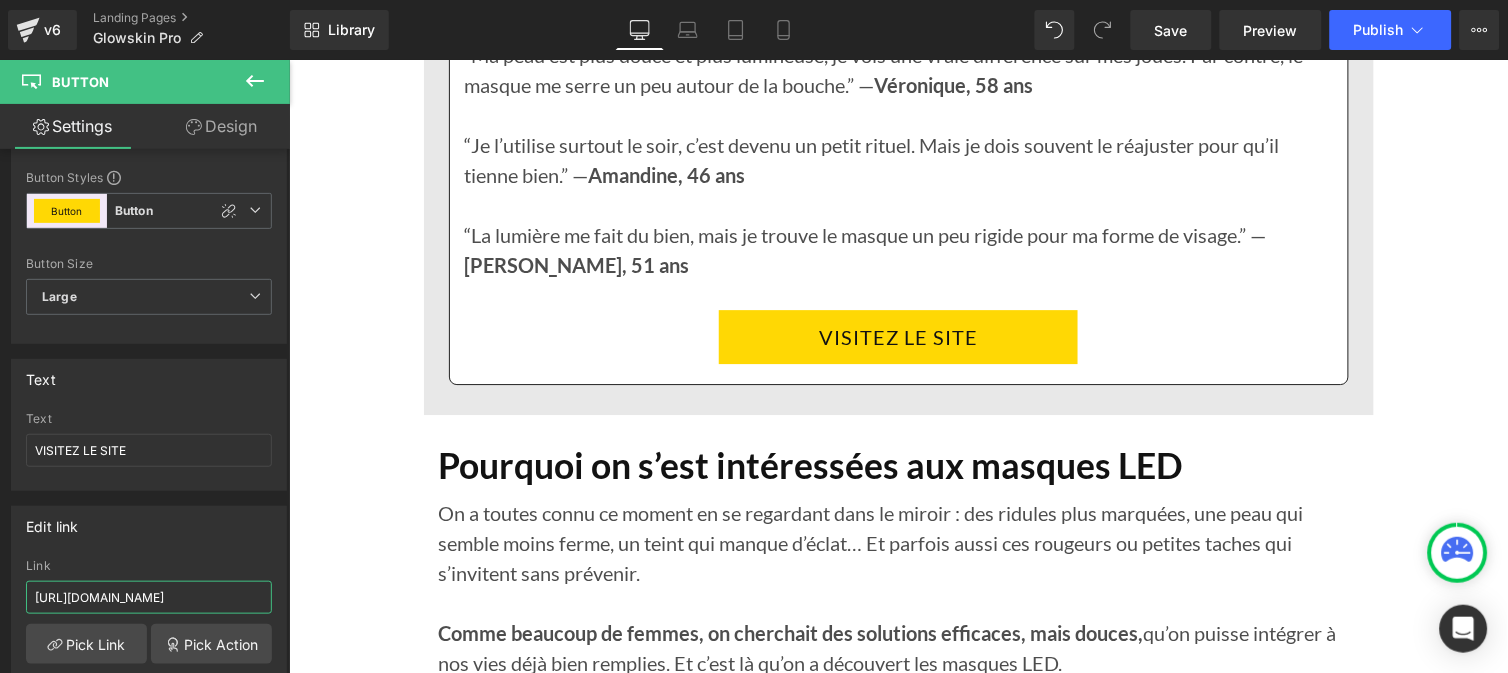 scroll, scrollTop: 0, scrollLeft: 42, axis: horizontal 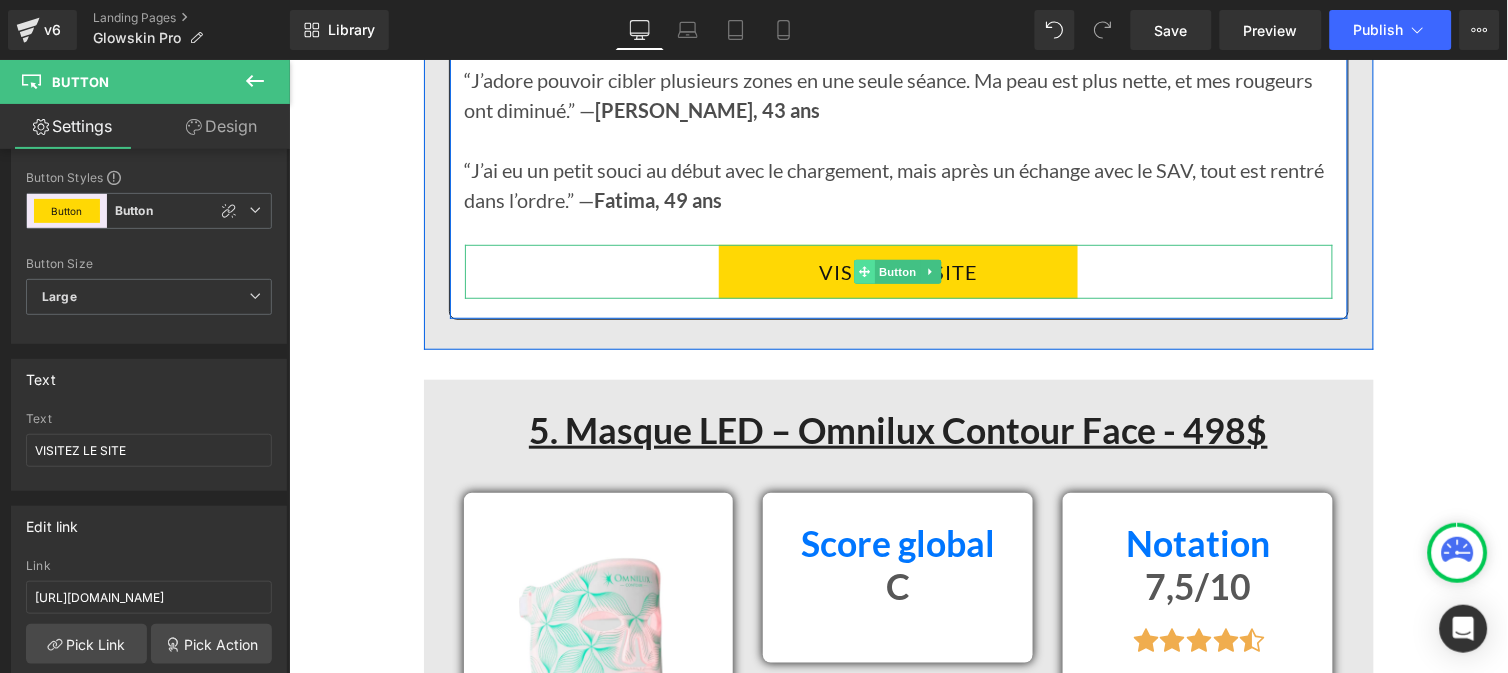 click at bounding box center [864, 271] 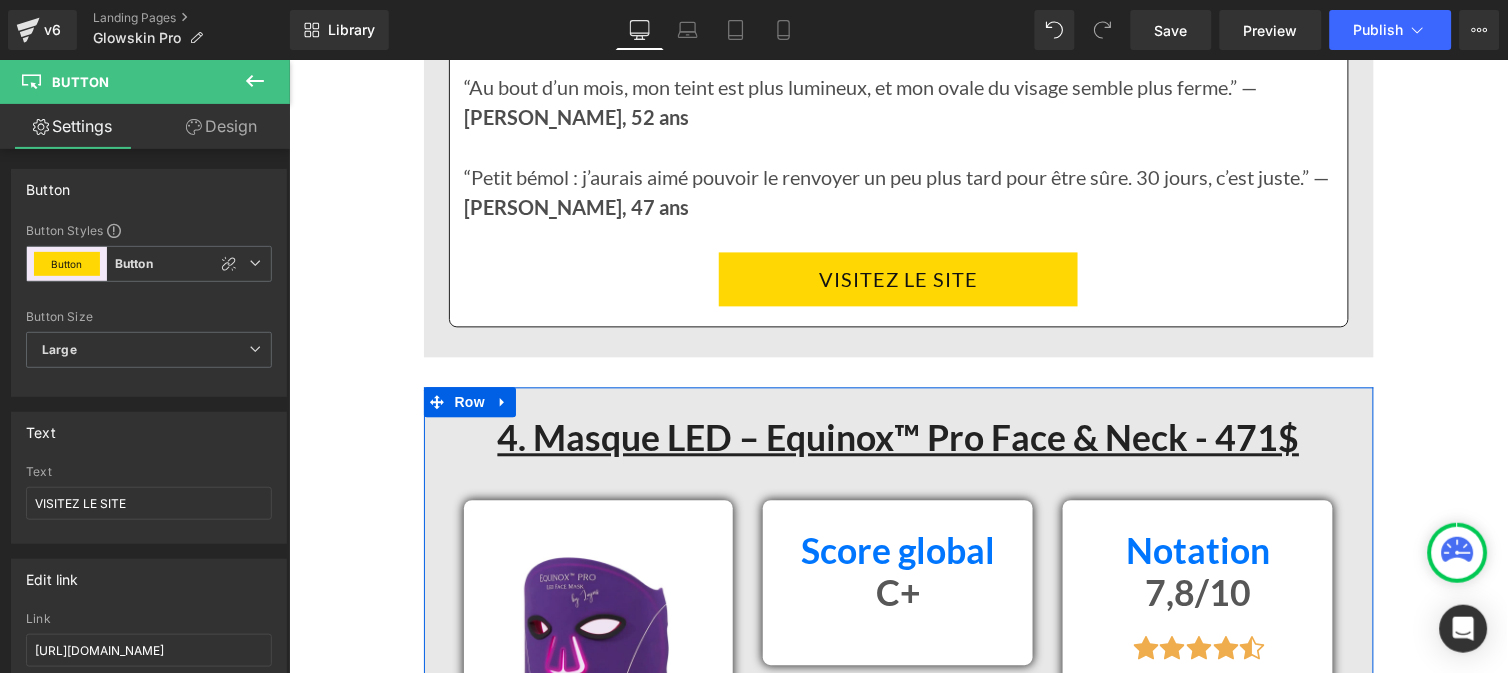 scroll, scrollTop: 10994, scrollLeft: 0, axis: vertical 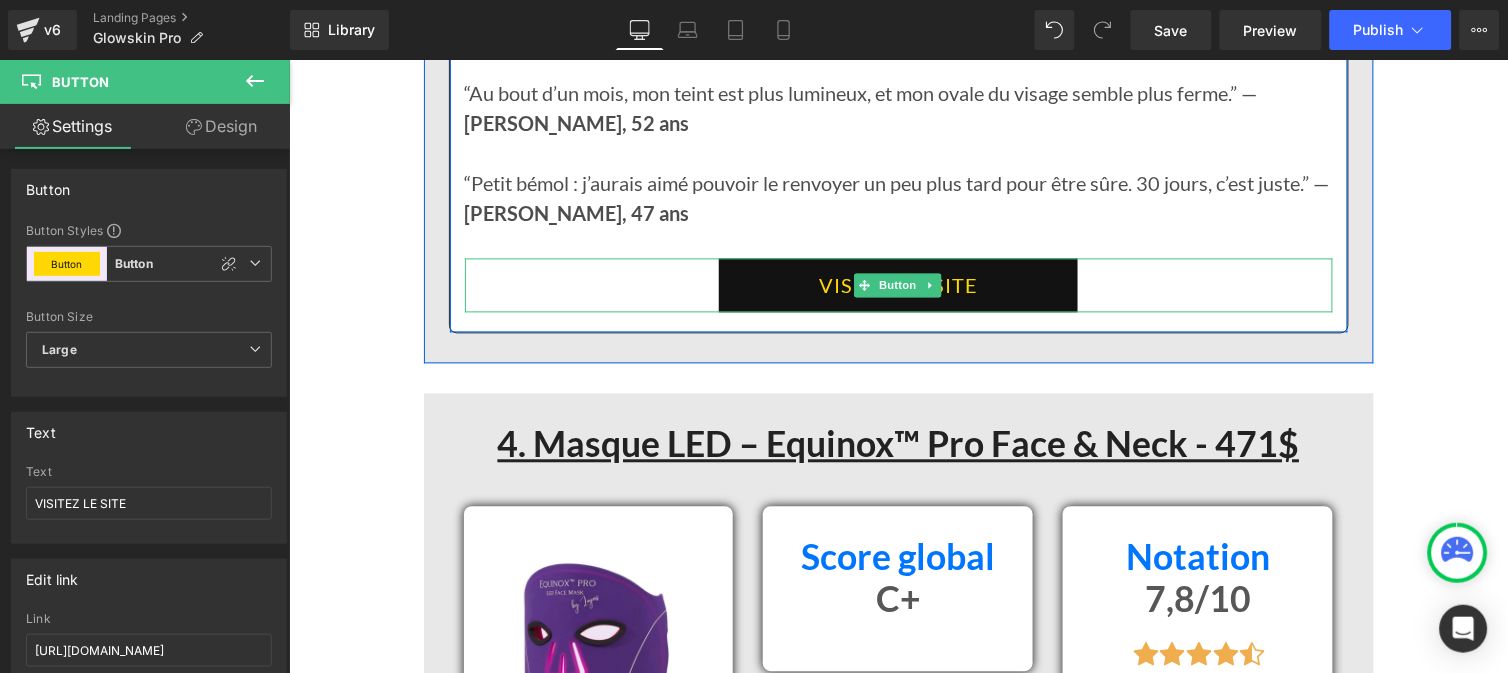 click on "VISITEZ LE SITE" at bounding box center [897, 285] 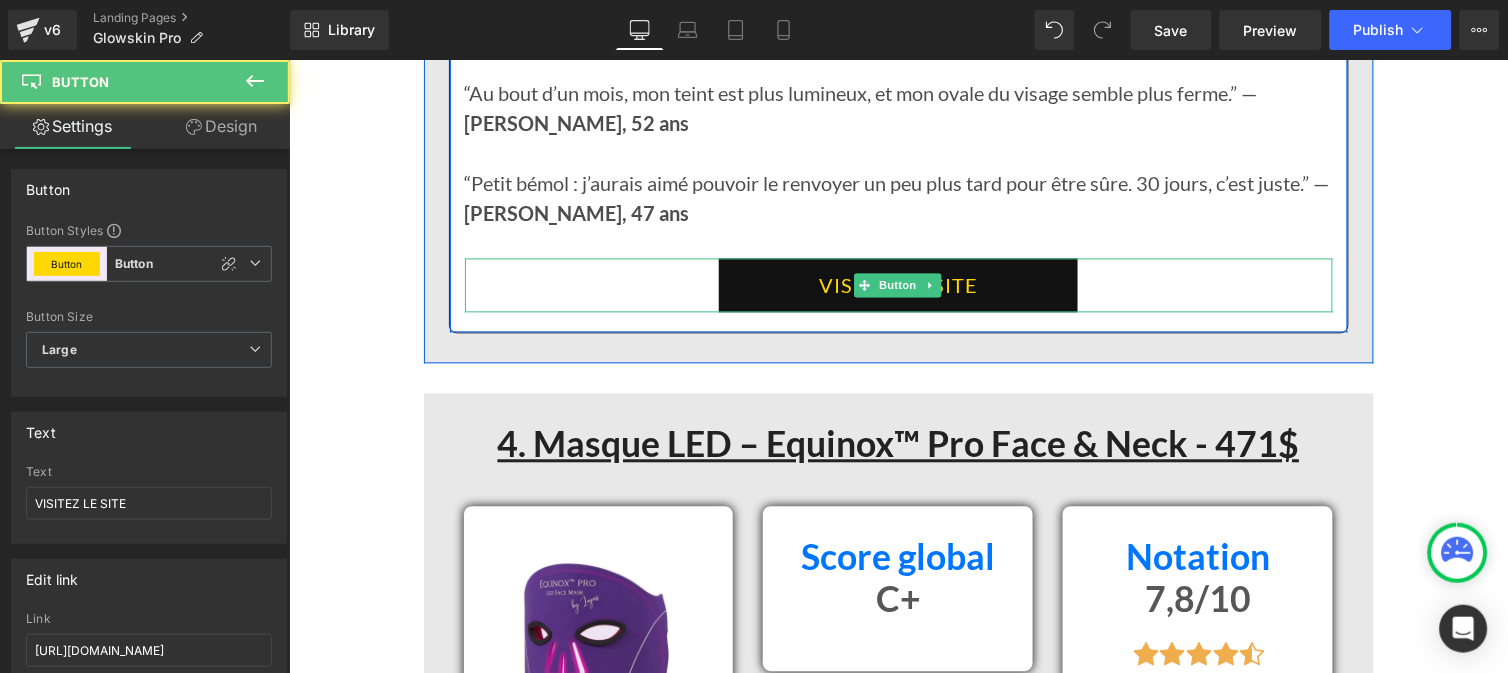click on "VISITEZ LE SITE" at bounding box center [897, 285] 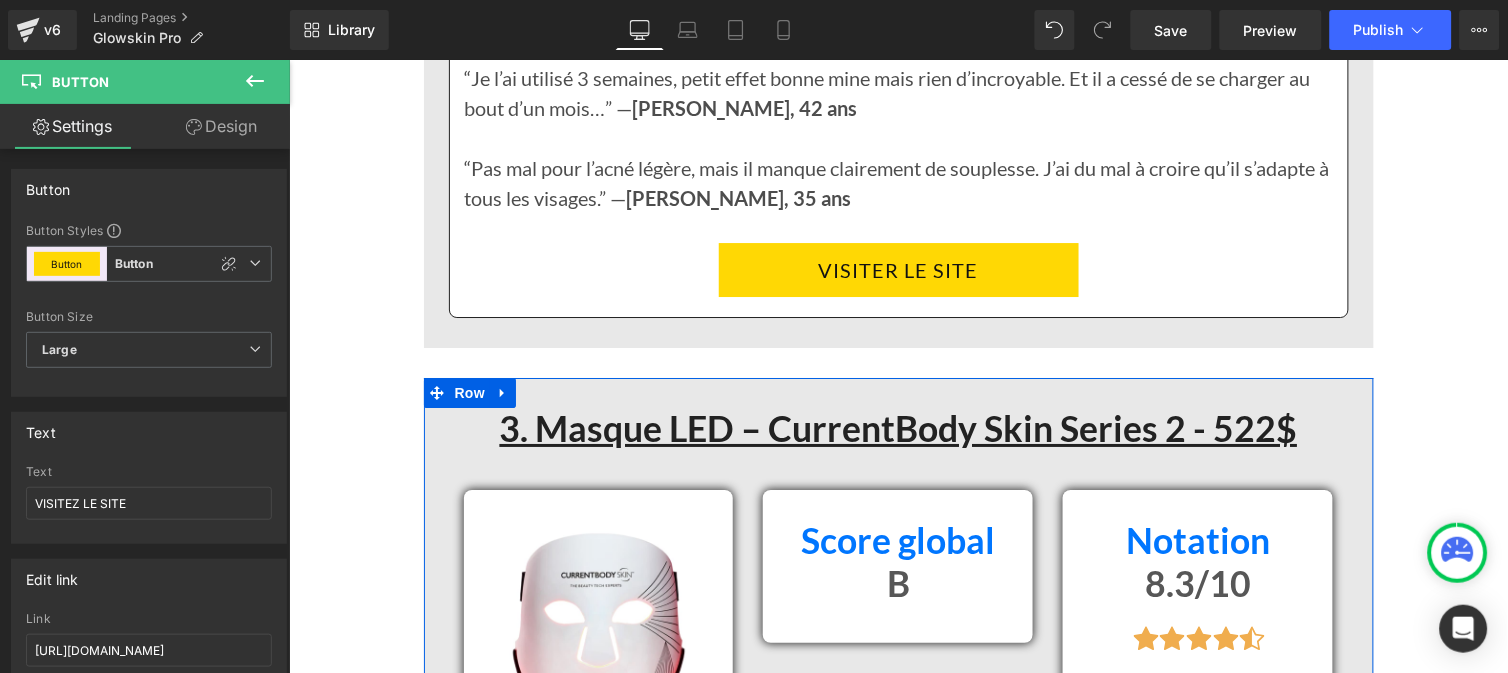 scroll, scrollTop: 8178, scrollLeft: 0, axis: vertical 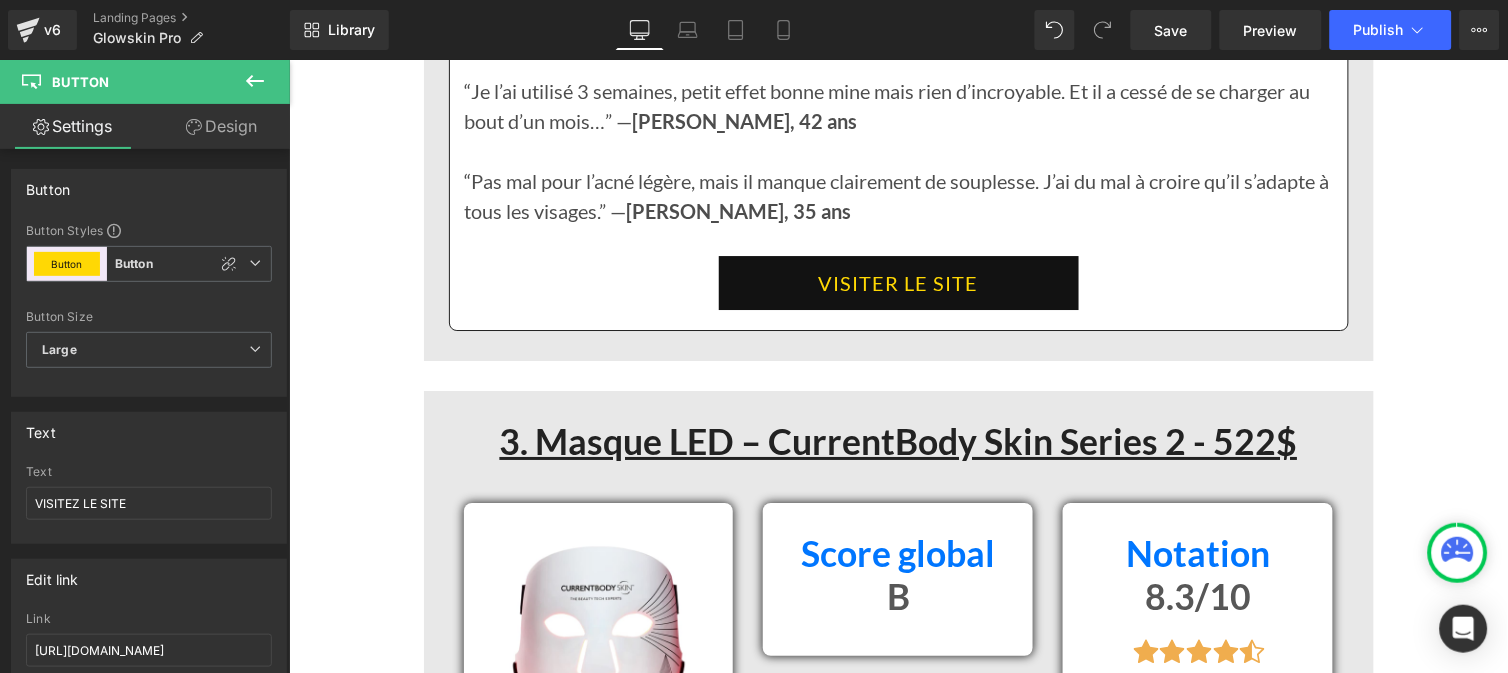 click on "VISITER LE SITE" at bounding box center [898, 282] 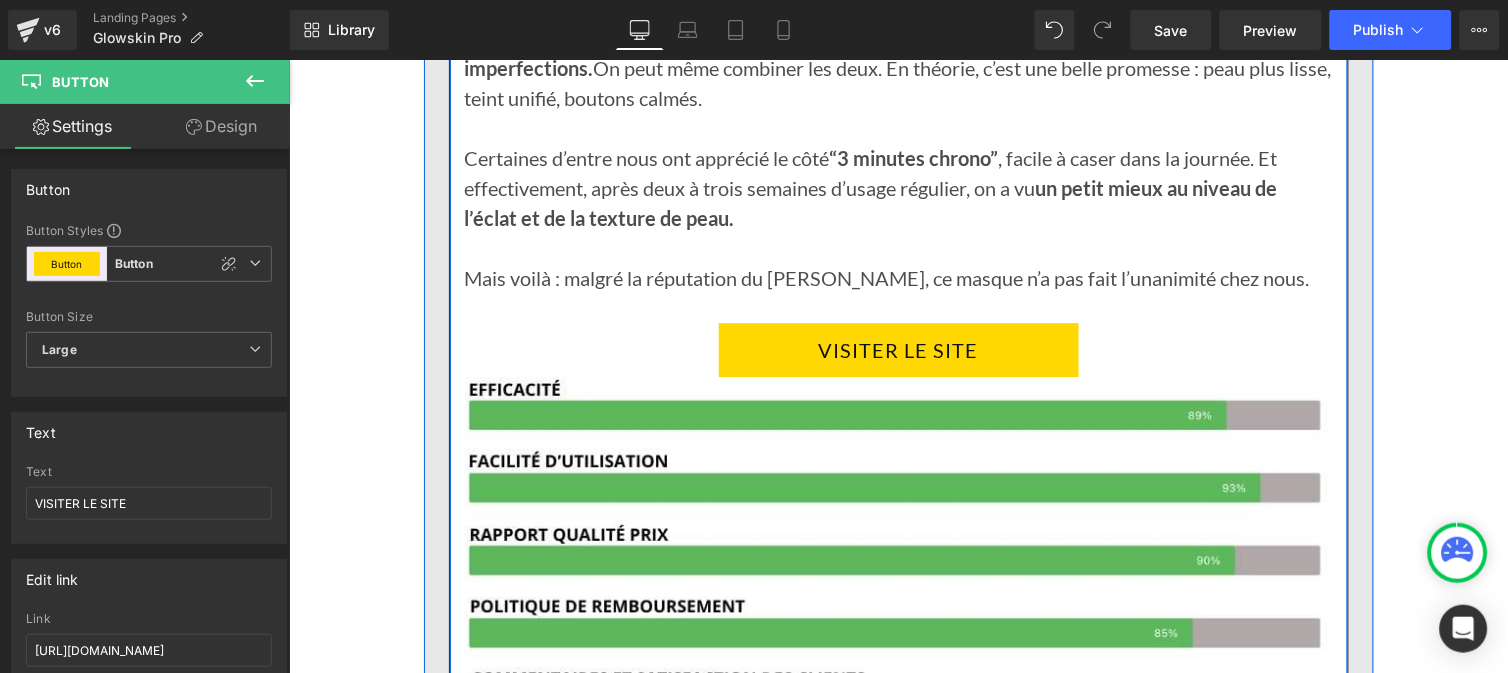 scroll, scrollTop: 6350, scrollLeft: 0, axis: vertical 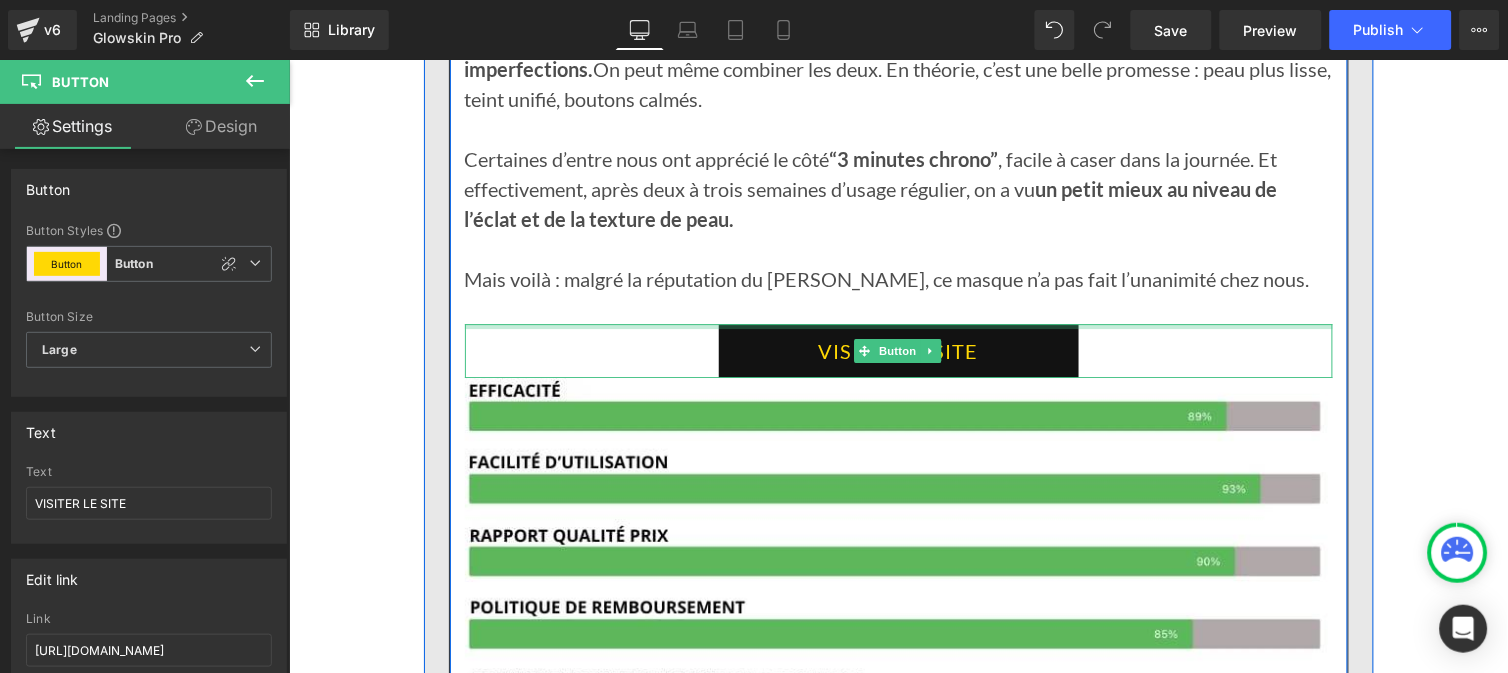 click at bounding box center (898, 325) 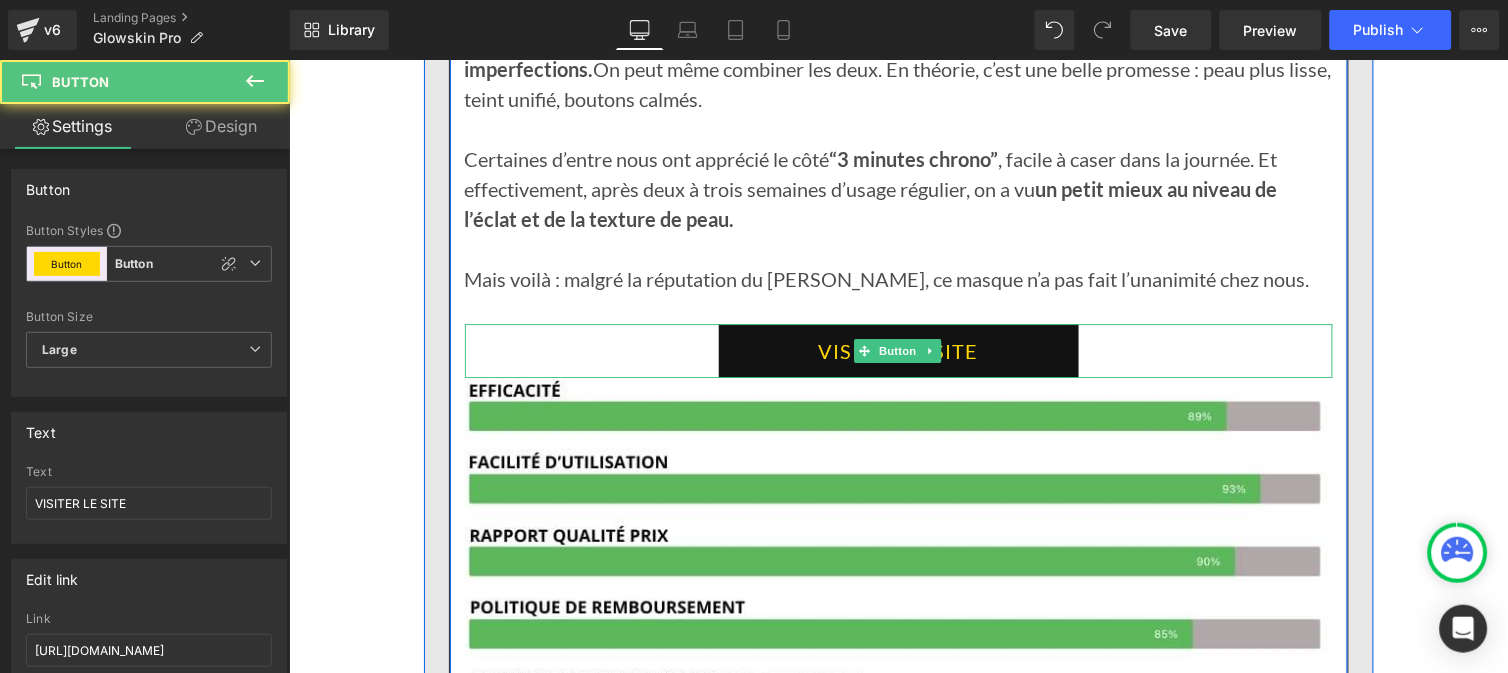 click on "VISITER LE SITE" at bounding box center [898, 350] 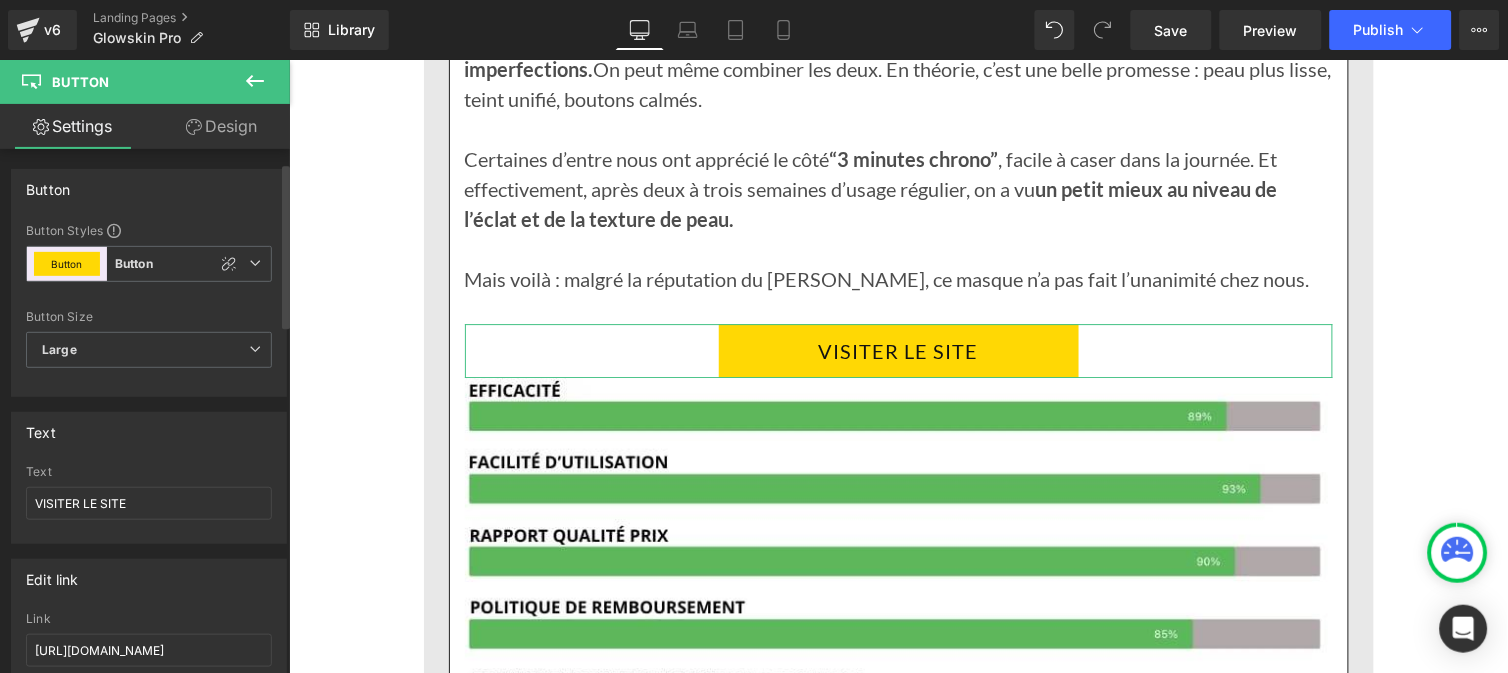 scroll, scrollTop: 88, scrollLeft: 0, axis: vertical 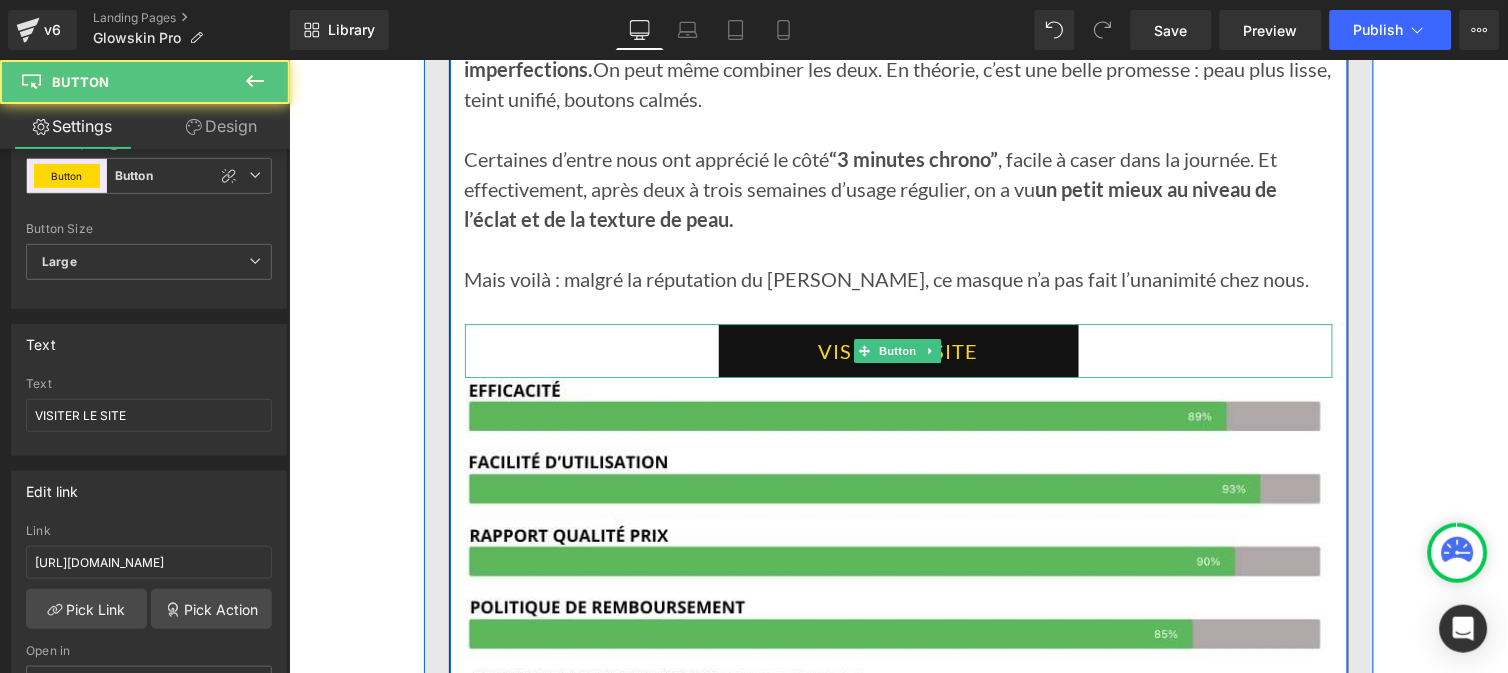 click on "VISITER LE SITE" at bounding box center (898, 350) 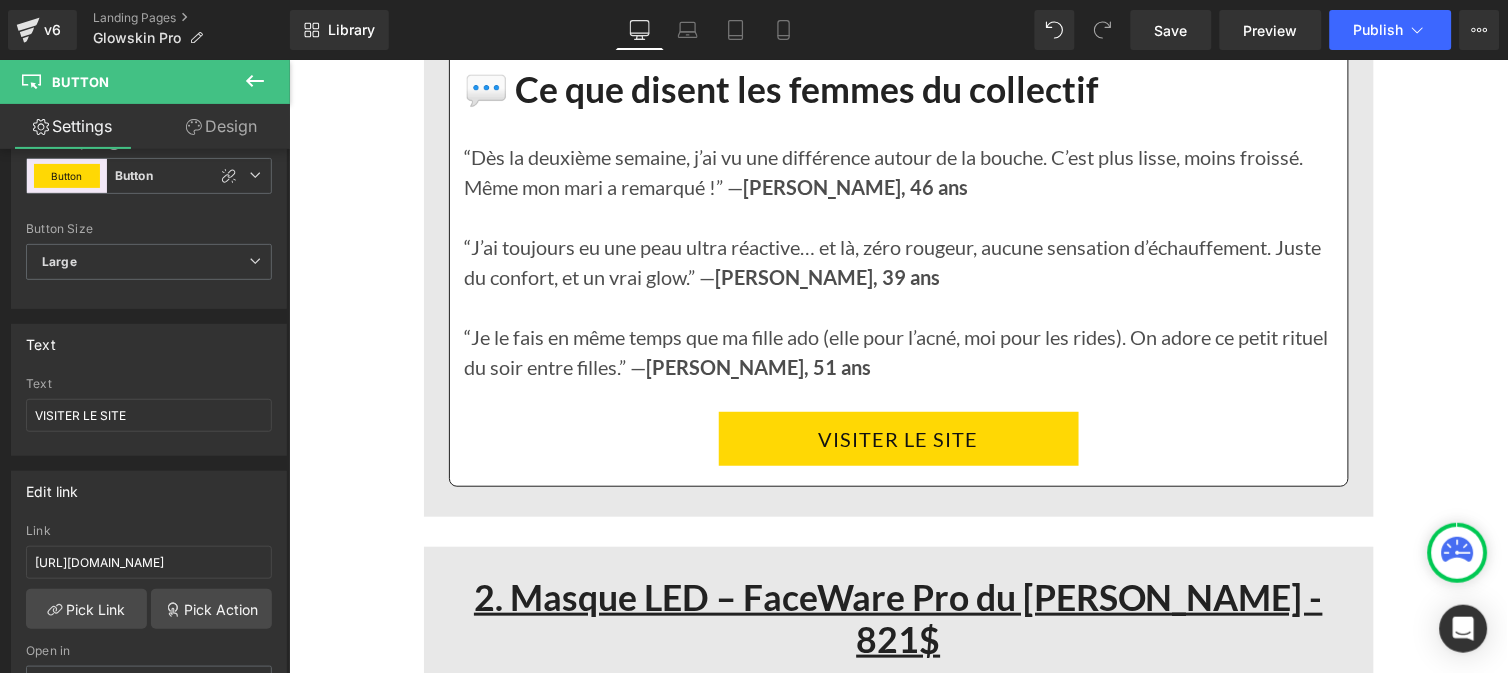 scroll, scrollTop: 5148, scrollLeft: 0, axis: vertical 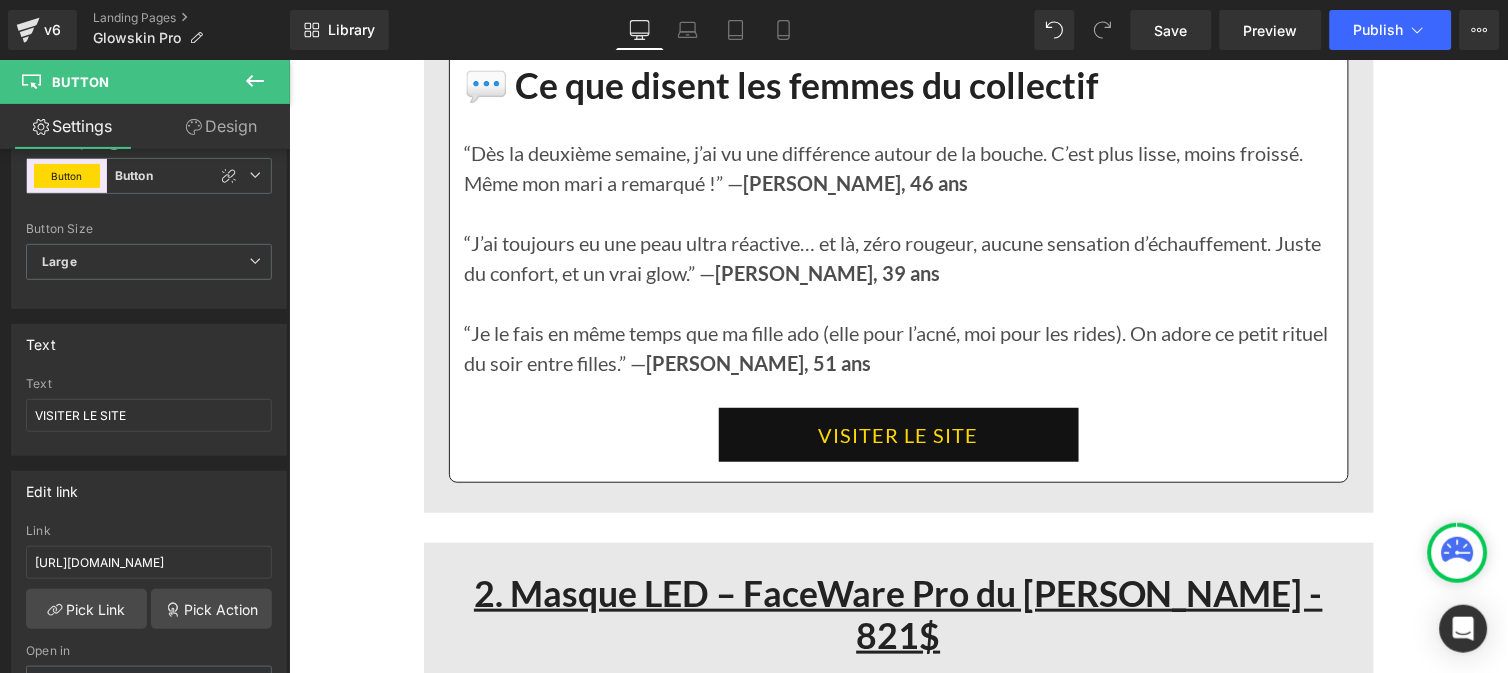click on "VISITER LE SITE" at bounding box center [898, 434] 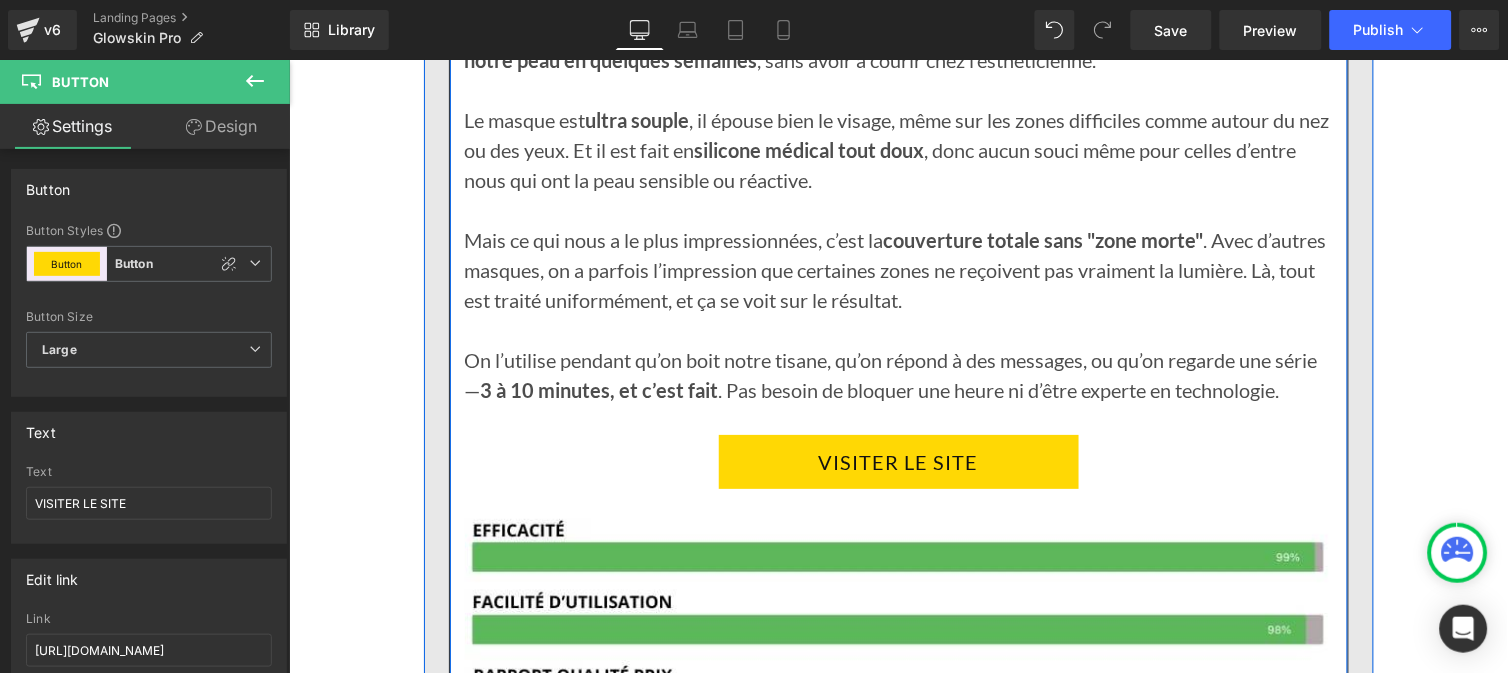 scroll, scrollTop: 3208, scrollLeft: 0, axis: vertical 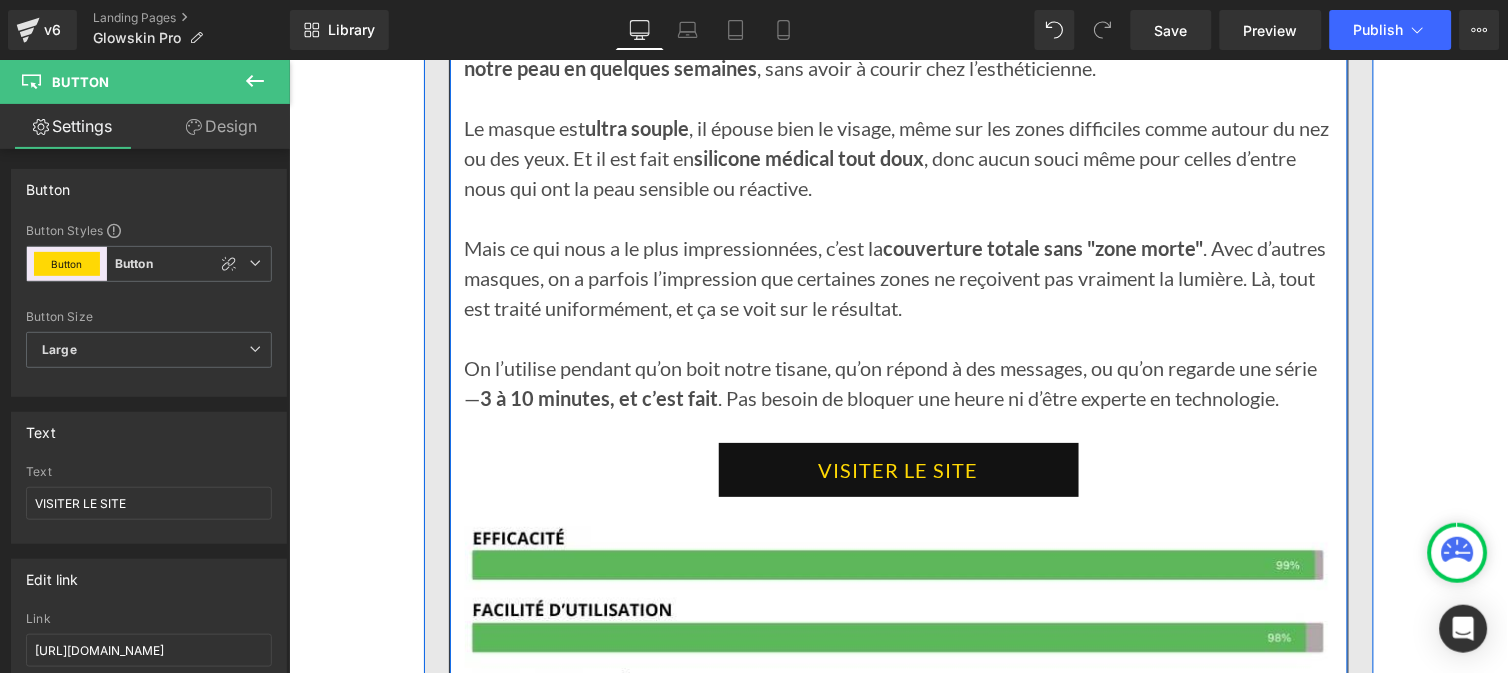 click on "VISITER LE SITE Button" at bounding box center [898, 469] 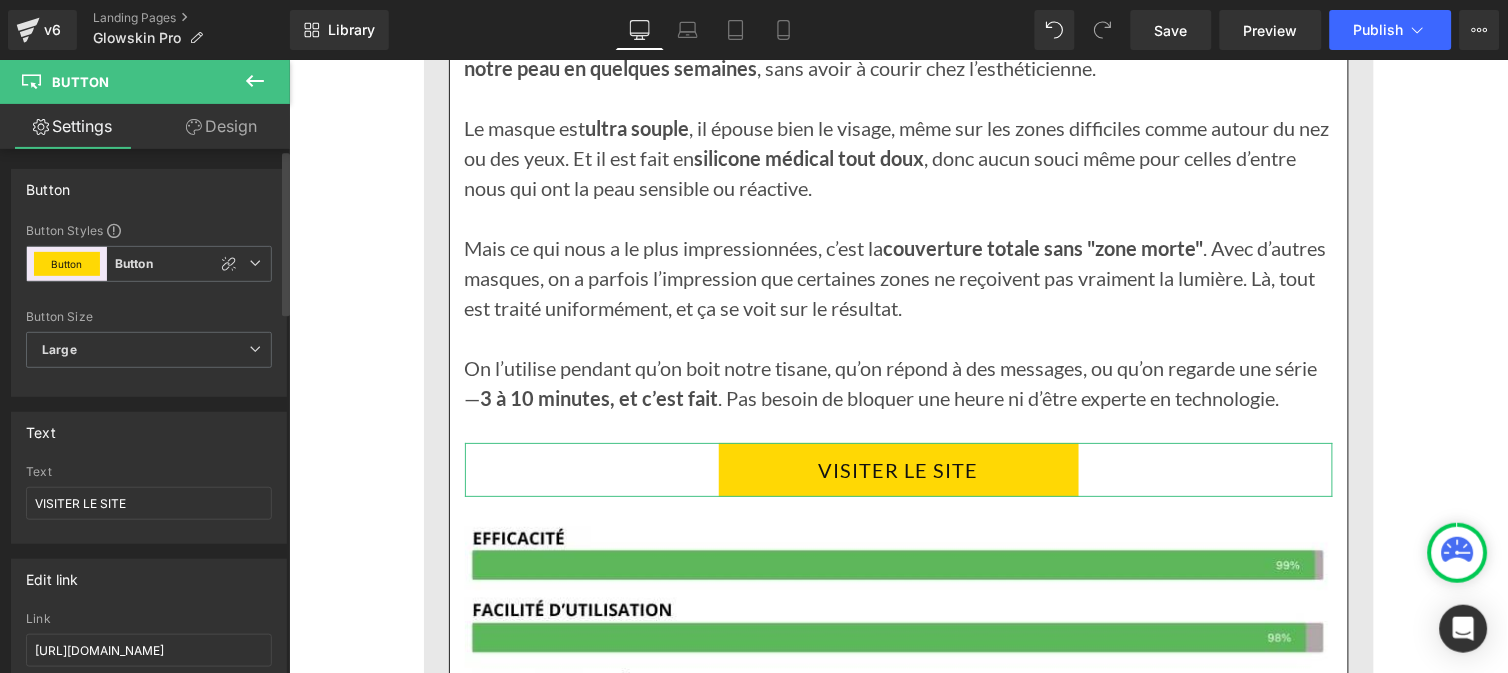 scroll, scrollTop: 106, scrollLeft: 0, axis: vertical 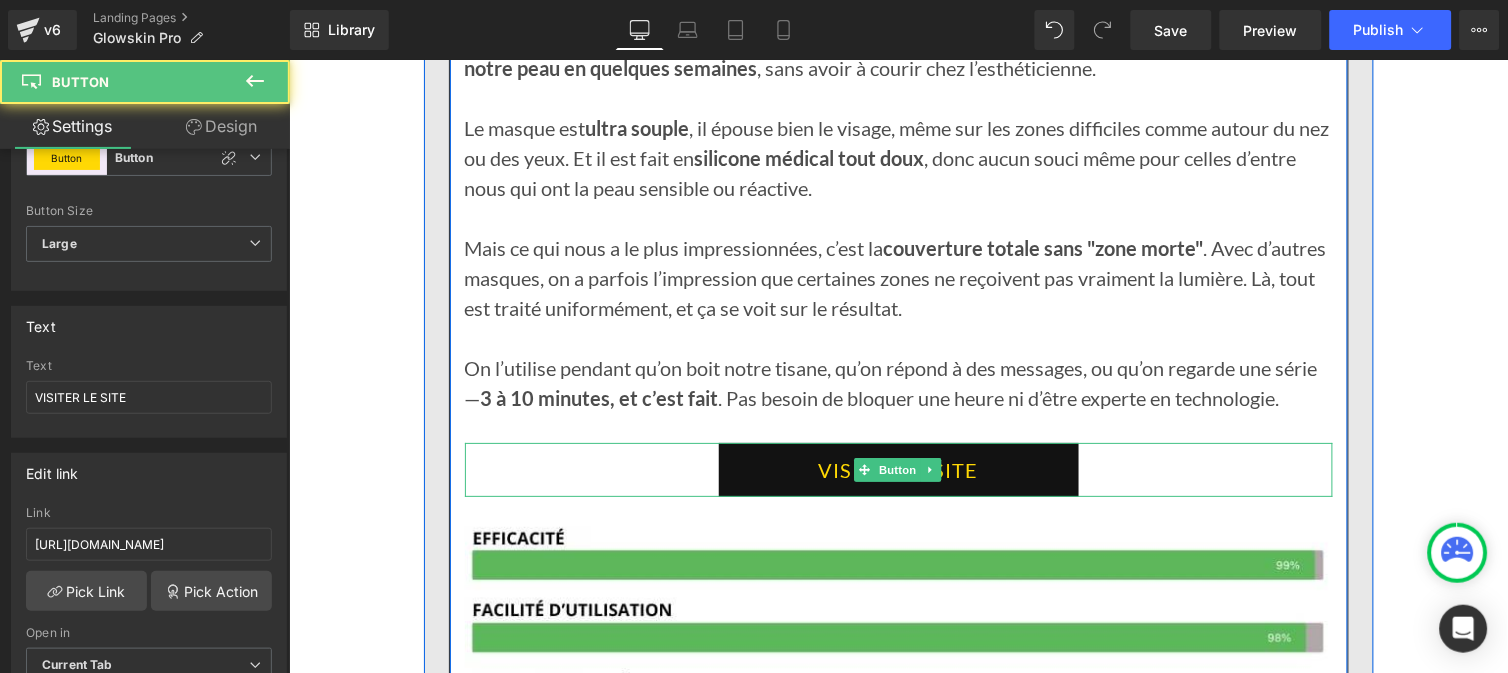 click on "VISITER LE SITE" at bounding box center [898, 469] 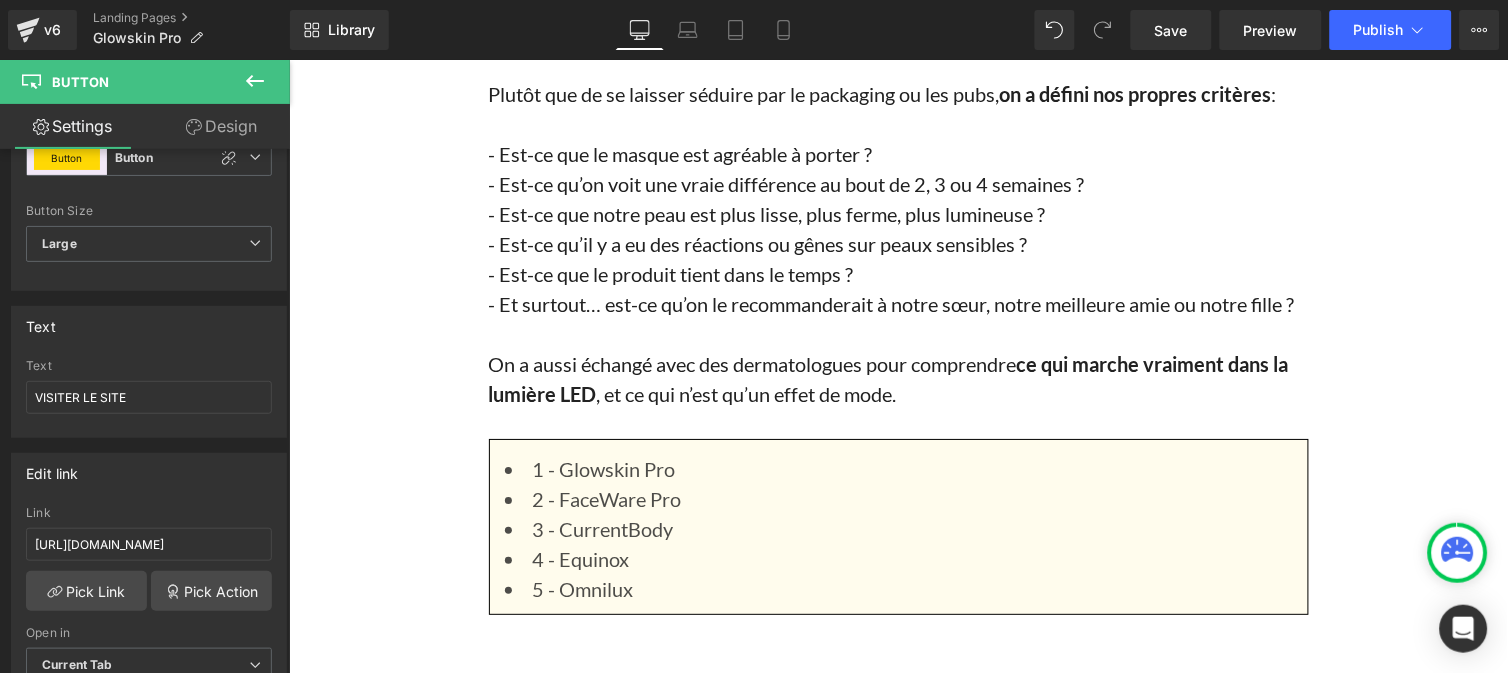 scroll, scrollTop: 1457, scrollLeft: 0, axis: vertical 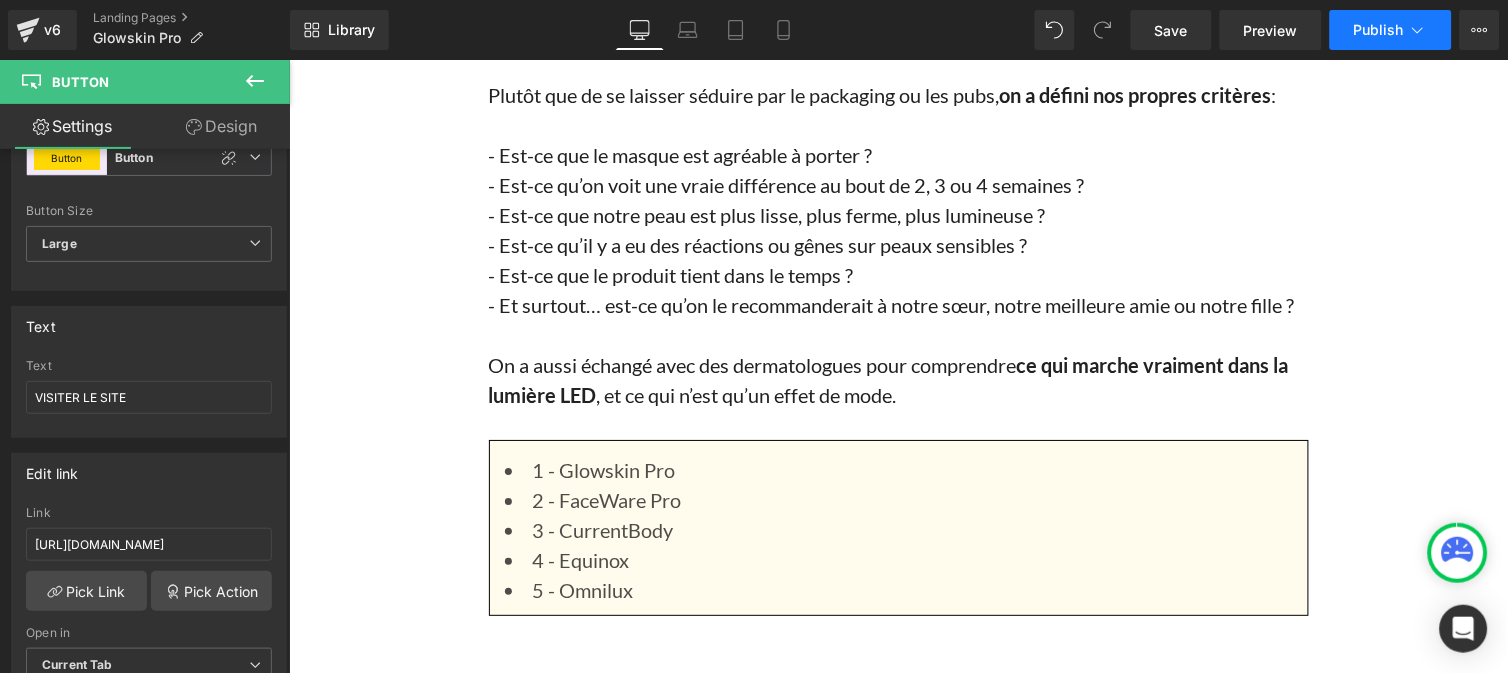 click on "Publish" at bounding box center (1391, 30) 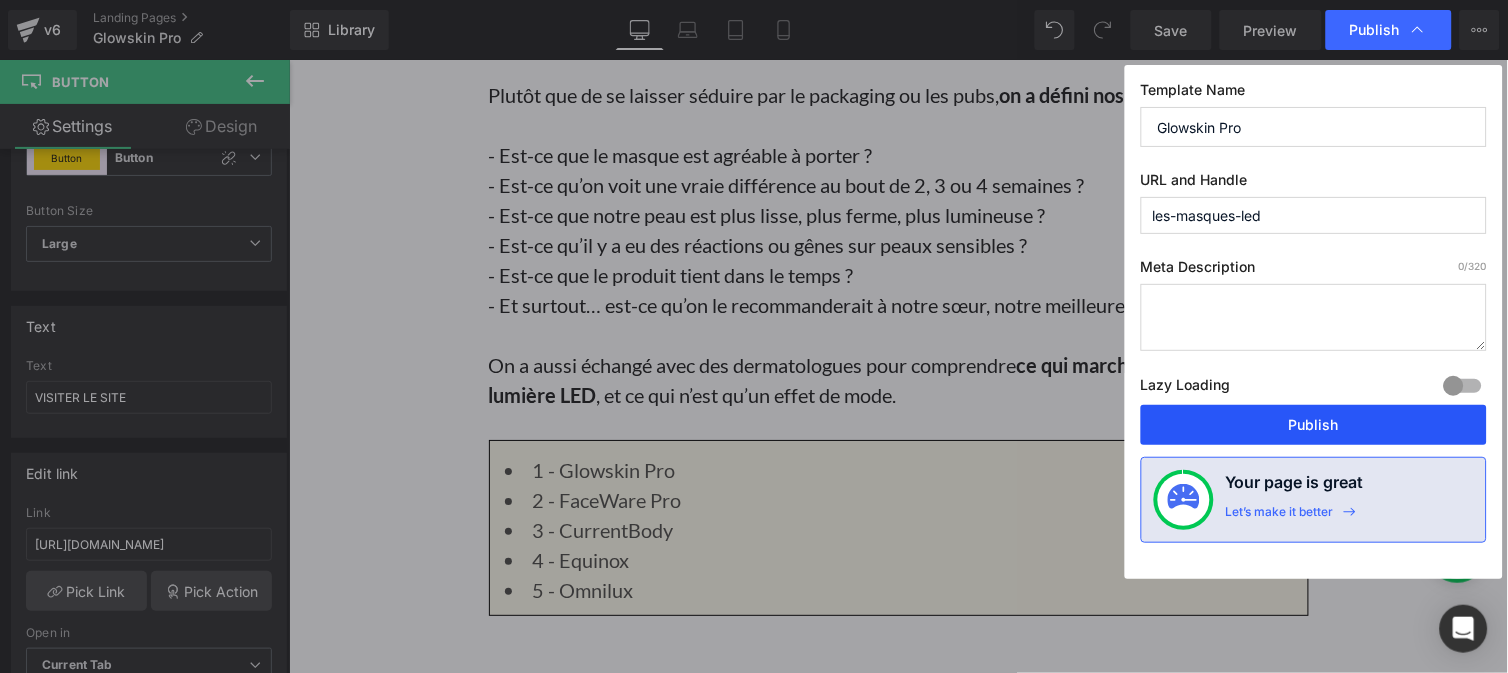 click on "Publish" at bounding box center (1314, 425) 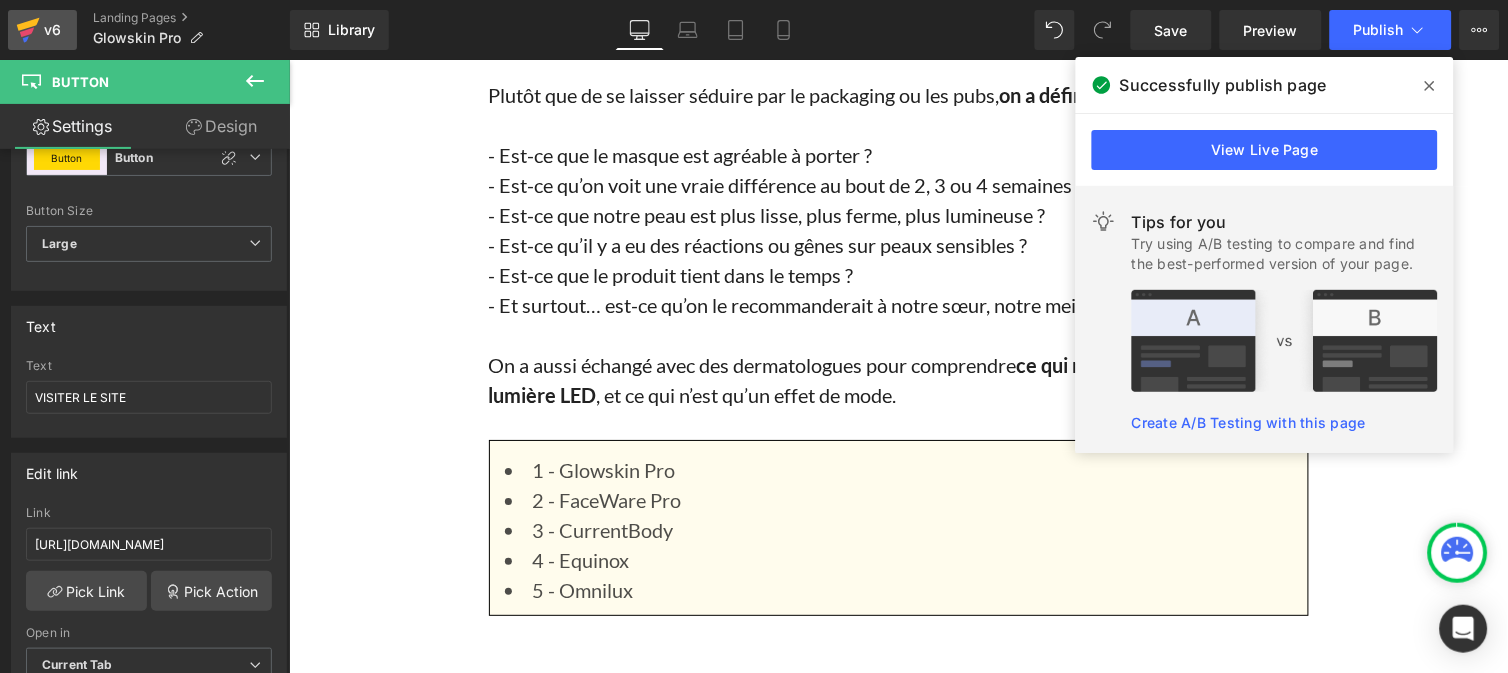 click on "v6" at bounding box center [52, 30] 